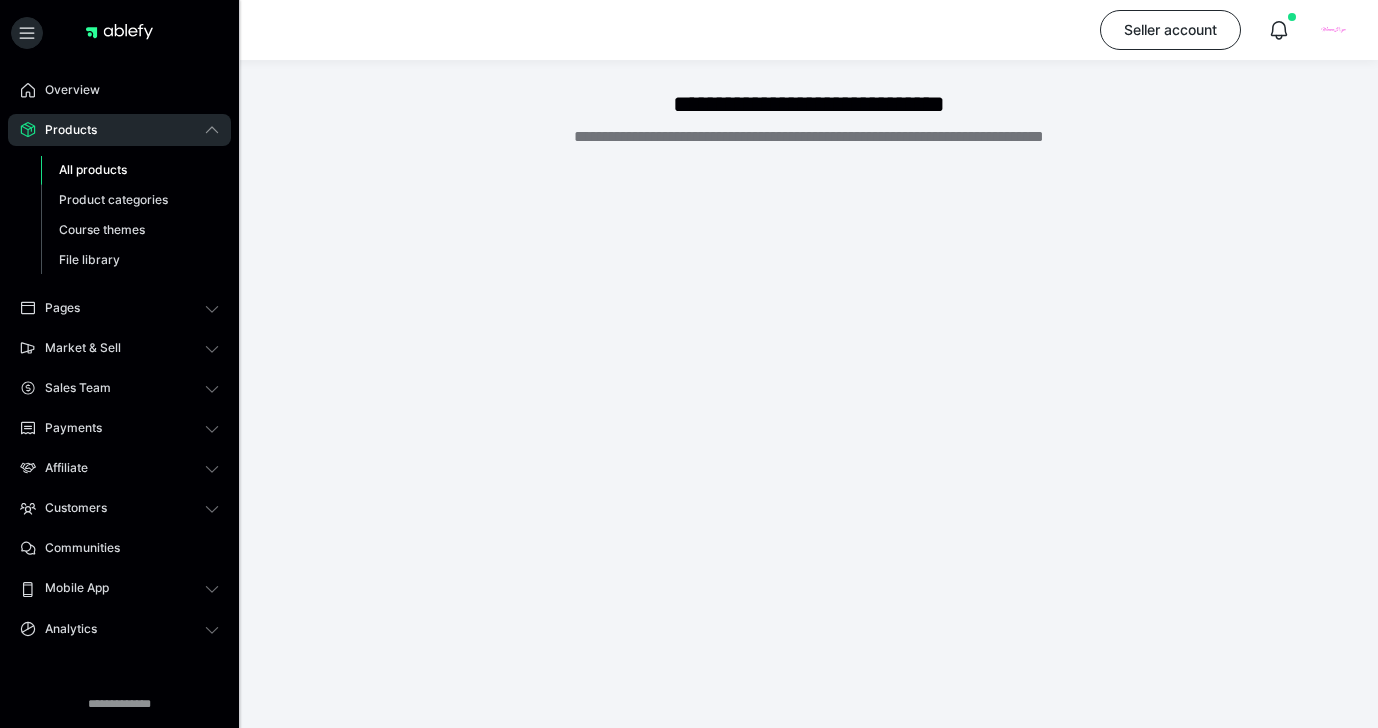 scroll, scrollTop: 0, scrollLeft: 0, axis: both 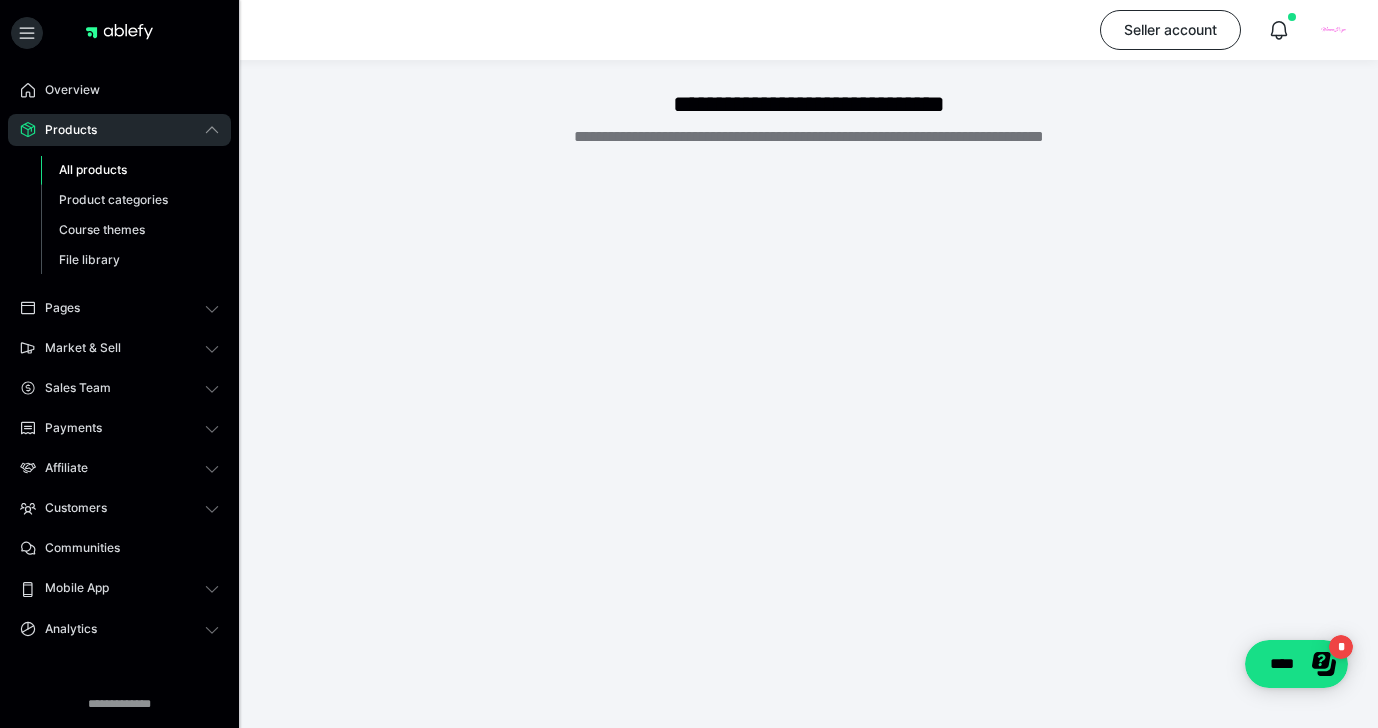 click on "Products" at bounding box center (119, 130) 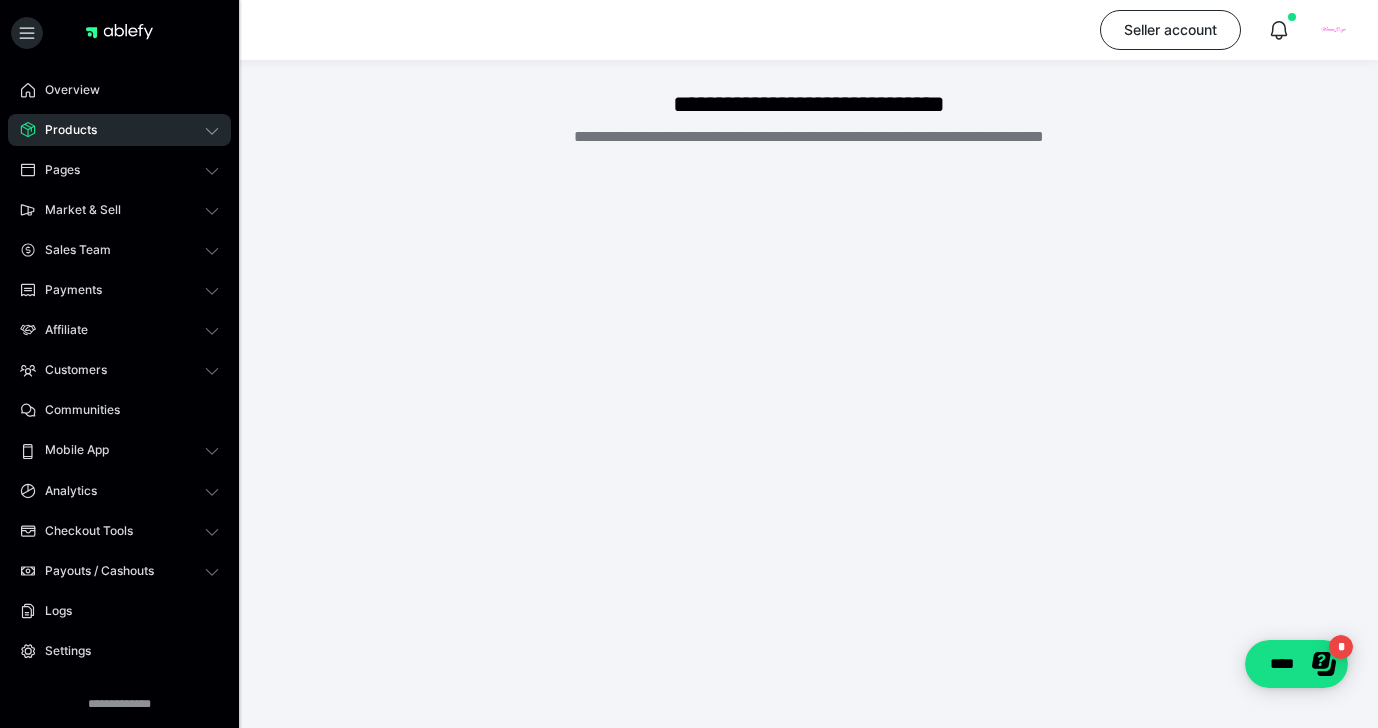 click on "Products" at bounding box center (119, 130) 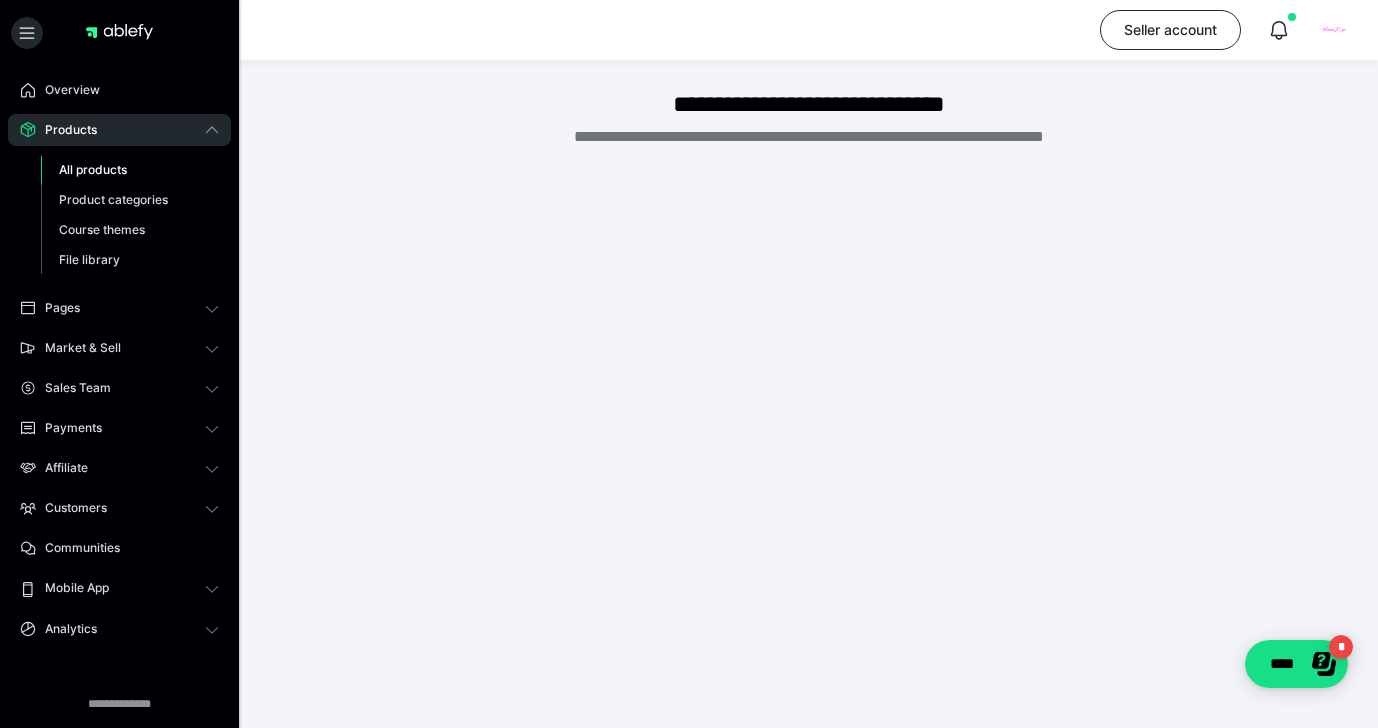 click on "All products" at bounding box center (93, 169) 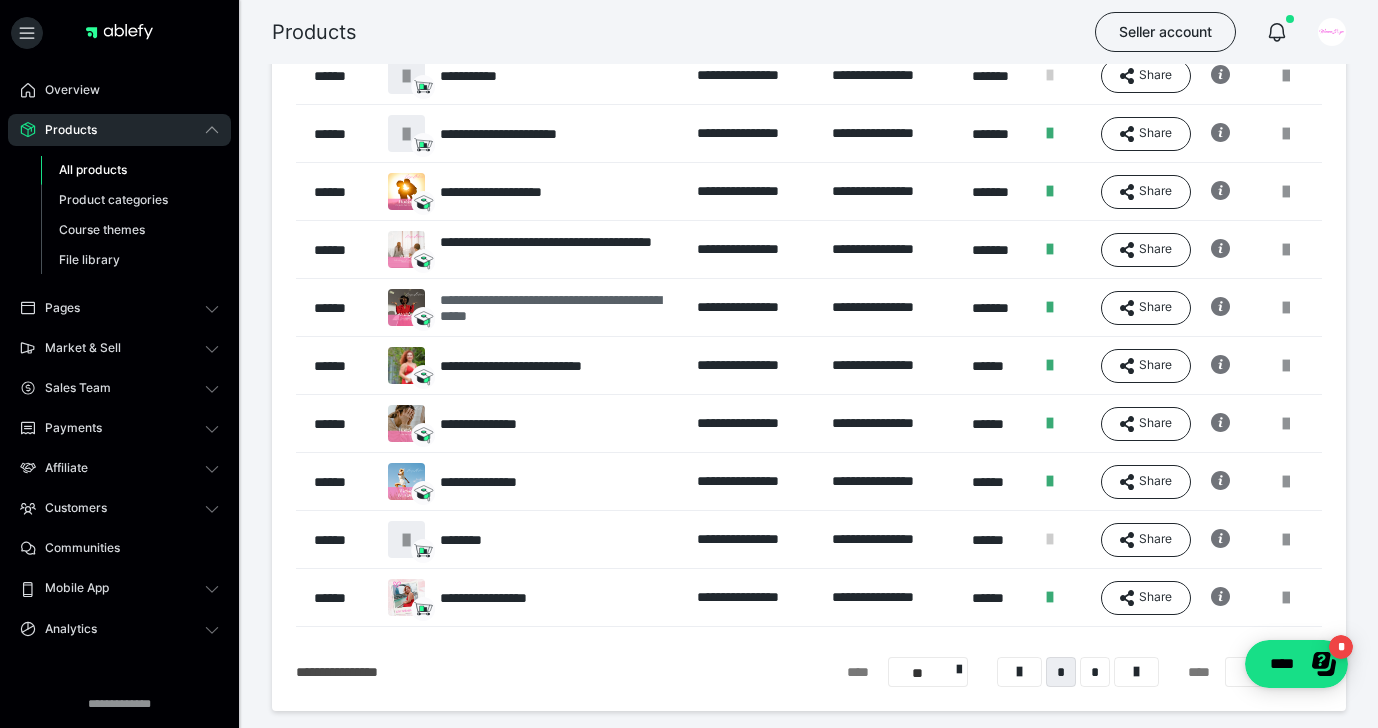 scroll, scrollTop: 300, scrollLeft: 0, axis: vertical 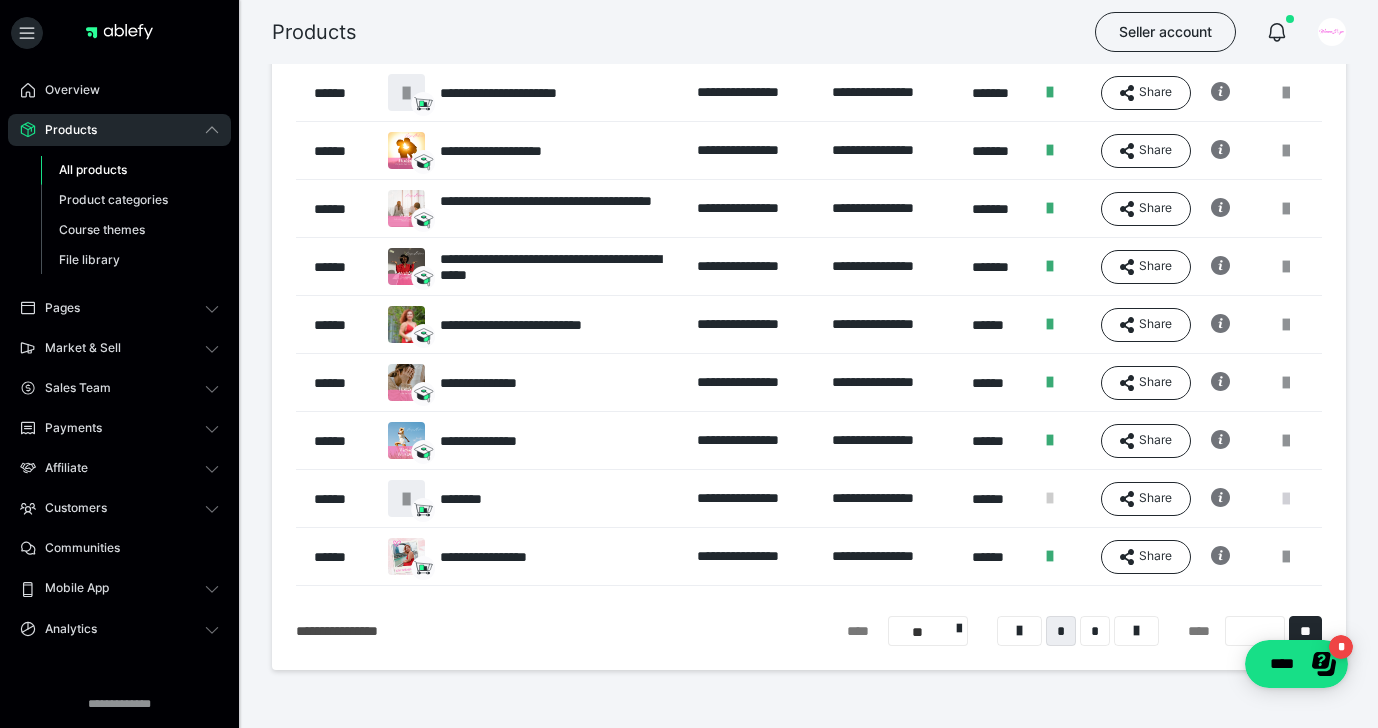 click at bounding box center [1286, 499] 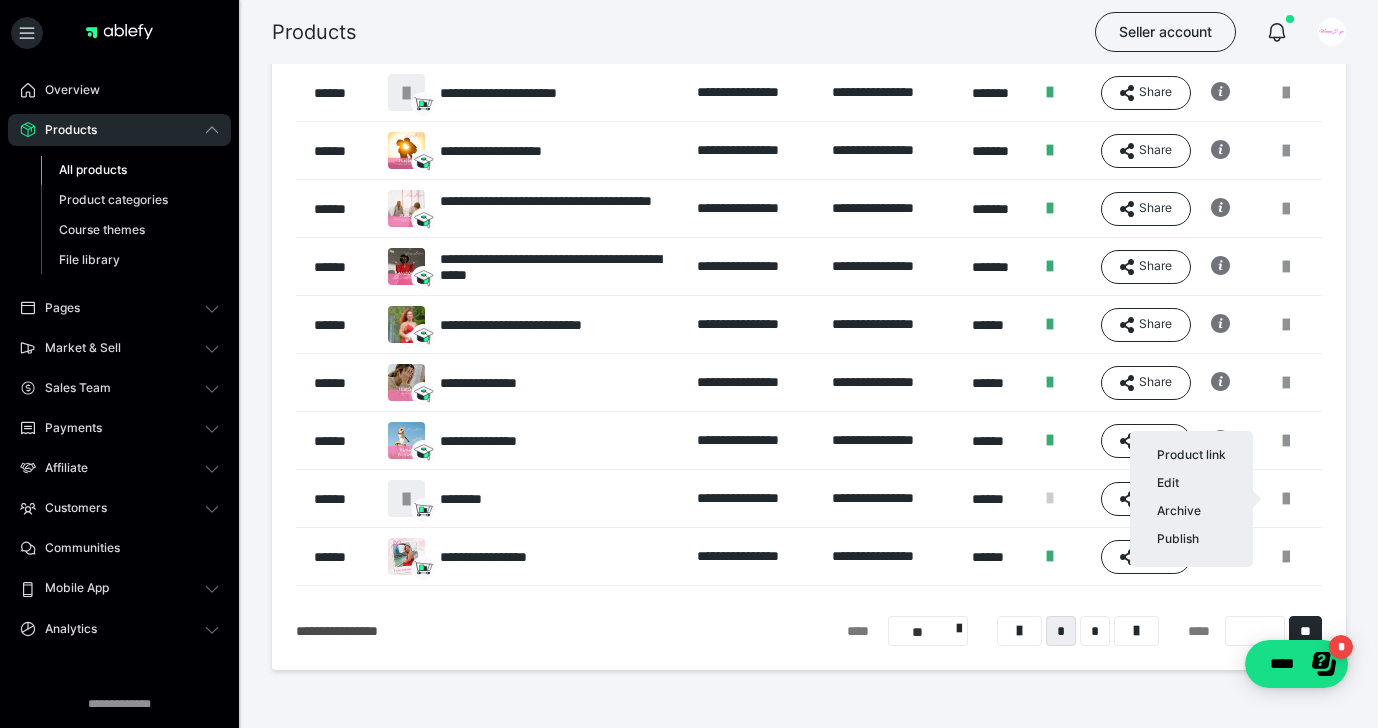 click at bounding box center [689, 364] 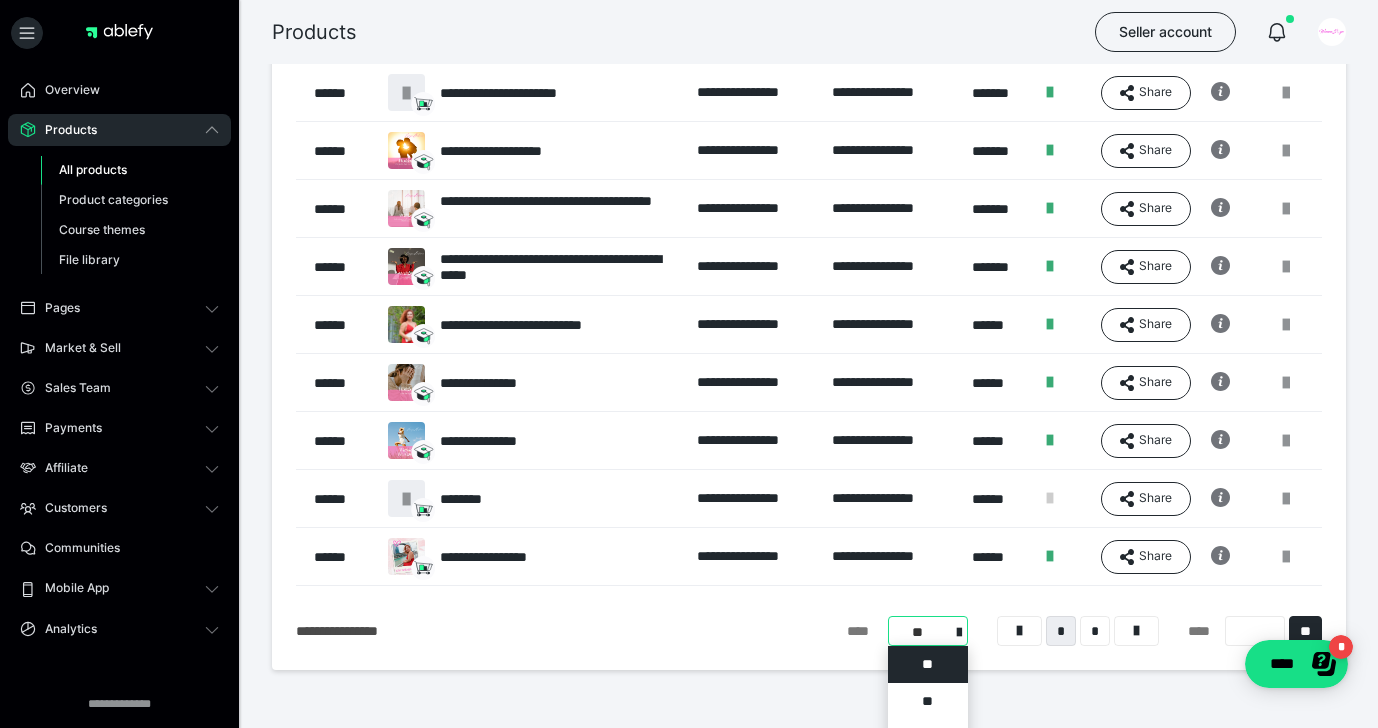 click on "**********" at bounding box center (928, 631) 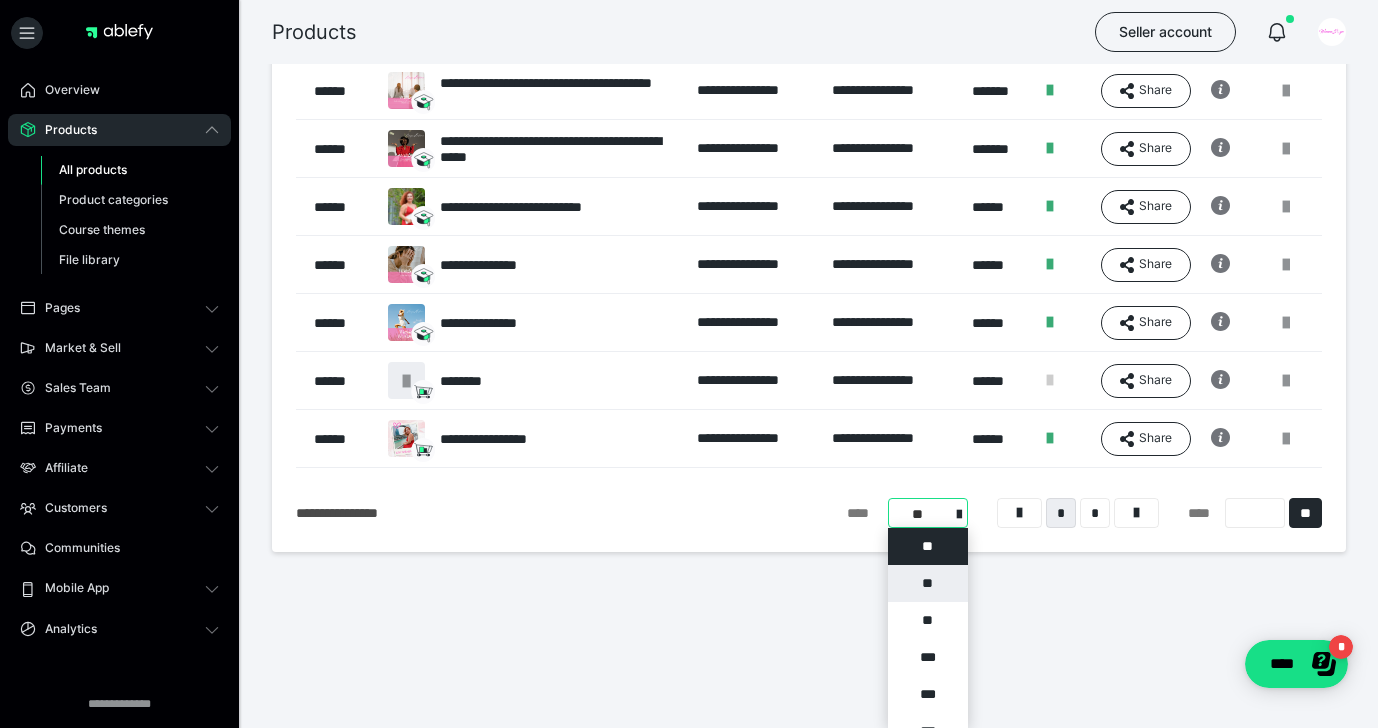 click on "**" at bounding box center (928, 583) 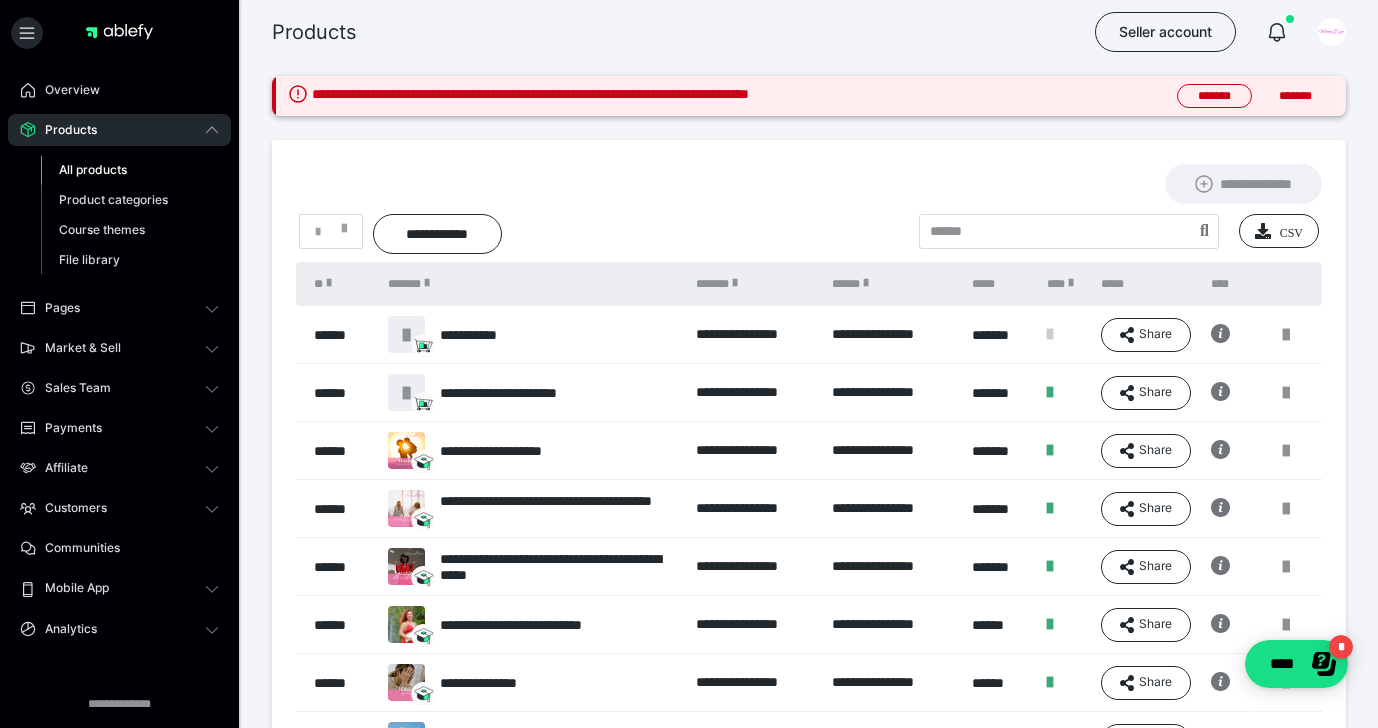 scroll, scrollTop: 0, scrollLeft: 0, axis: both 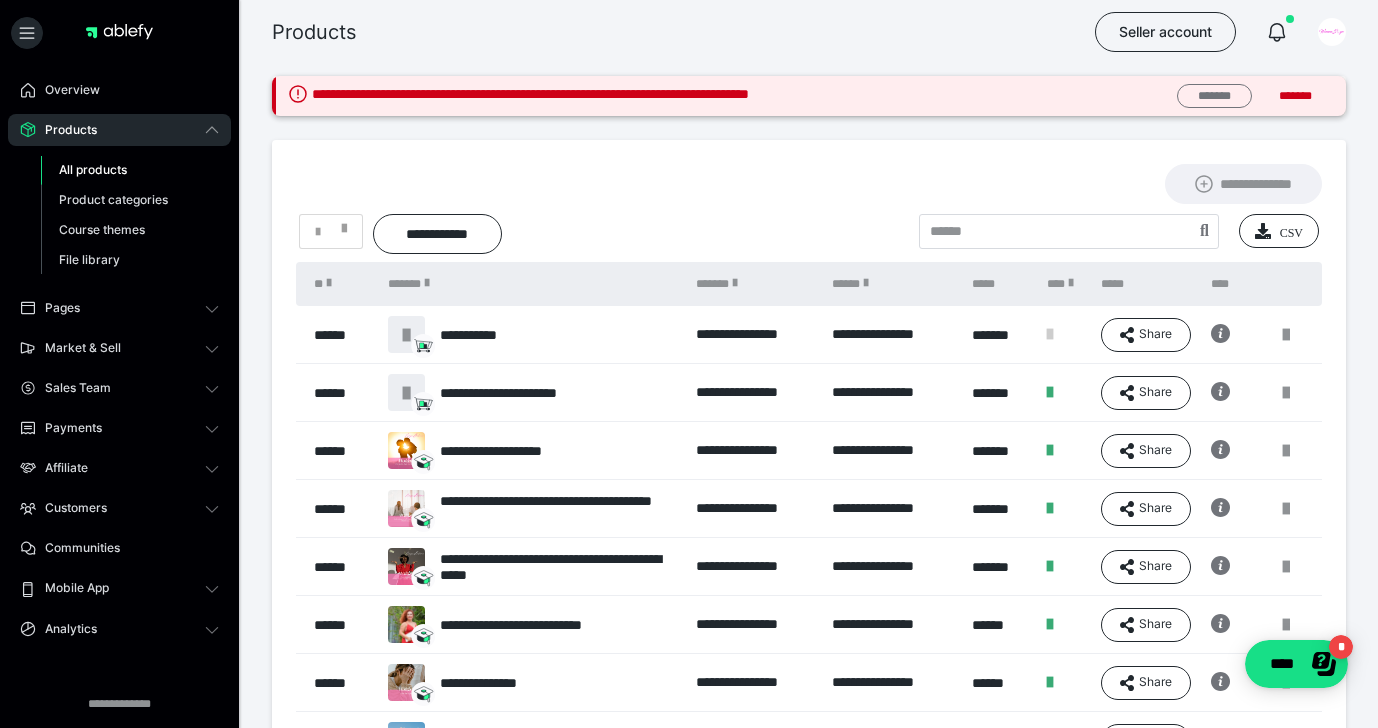 click on "*******" at bounding box center (1214, 96) 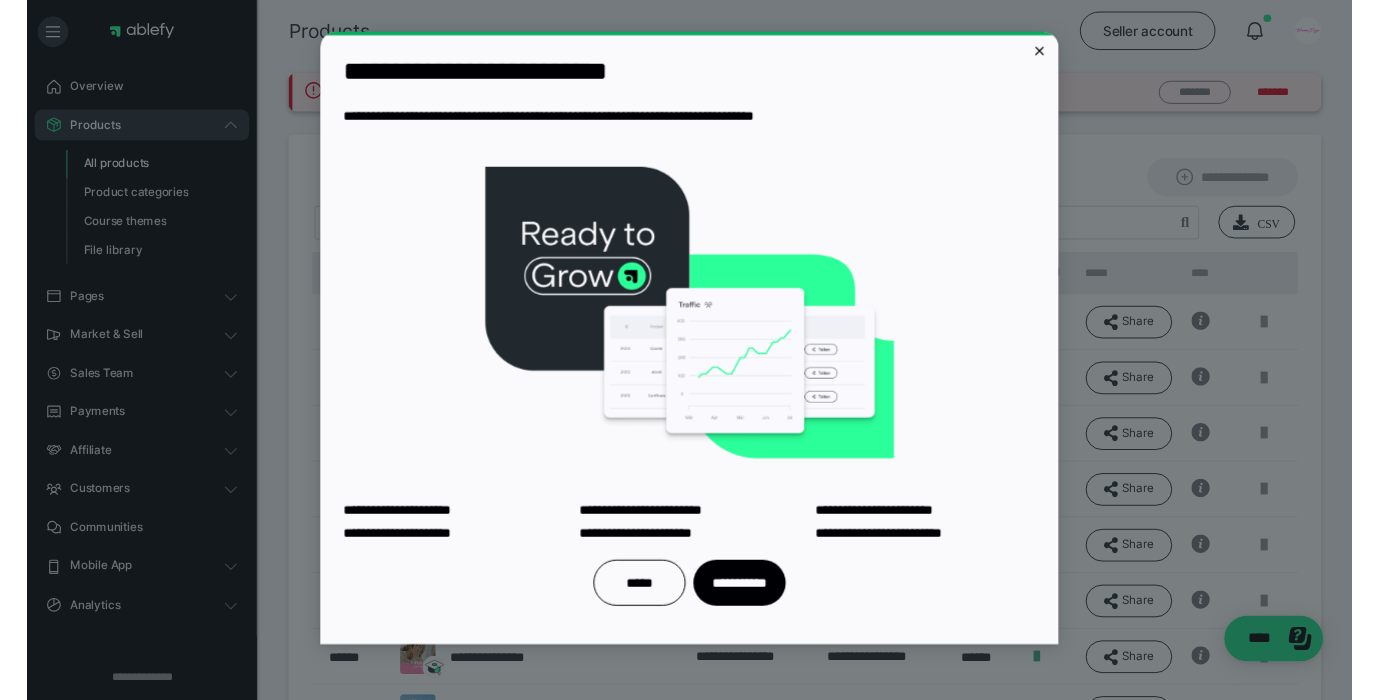 scroll, scrollTop: 0, scrollLeft: 0, axis: both 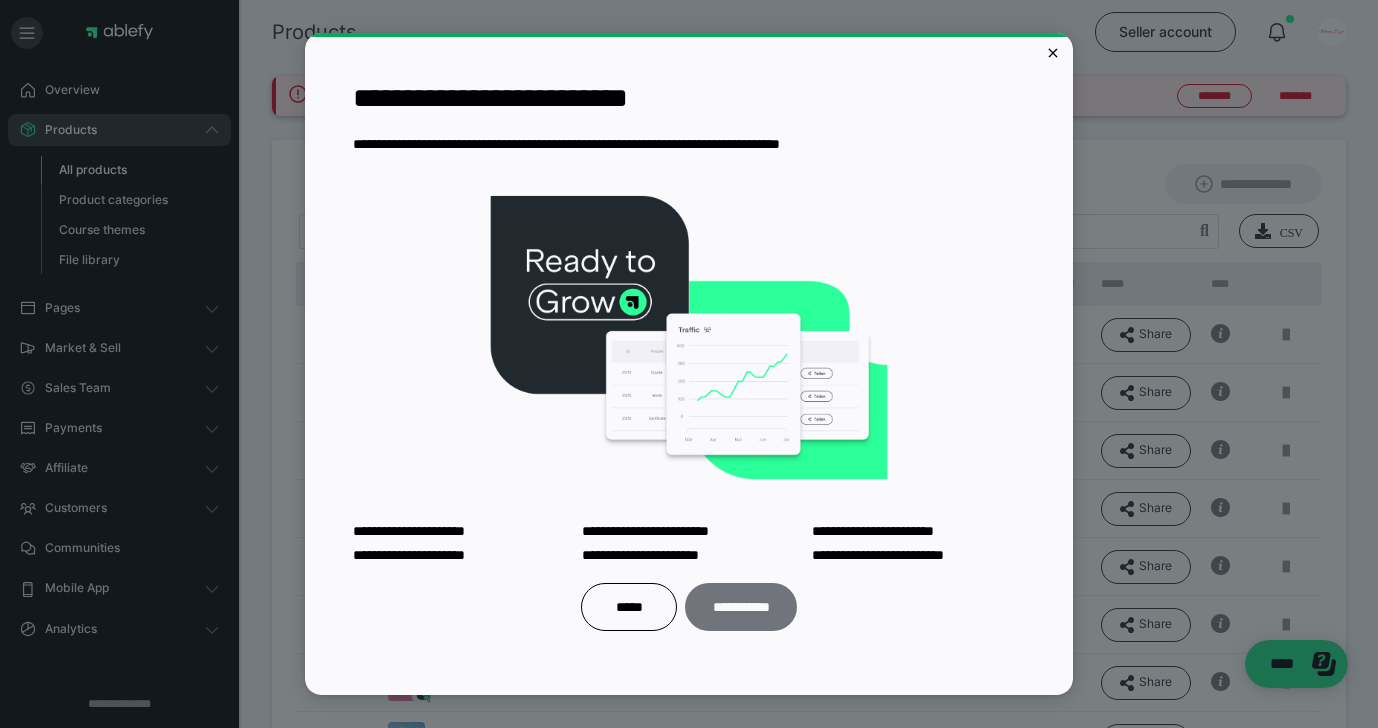 click on "**********" at bounding box center [741, 607] 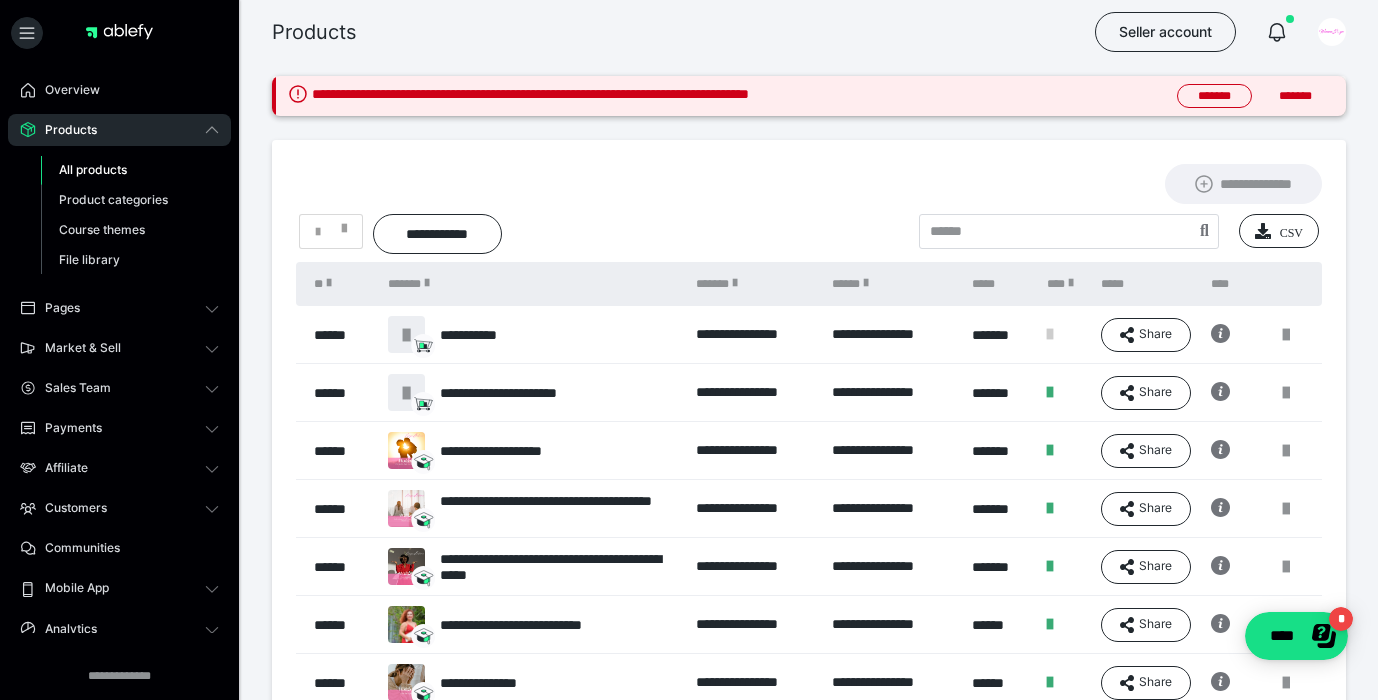 scroll, scrollTop: 0, scrollLeft: 0, axis: both 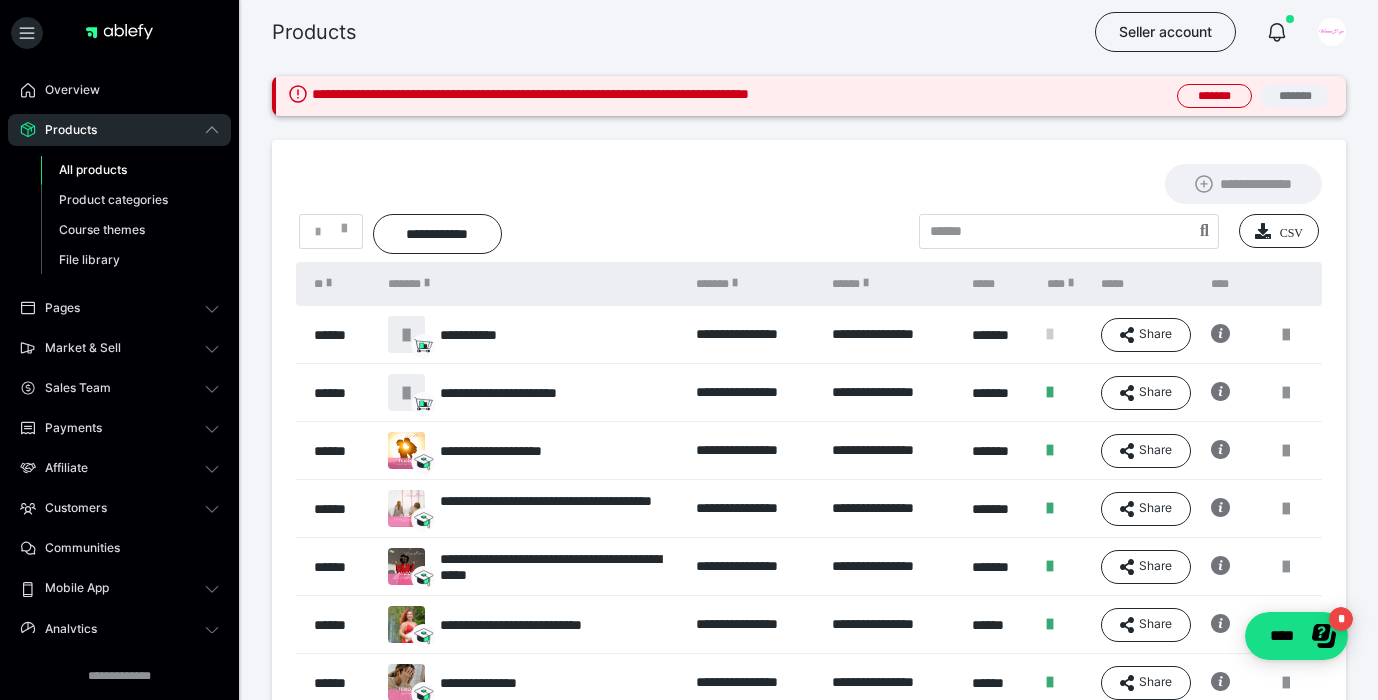 click on "*******" at bounding box center [1295, 96] 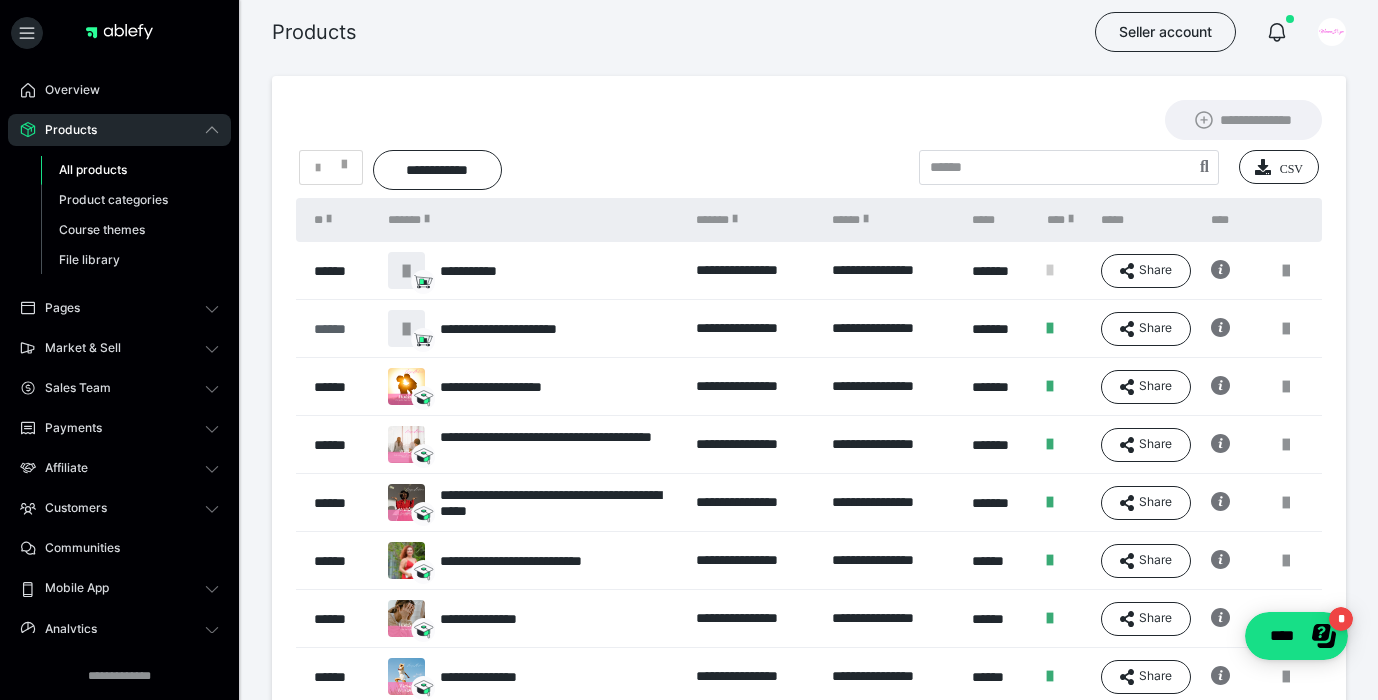click on "******" at bounding box center [341, 329] 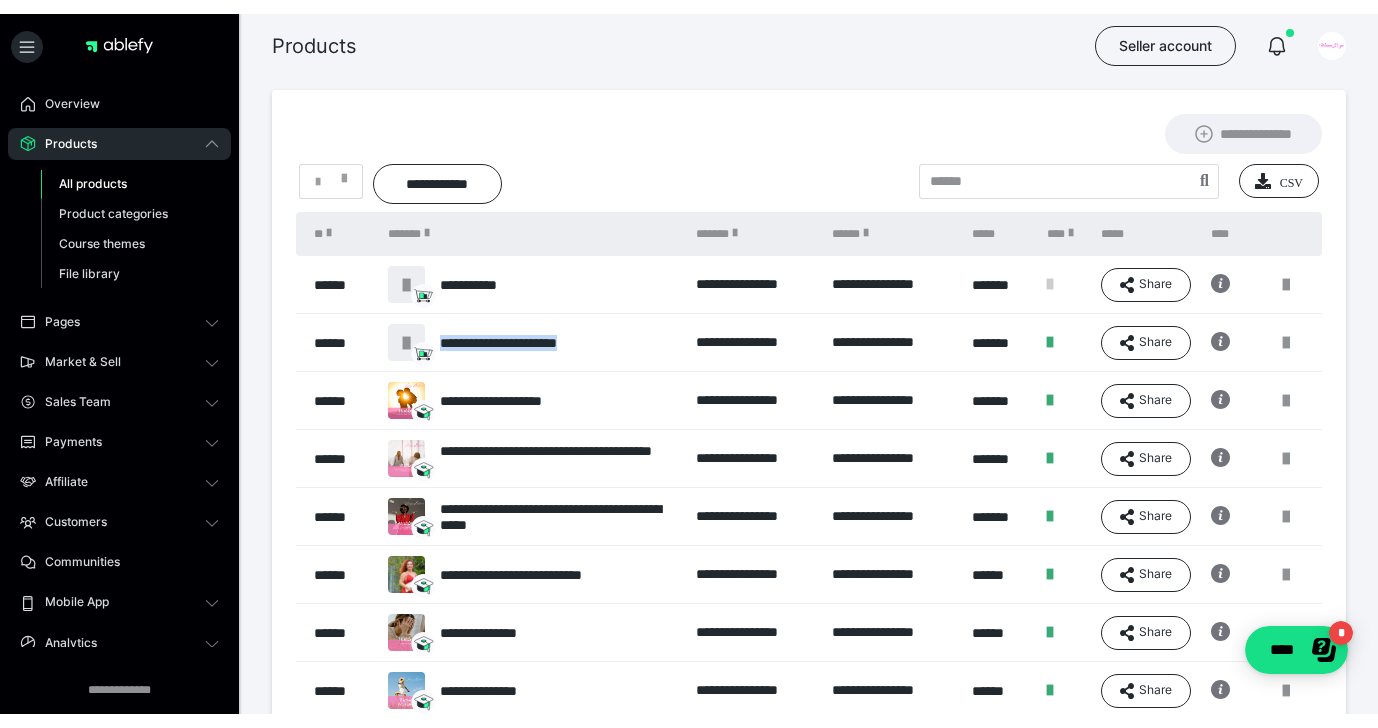 scroll, scrollTop: 0, scrollLeft: 0, axis: both 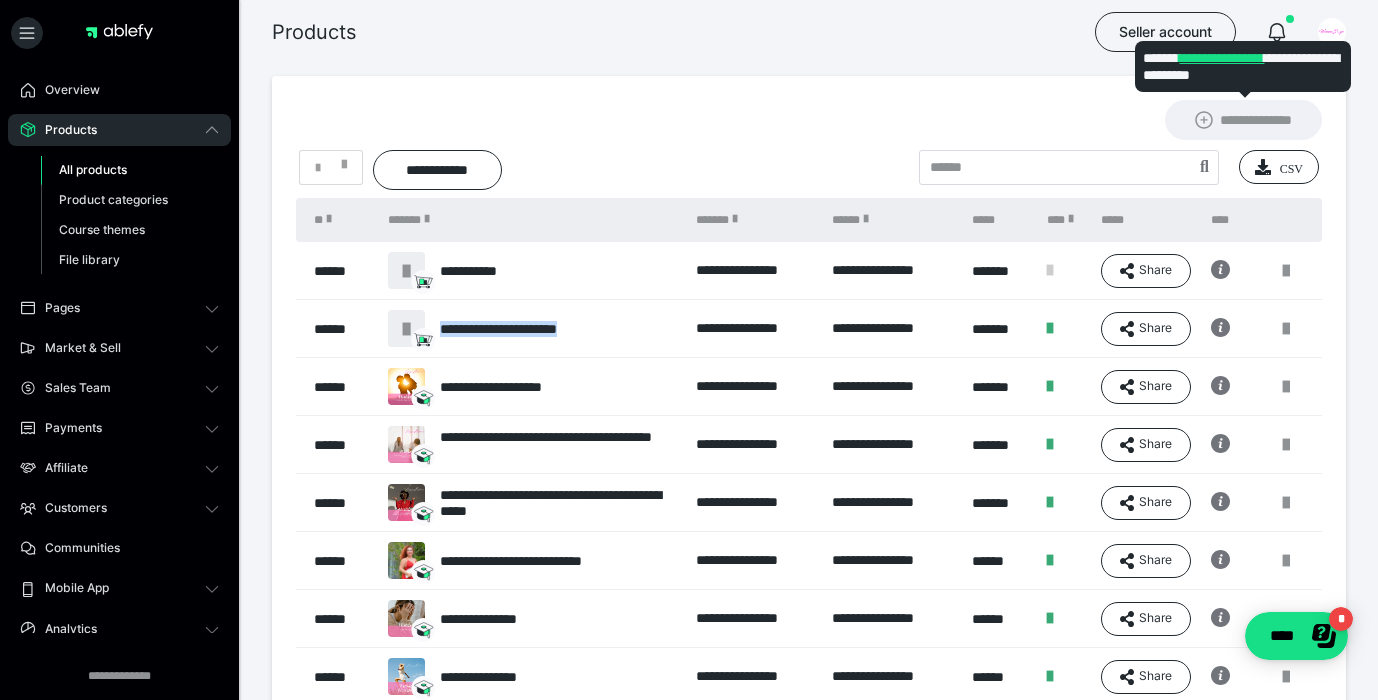 click on "**********" at bounding box center (1243, 120) 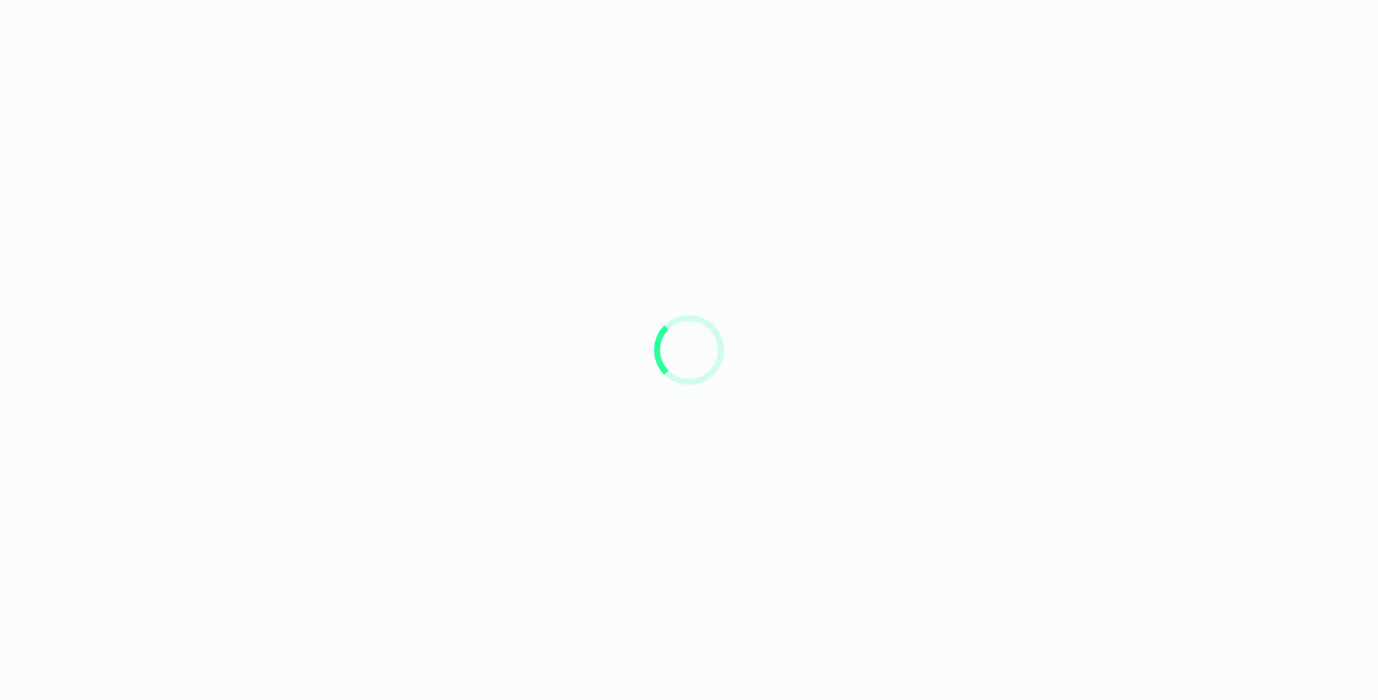 scroll, scrollTop: 0, scrollLeft: 0, axis: both 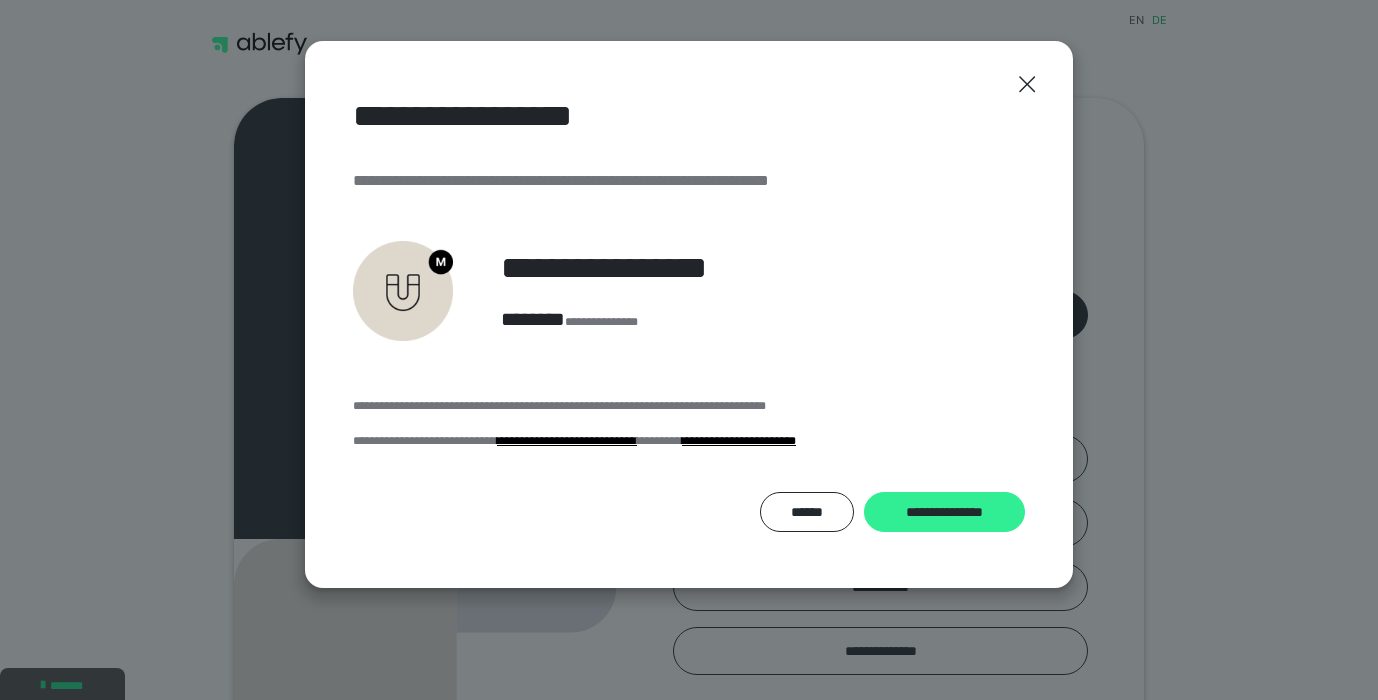 click on "**********" at bounding box center (944, 512) 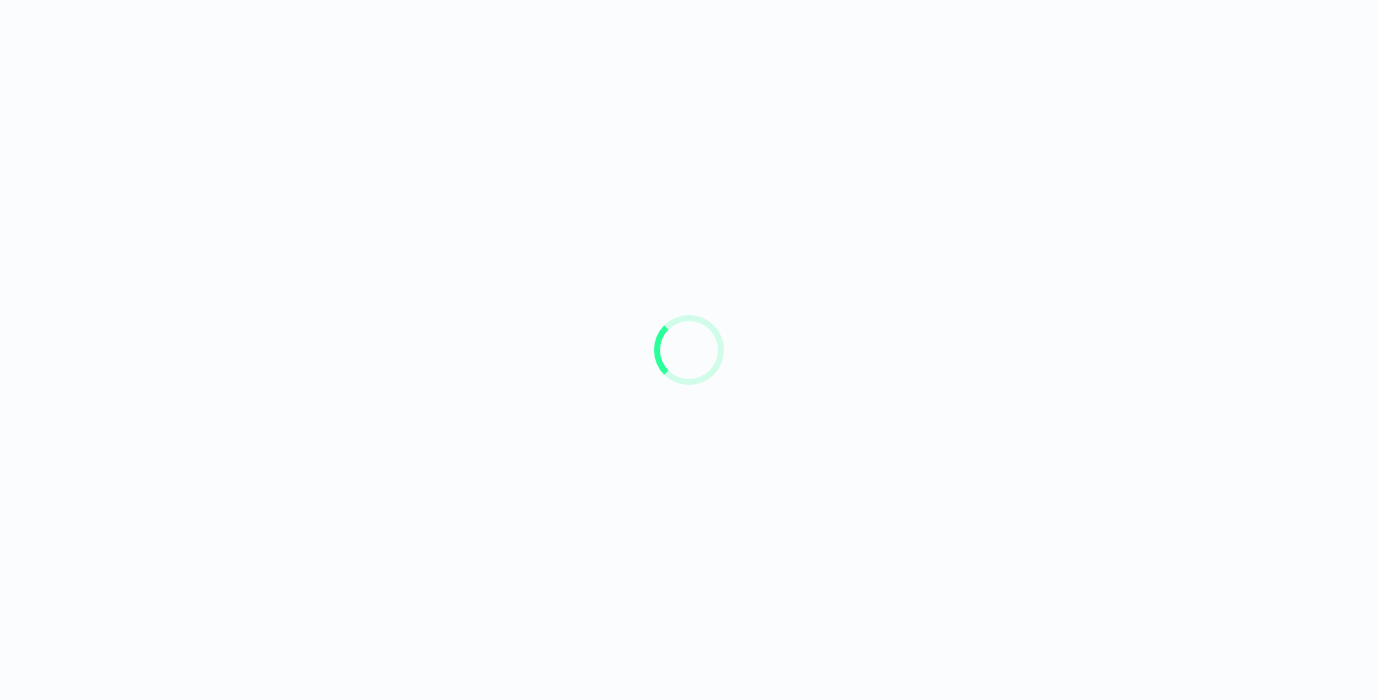 scroll, scrollTop: 0, scrollLeft: 0, axis: both 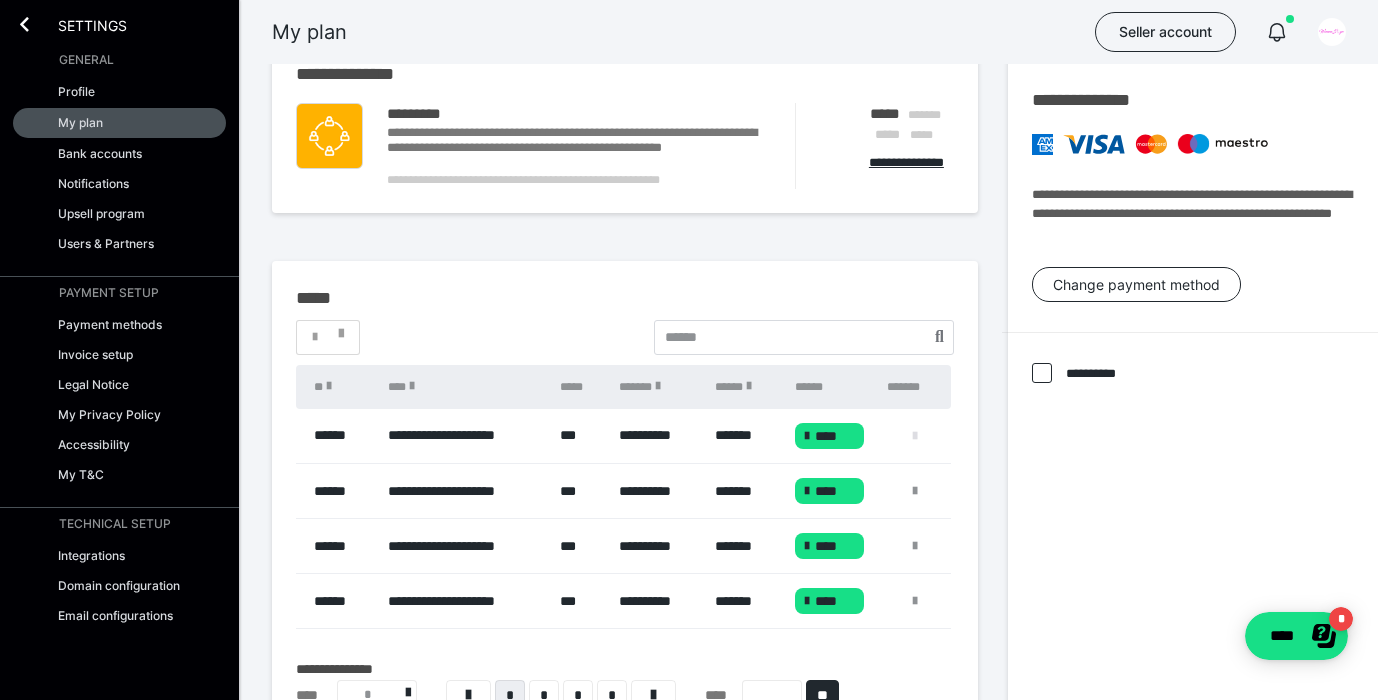 click at bounding box center [915, 436] 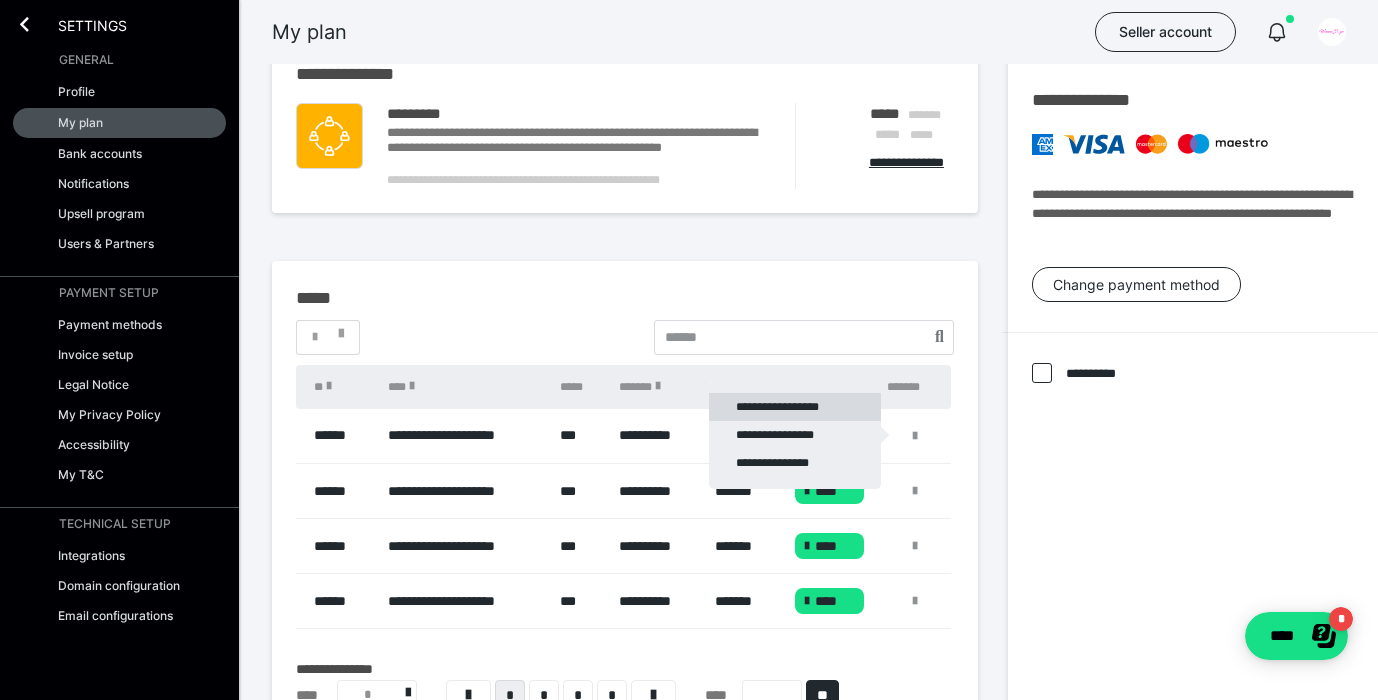 click on "**********" at bounding box center [795, 407] 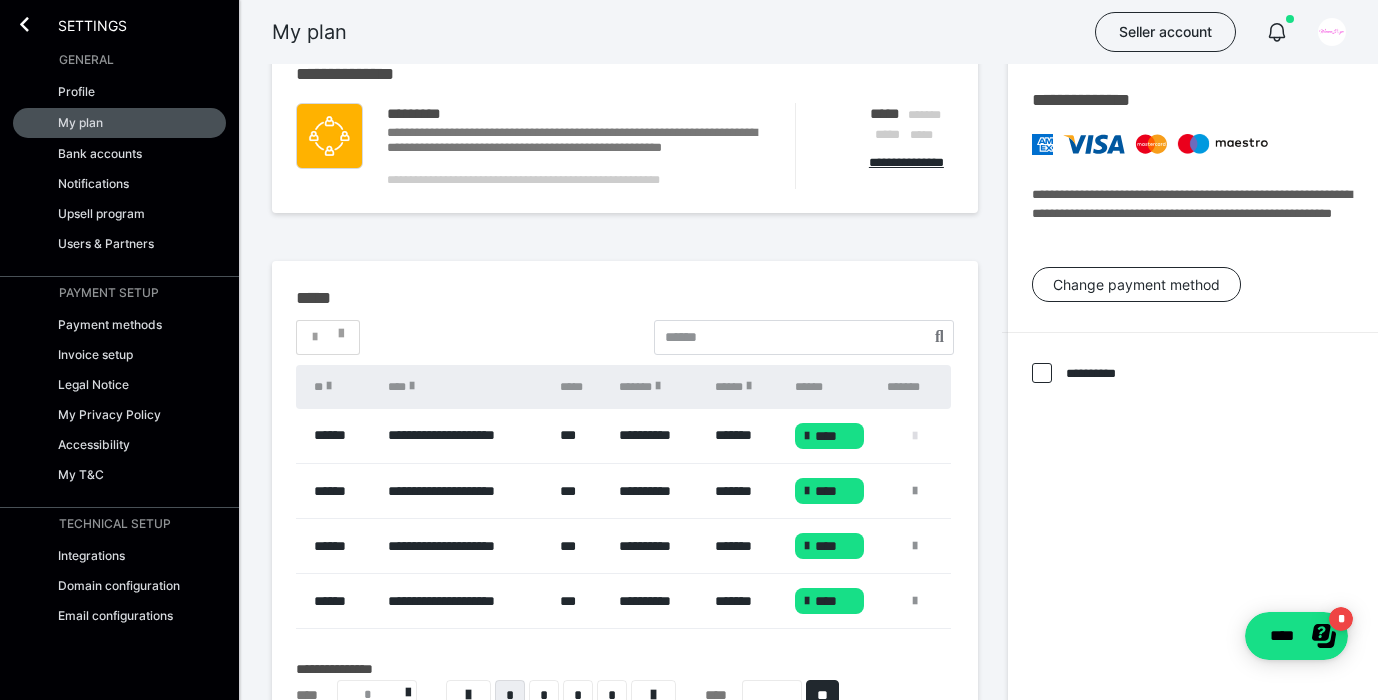 click at bounding box center (915, 436) 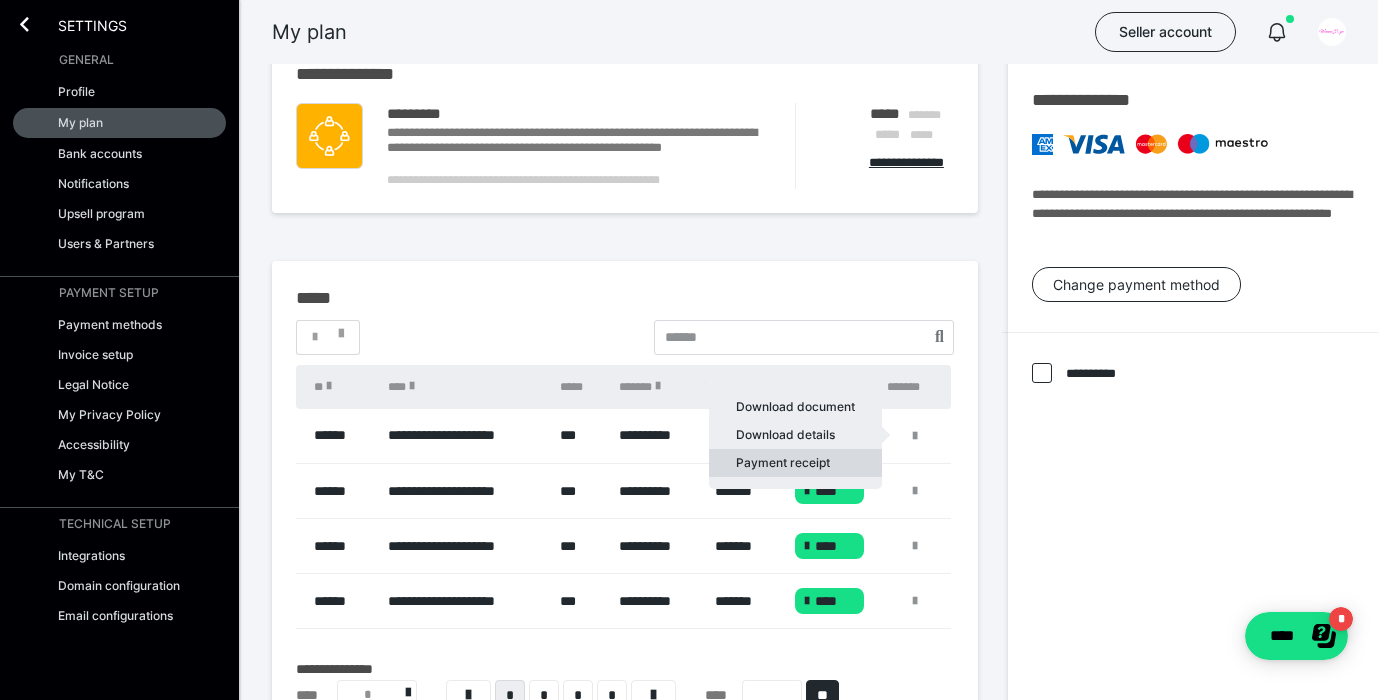 click on "Payment receipt" at bounding box center (795, 463) 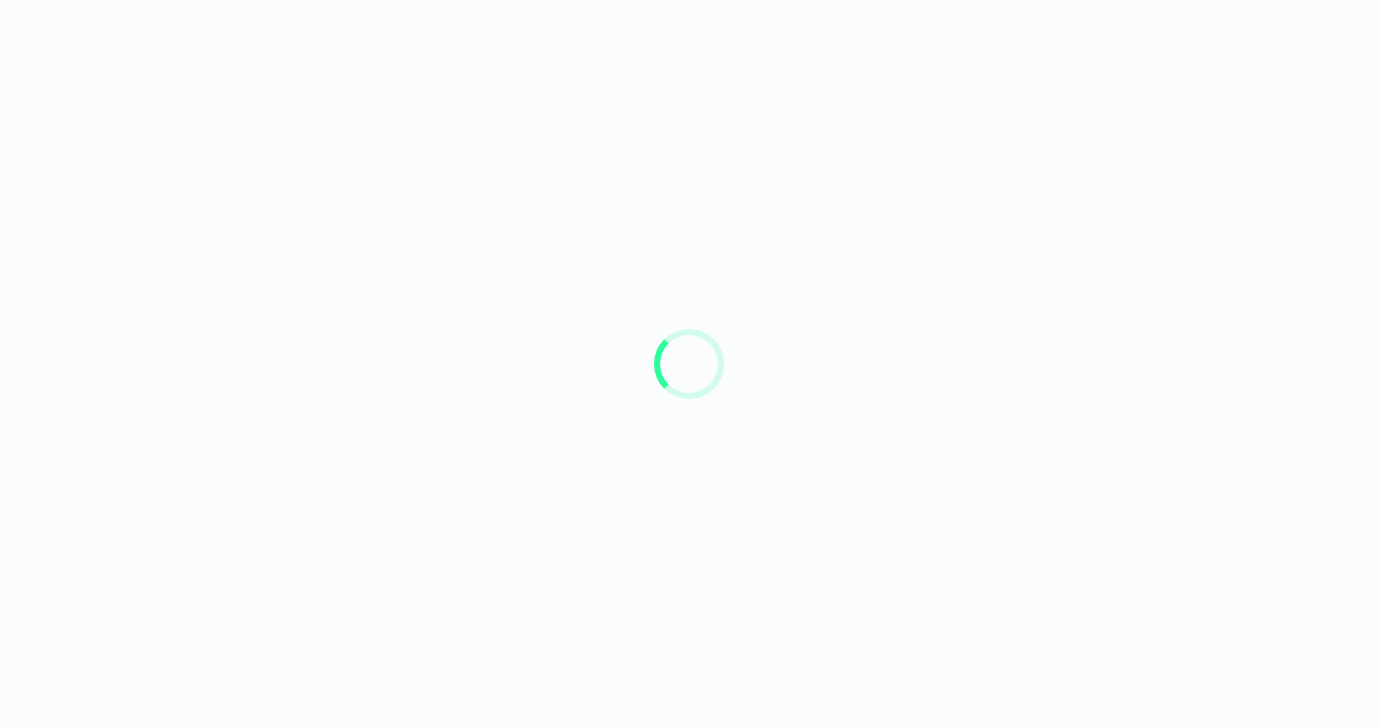 scroll, scrollTop: 0, scrollLeft: 0, axis: both 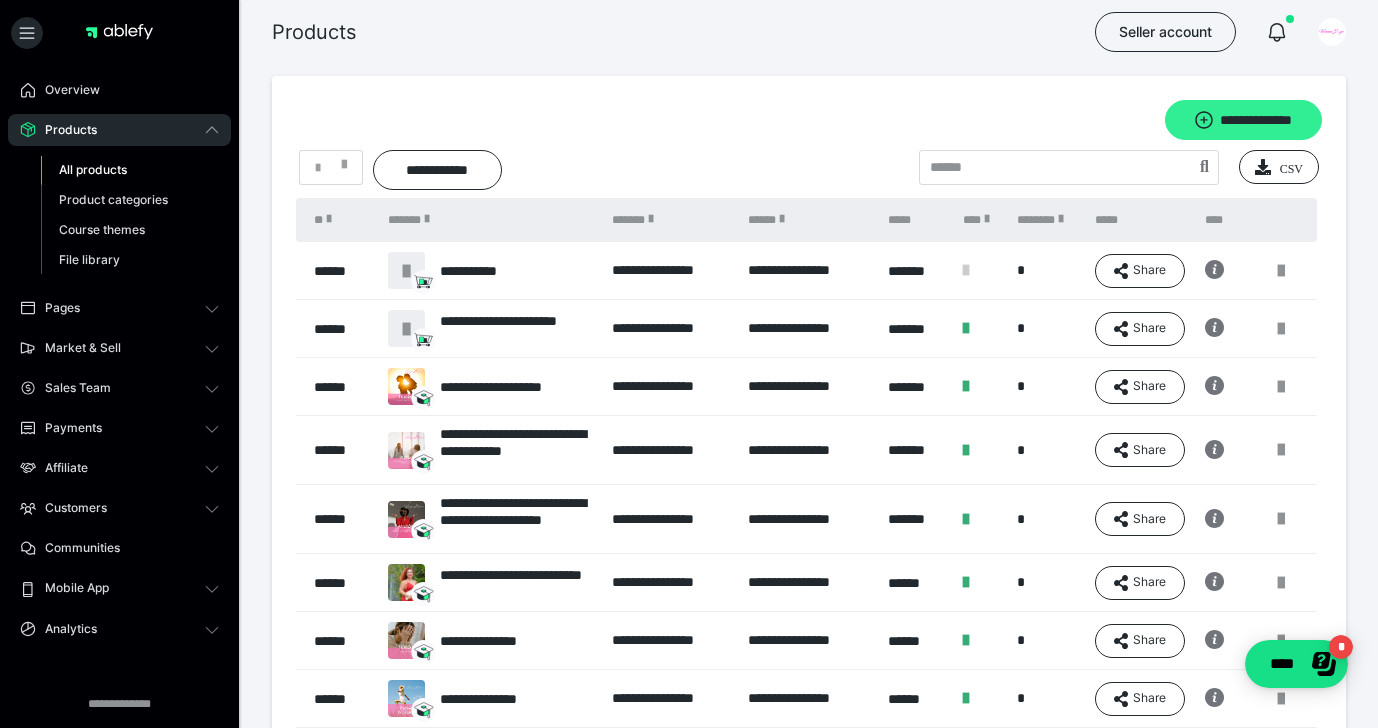 click on "**********" at bounding box center (1243, 120) 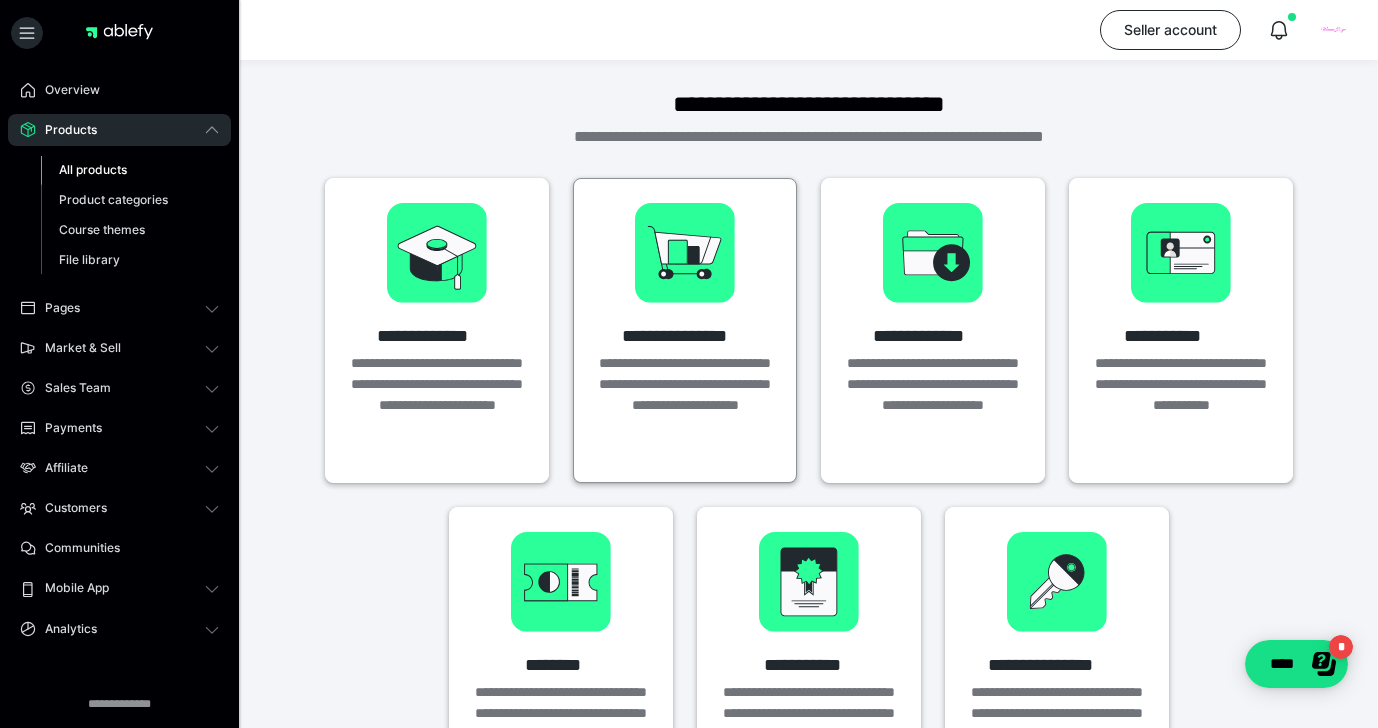 click at bounding box center [685, 253] 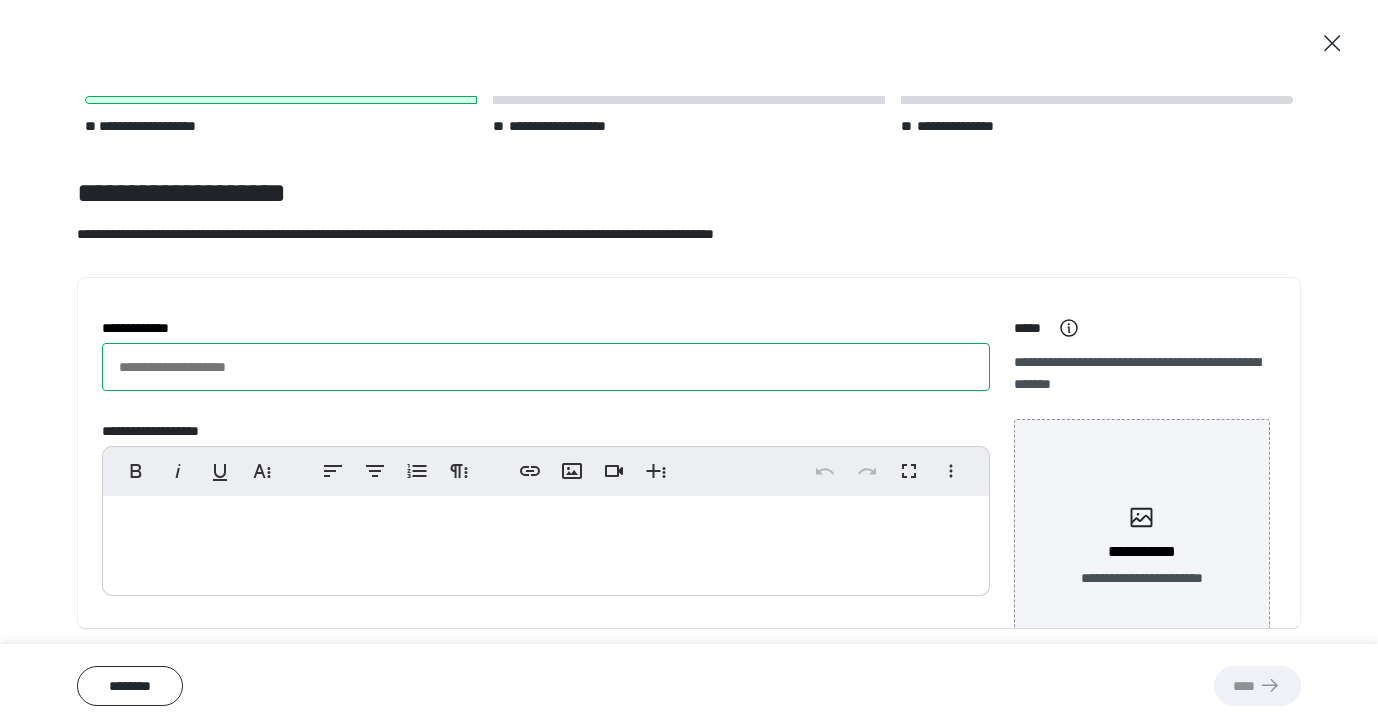 click on "**********" at bounding box center [546, 367] 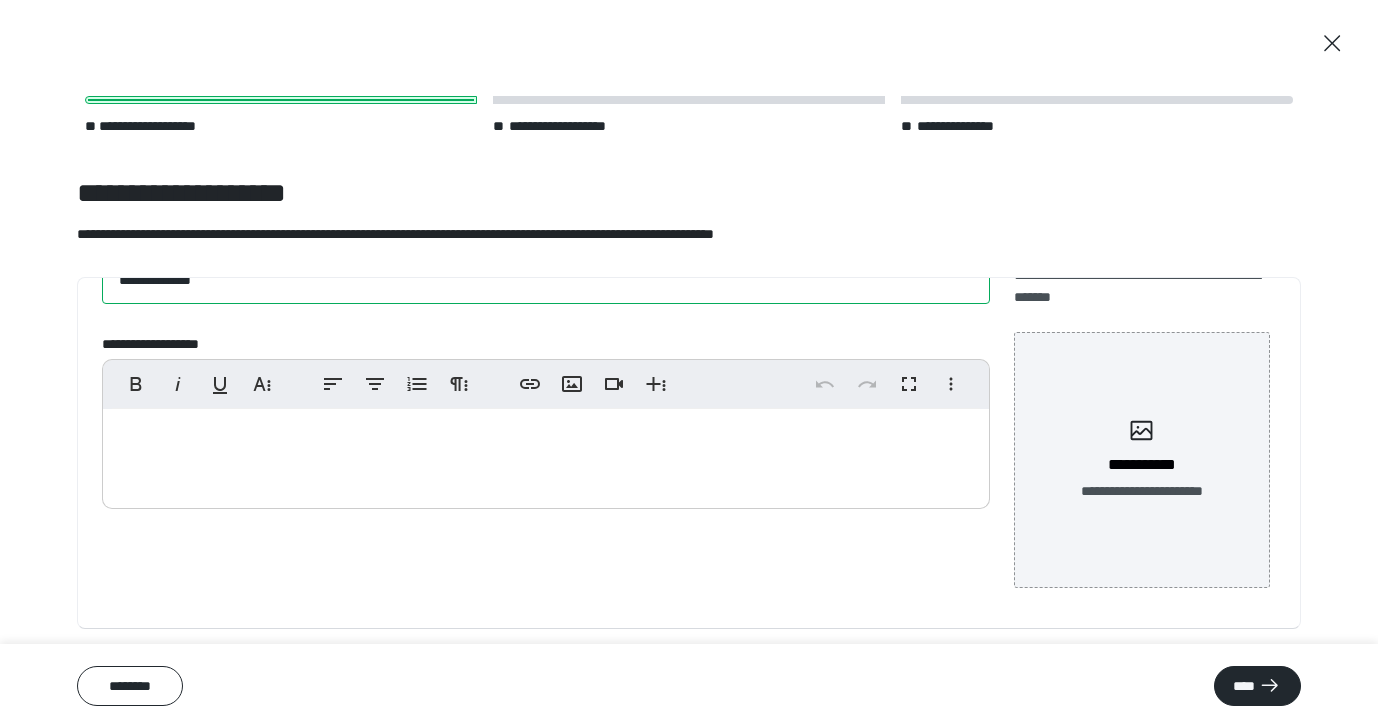scroll, scrollTop: 88, scrollLeft: 0, axis: vertical 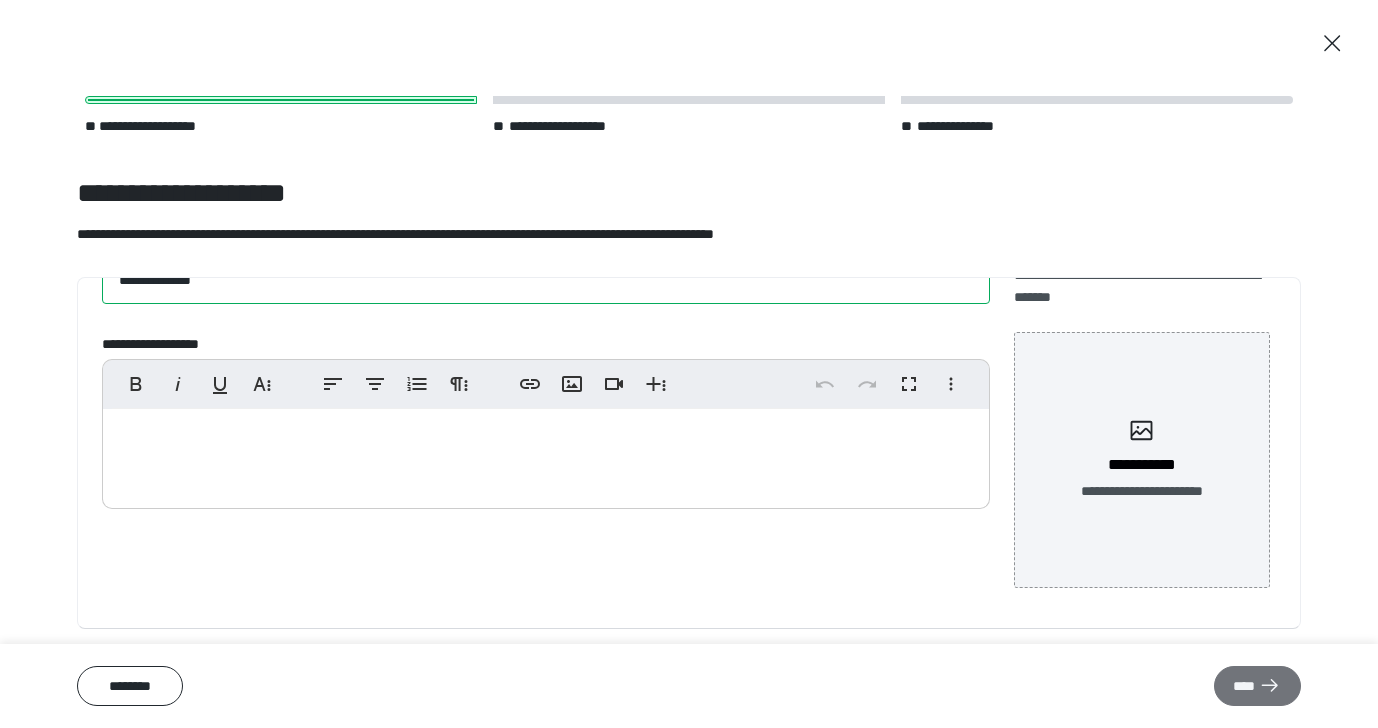 type on "**********" 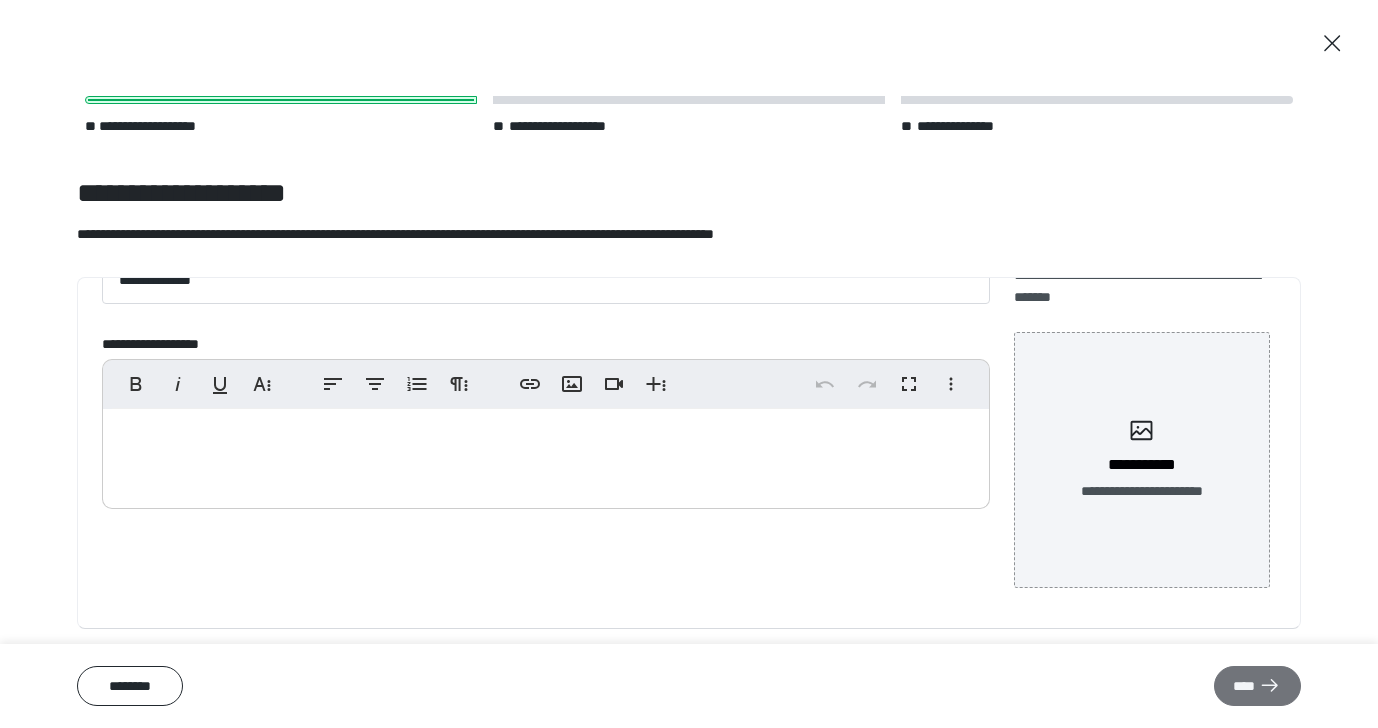 click on "****" at bounding box center (1257, 686) 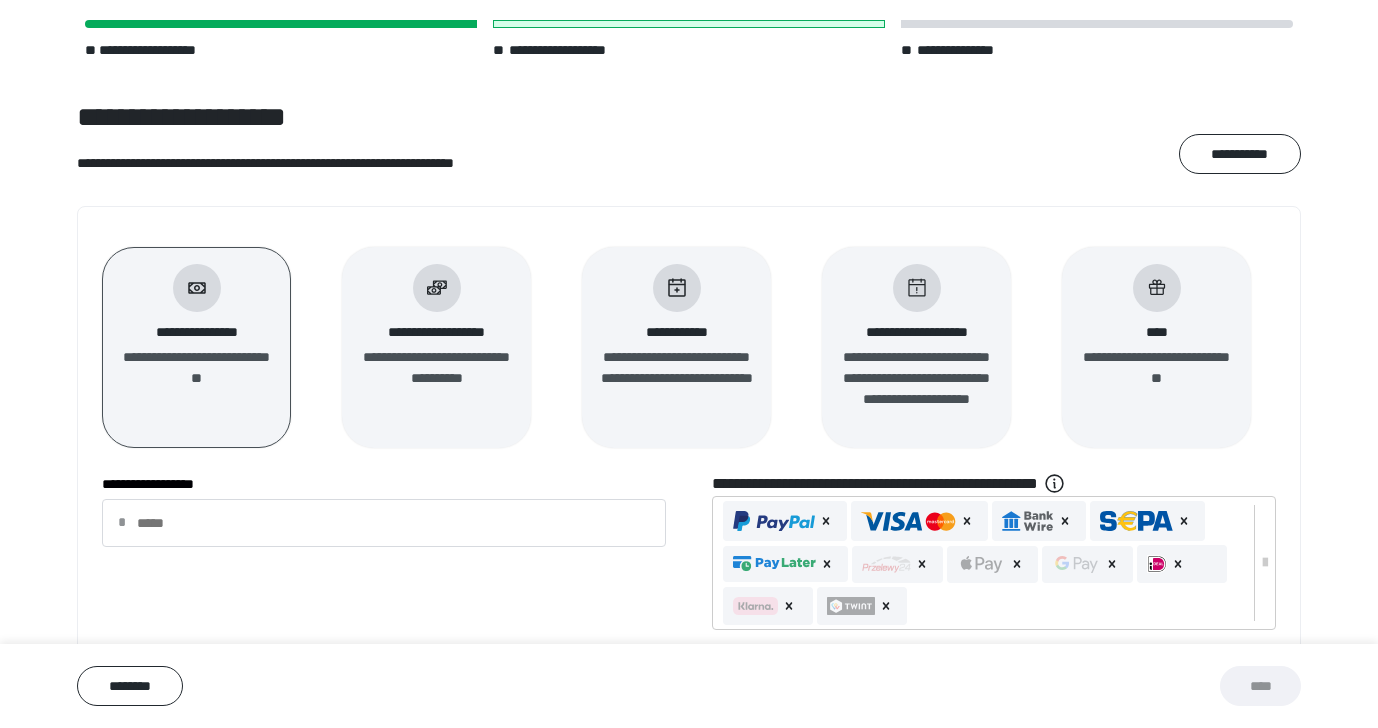 scroll, scrollTop: 85, scrollLeft: 0, axis: vertical 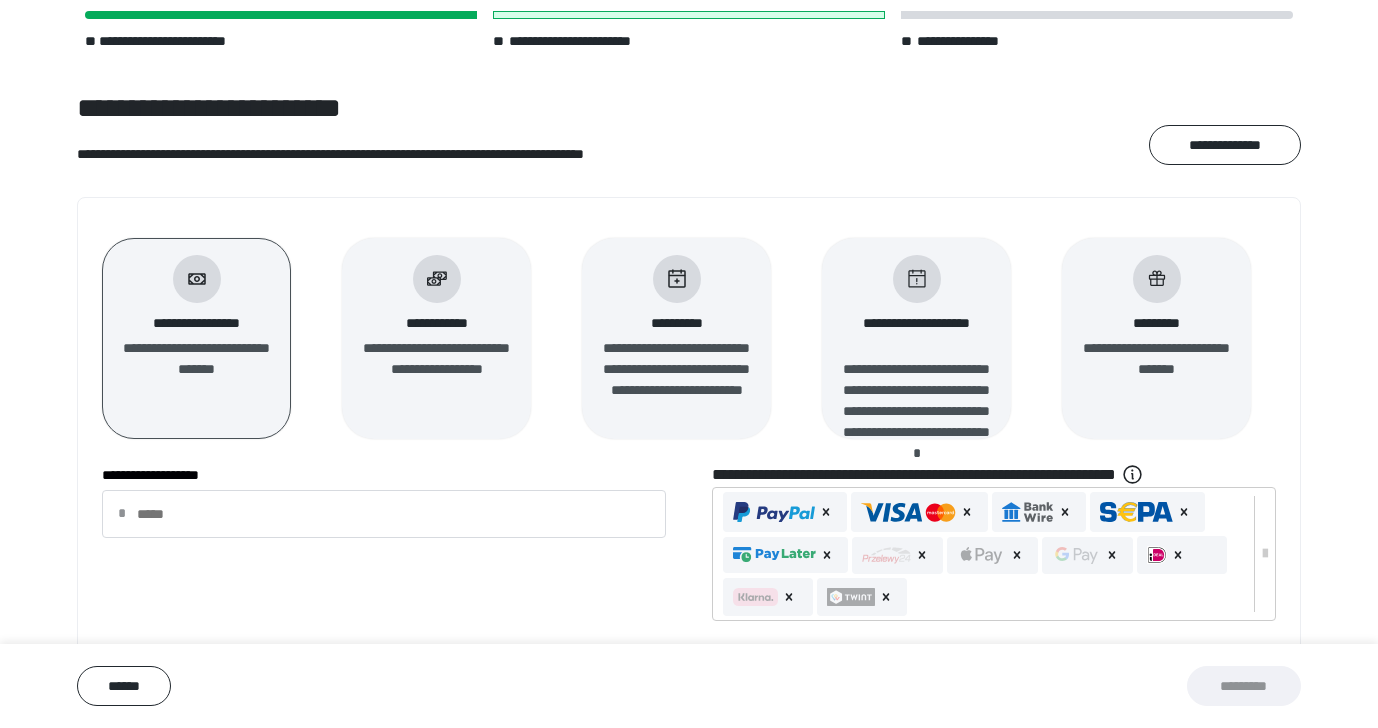 click on "**********" at bounding box center (436, 323) 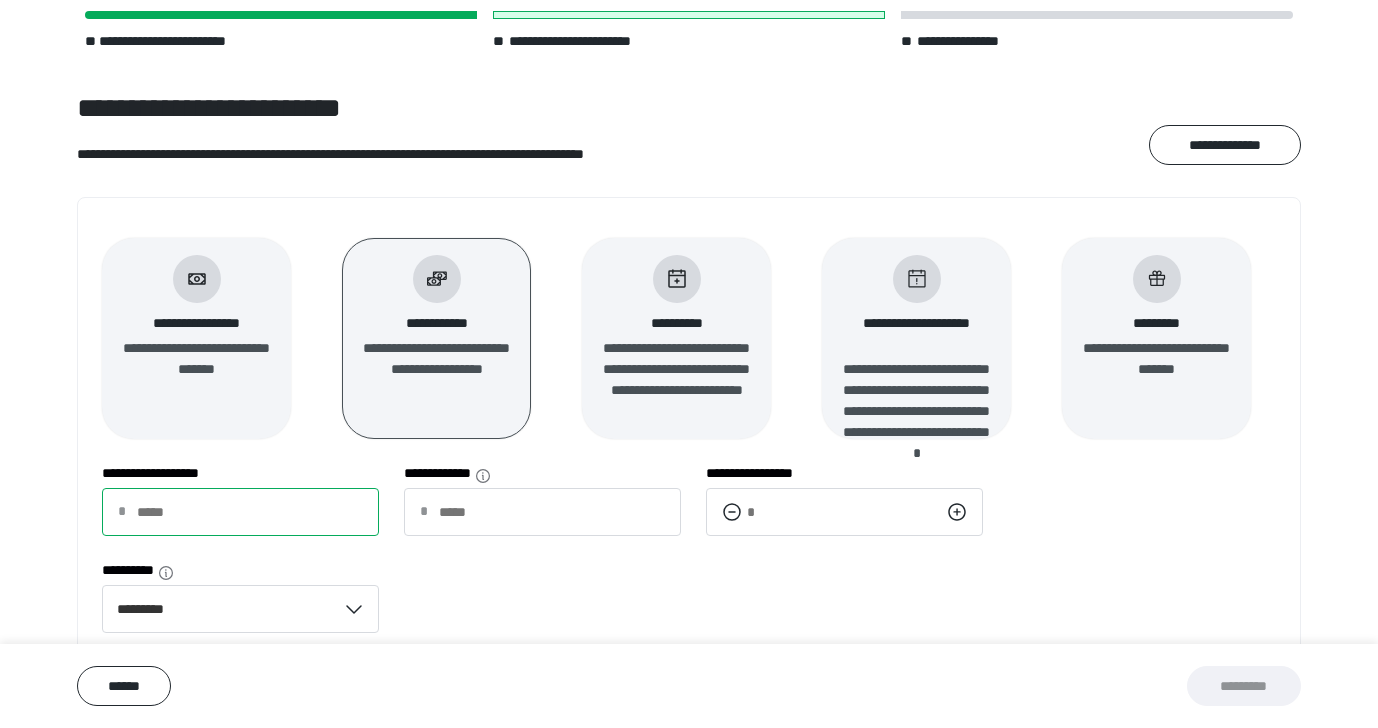 click on "**********" at bounding box center [240, 512] 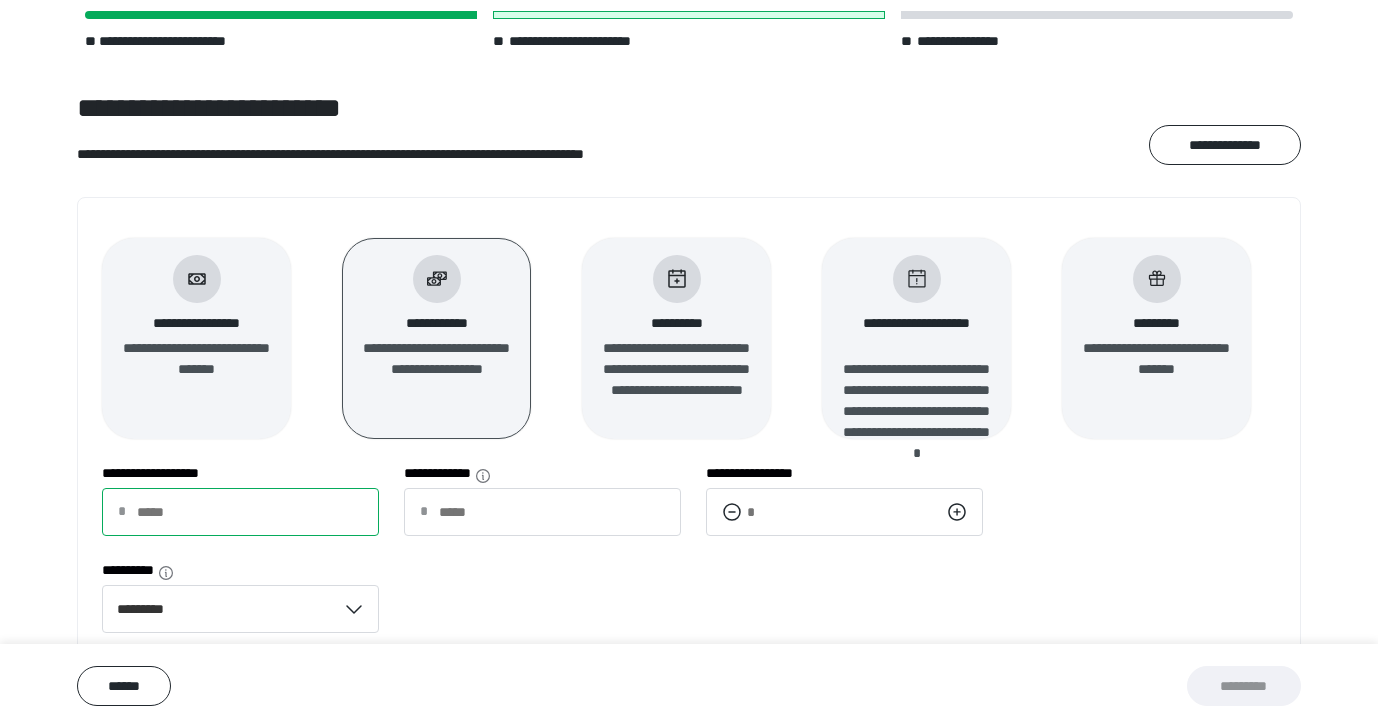 type on "*" 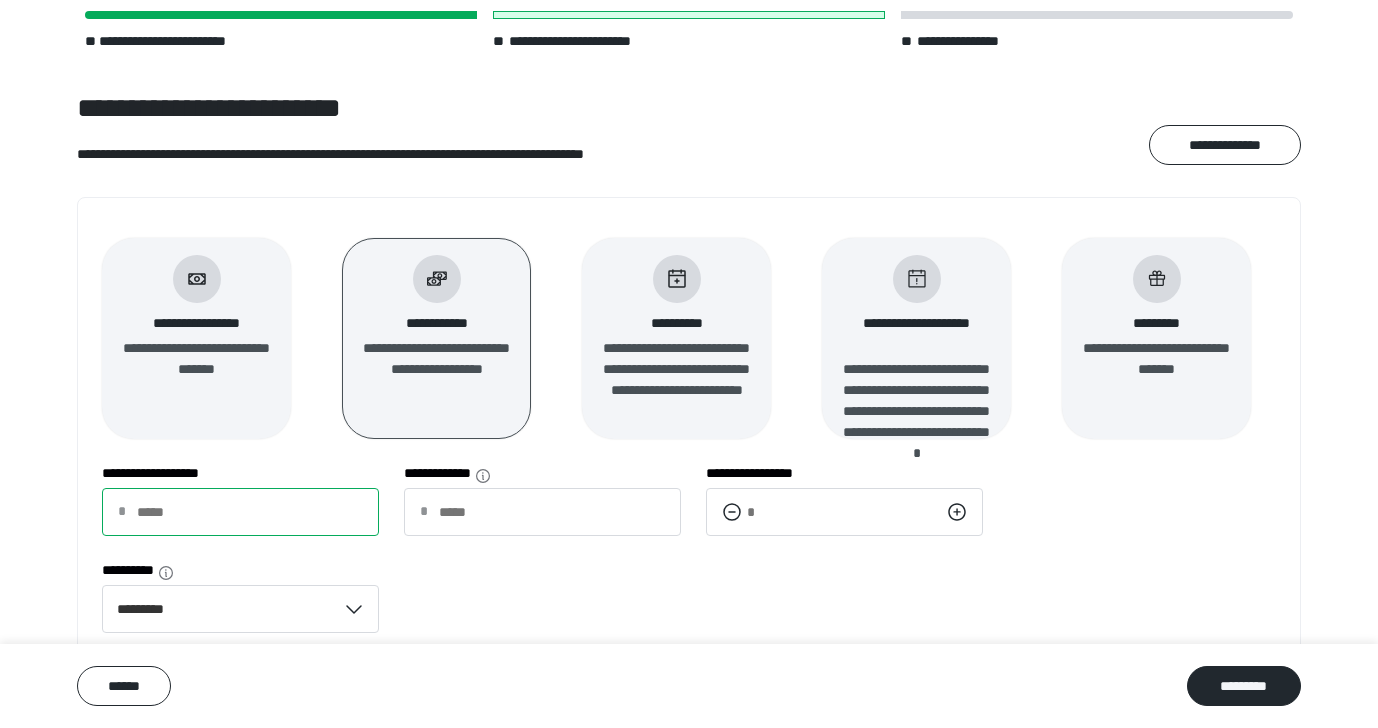 type on "**" 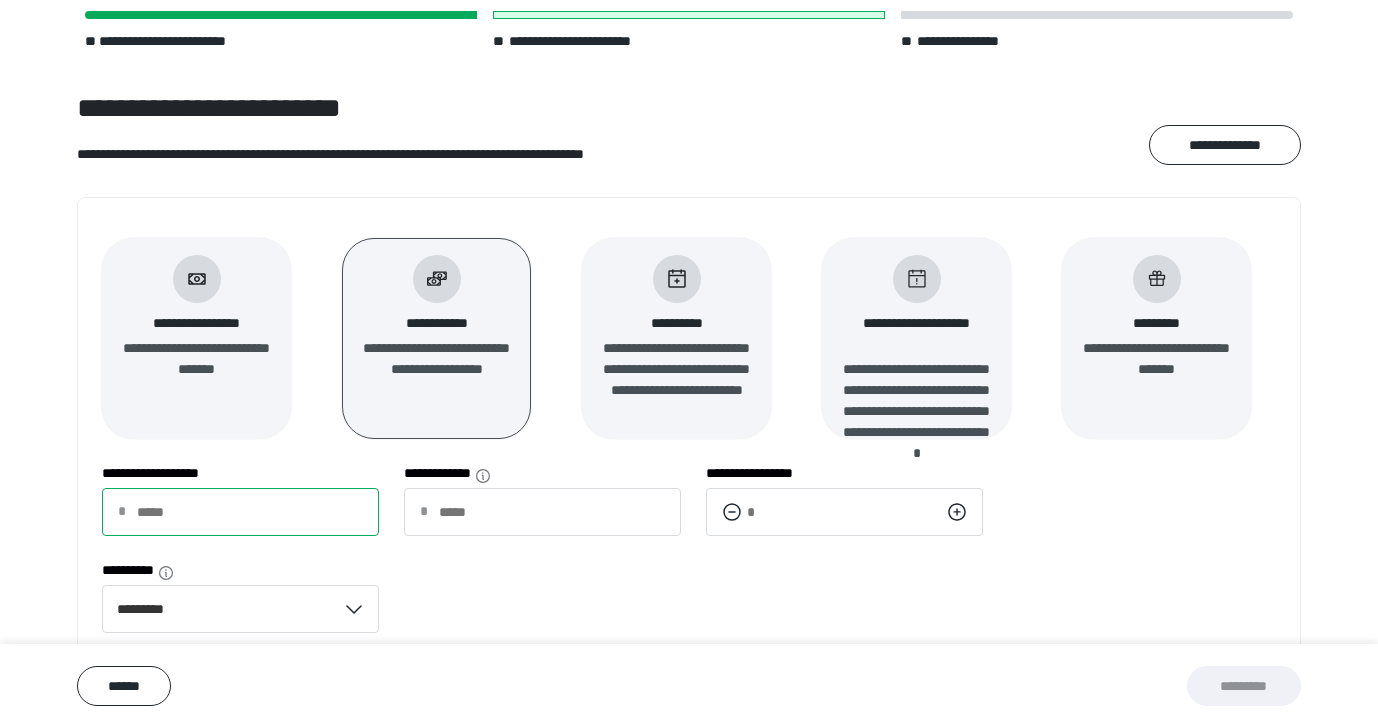 type on "**" 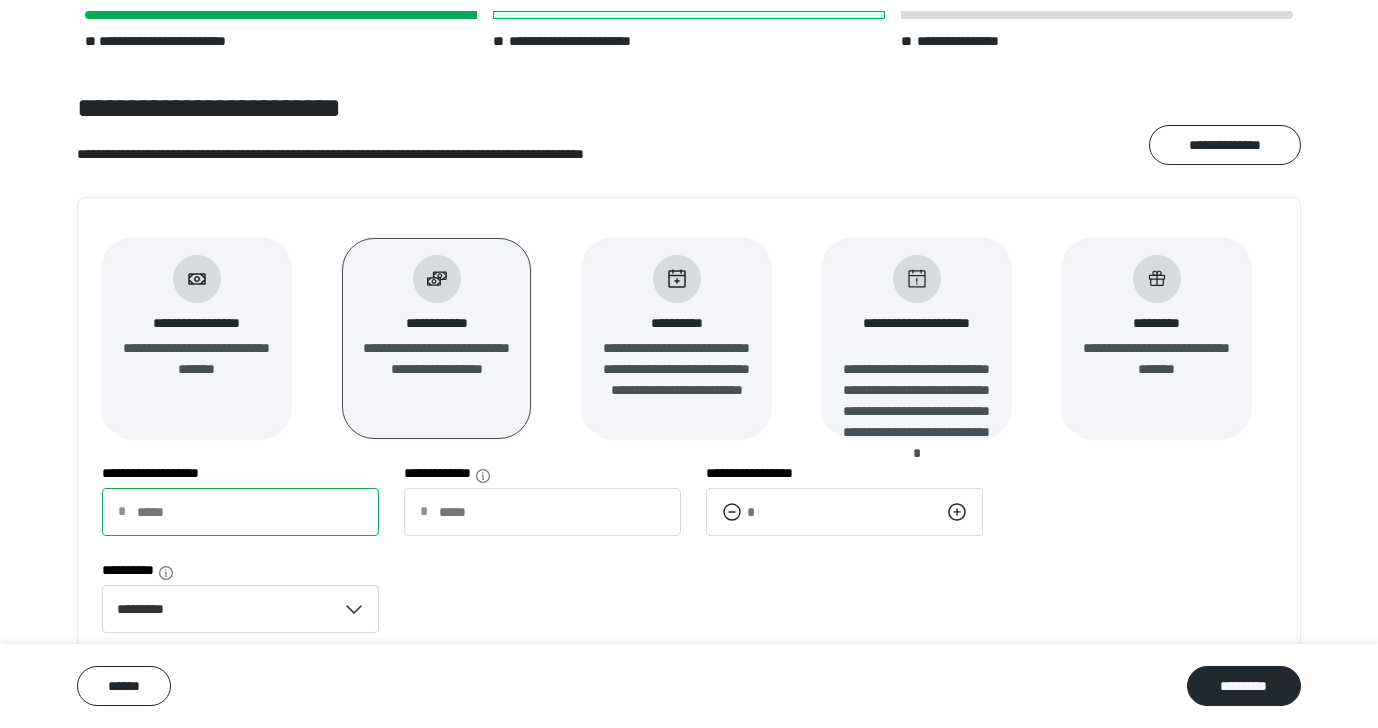 type on "***" 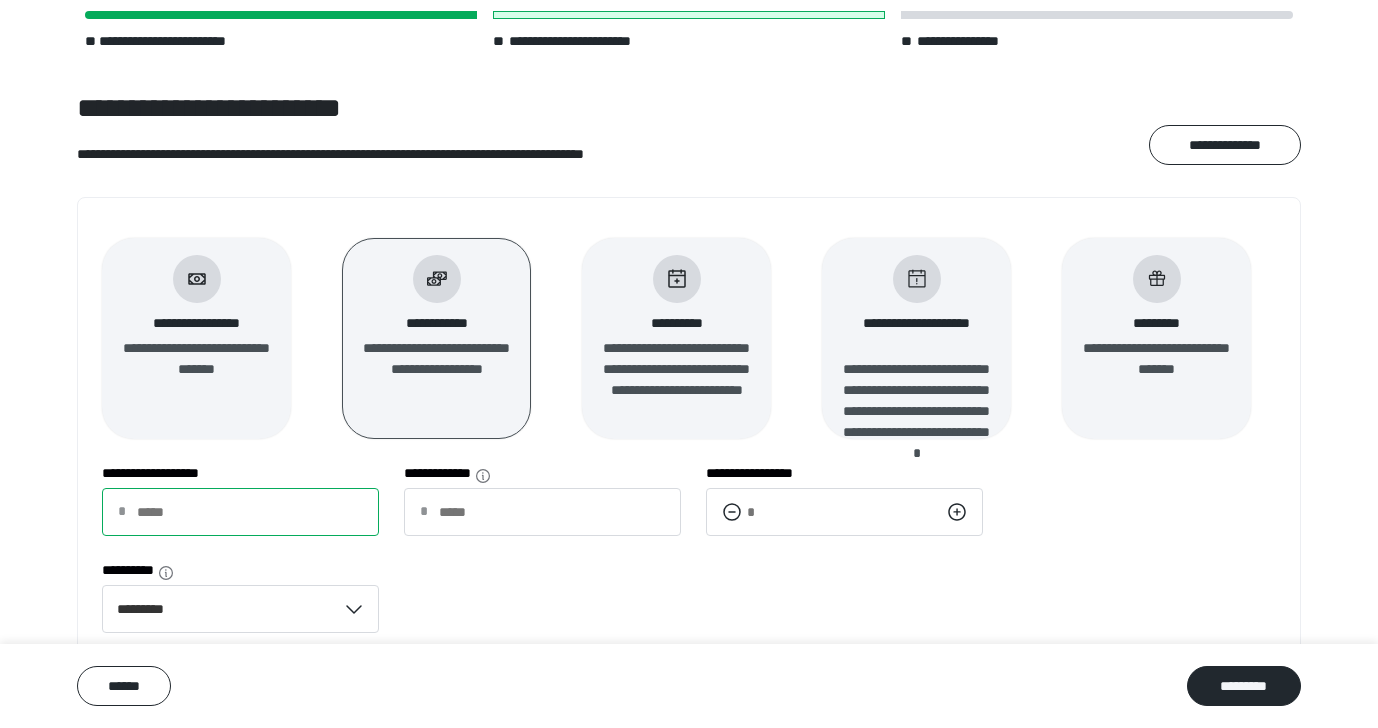 type on "****" 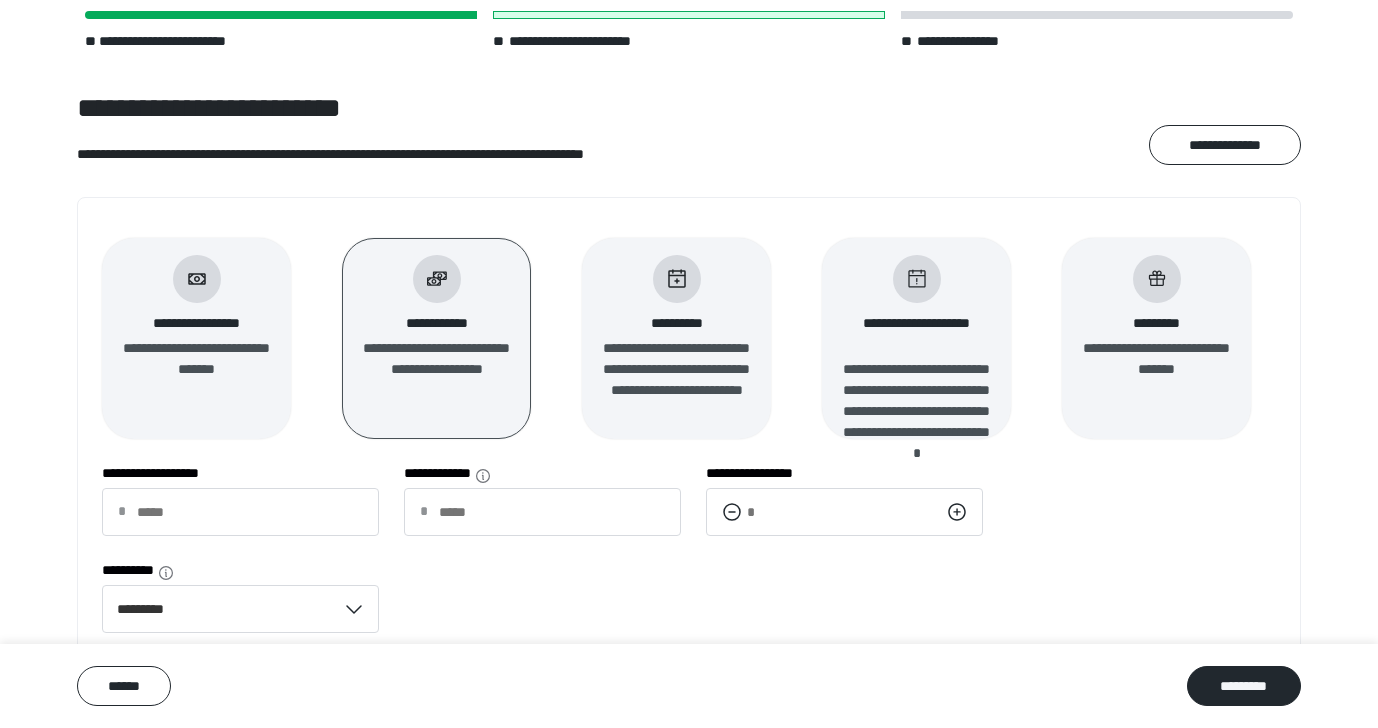 click 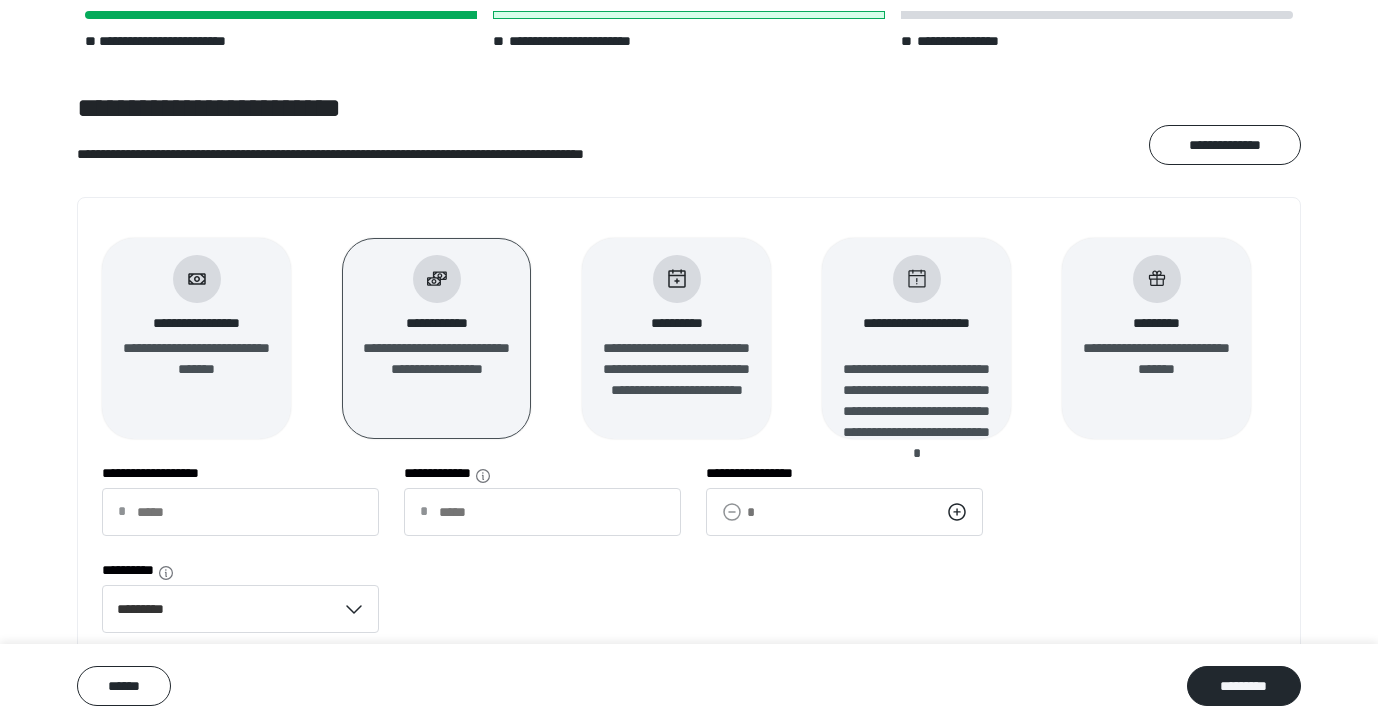click 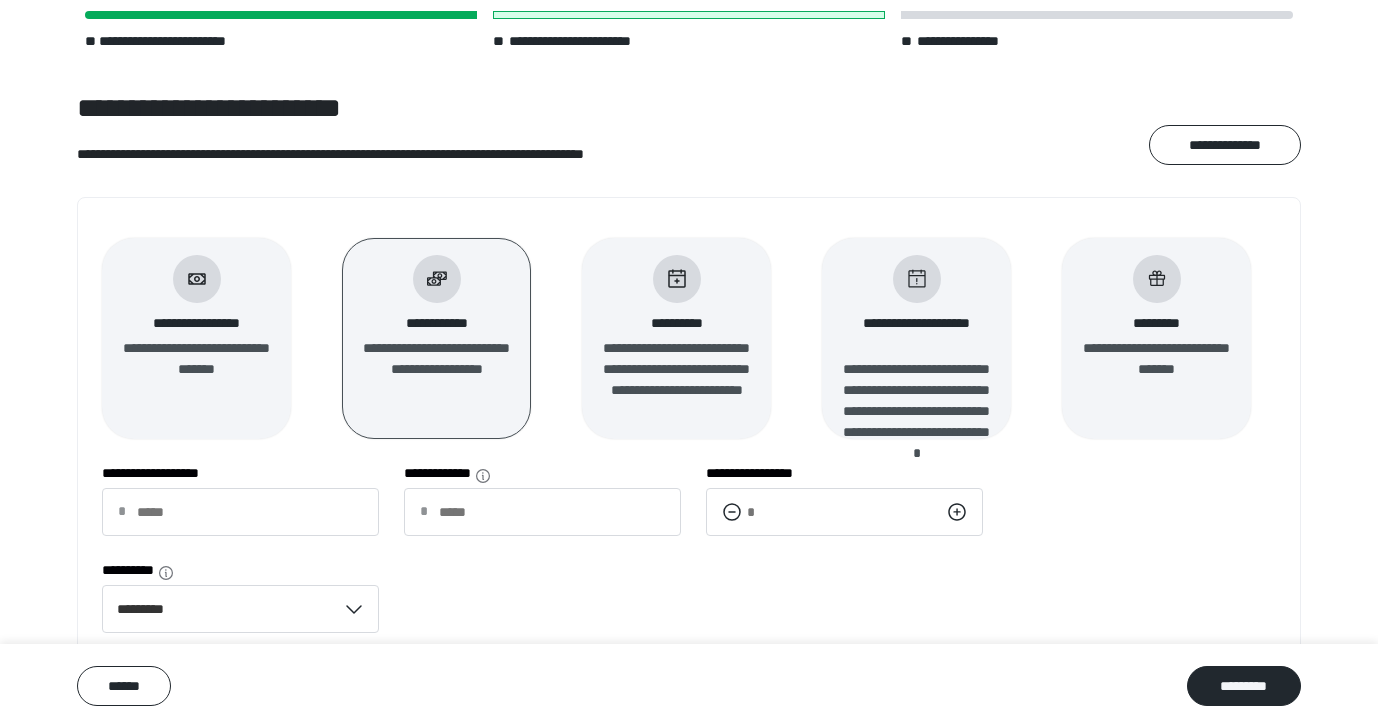 click 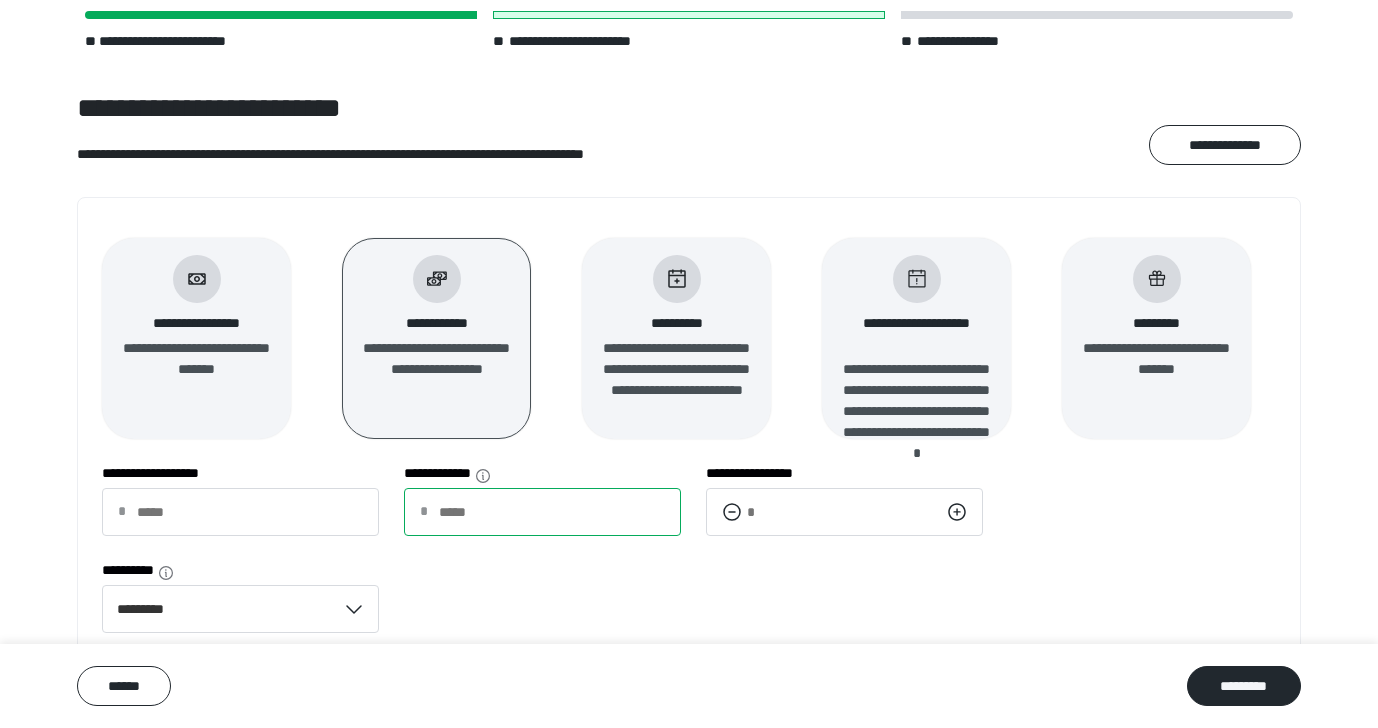 drag, startPoint x: 494, startPoint y: 509, endPoint x: 392, endPoint y: 509, distance: 102 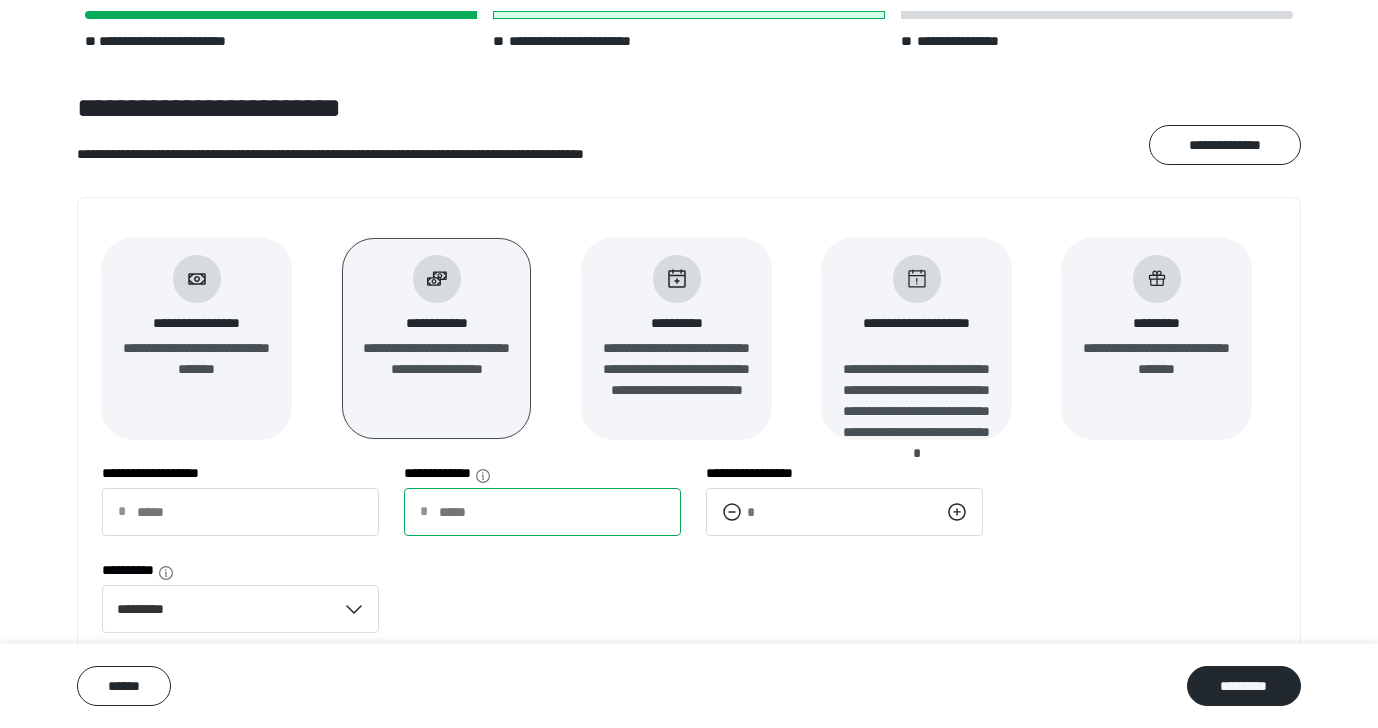 type on "***" 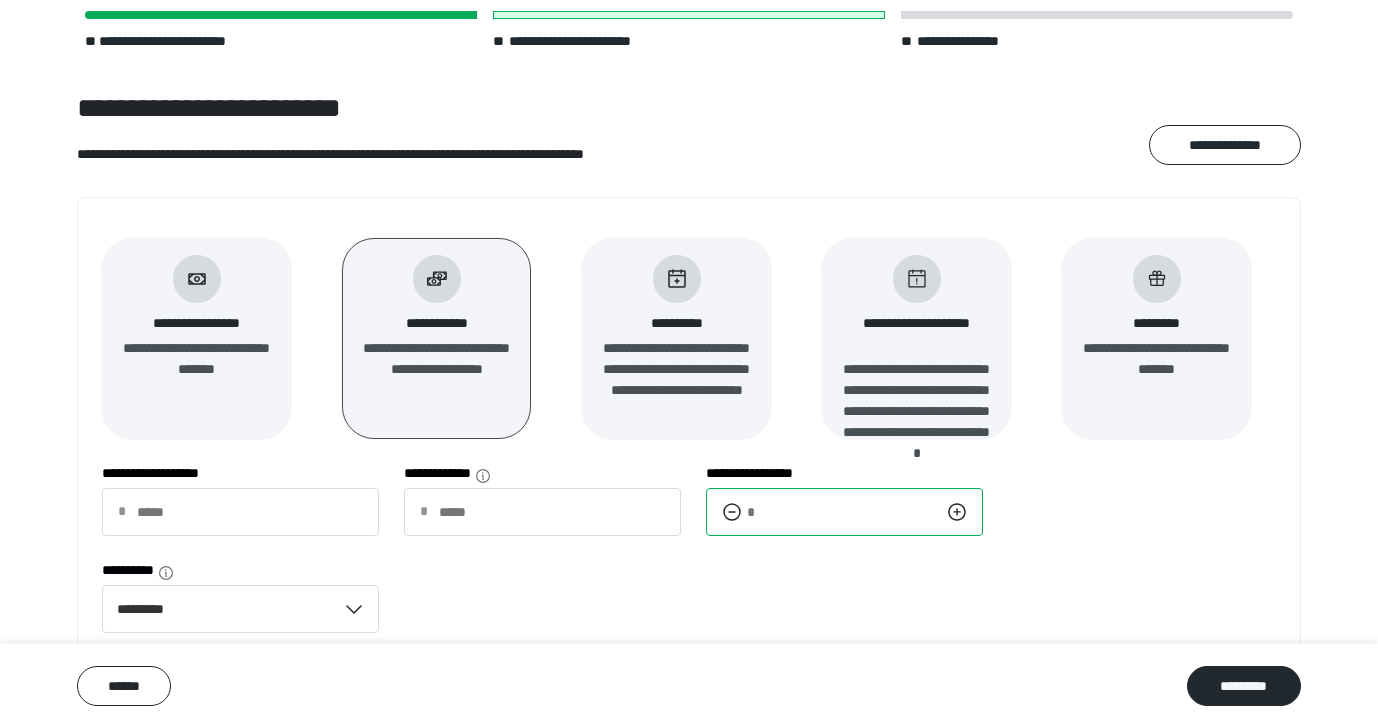 click on "**" at bounding box center (844, 512) 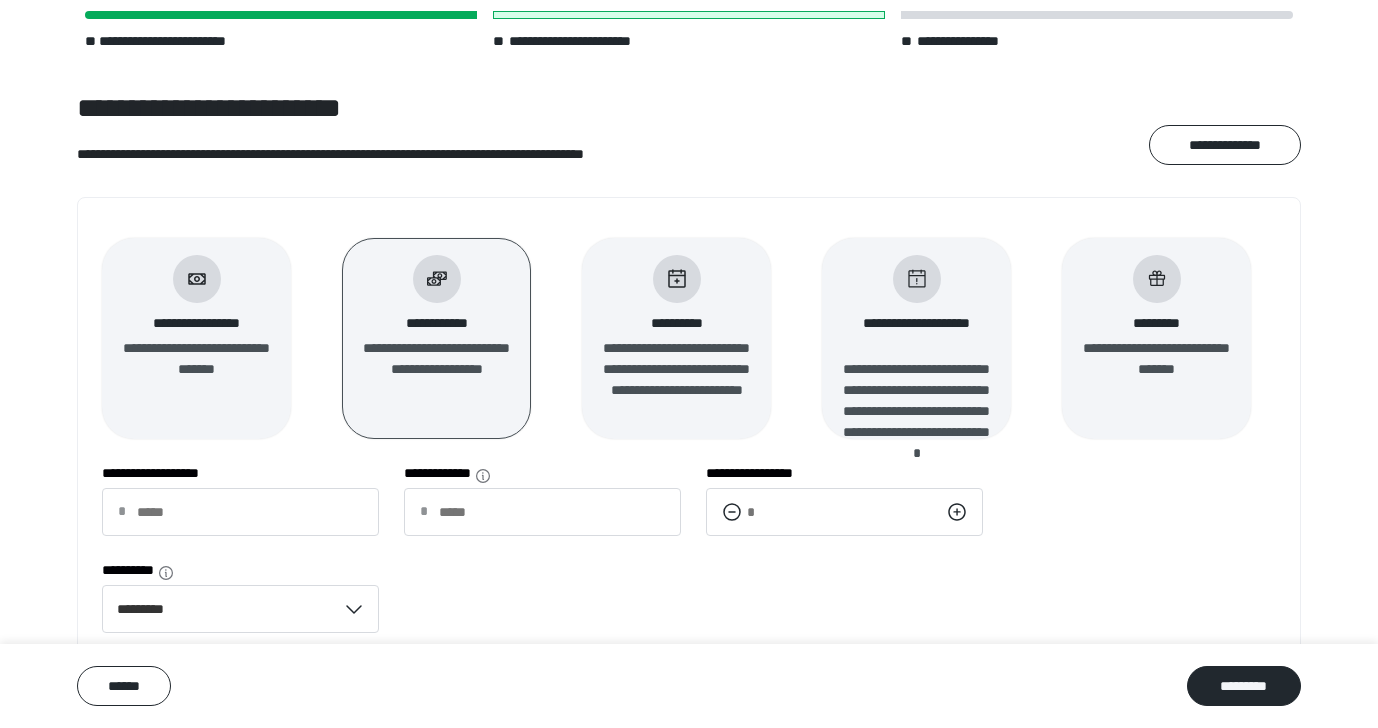 click 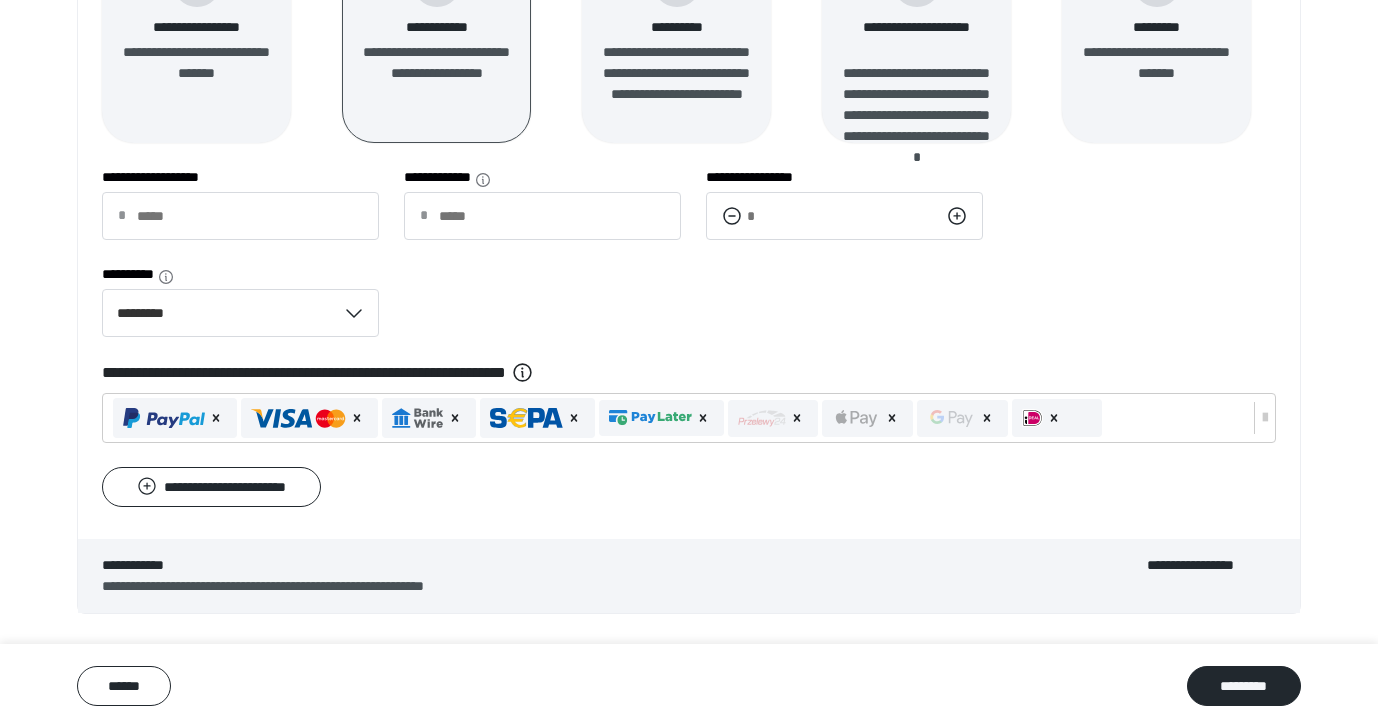 scroll, scrollTop: 381, scrollLeft: 0, axis: vertical 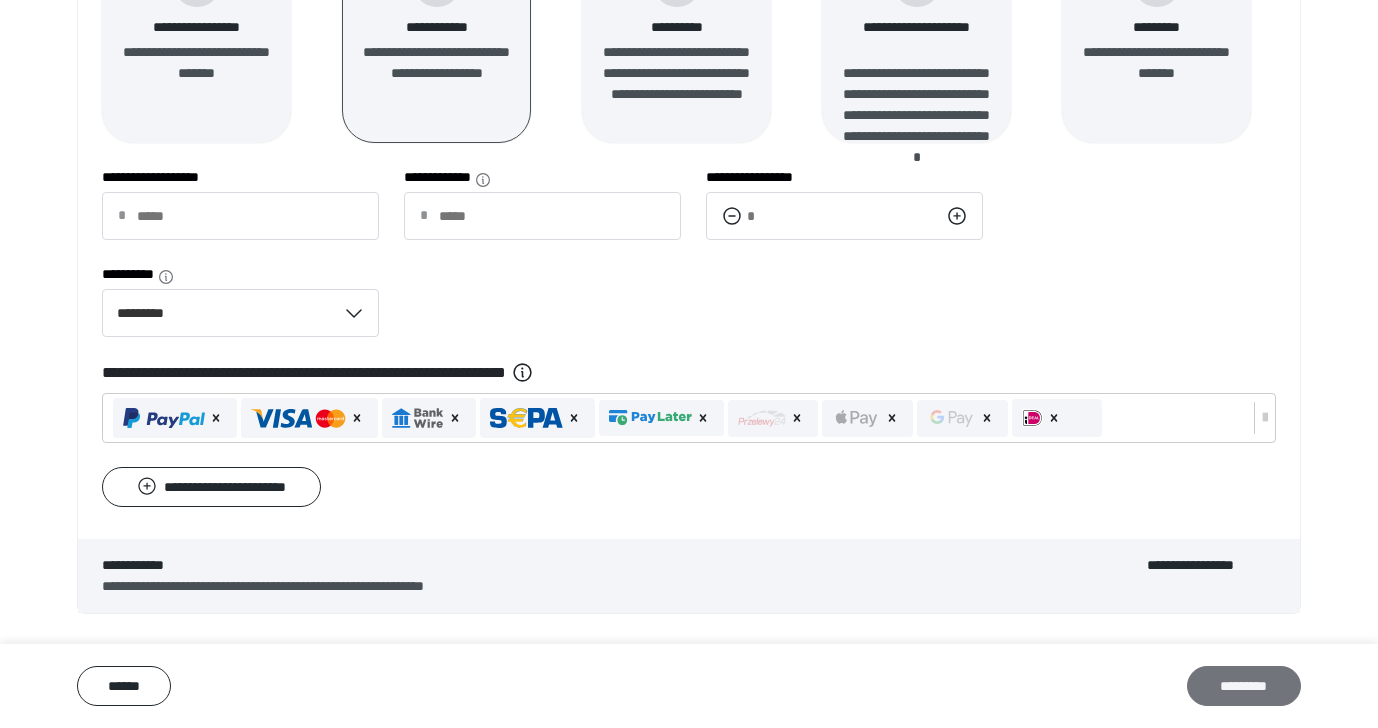 click on "*********" at bounding box center [1244, 686] 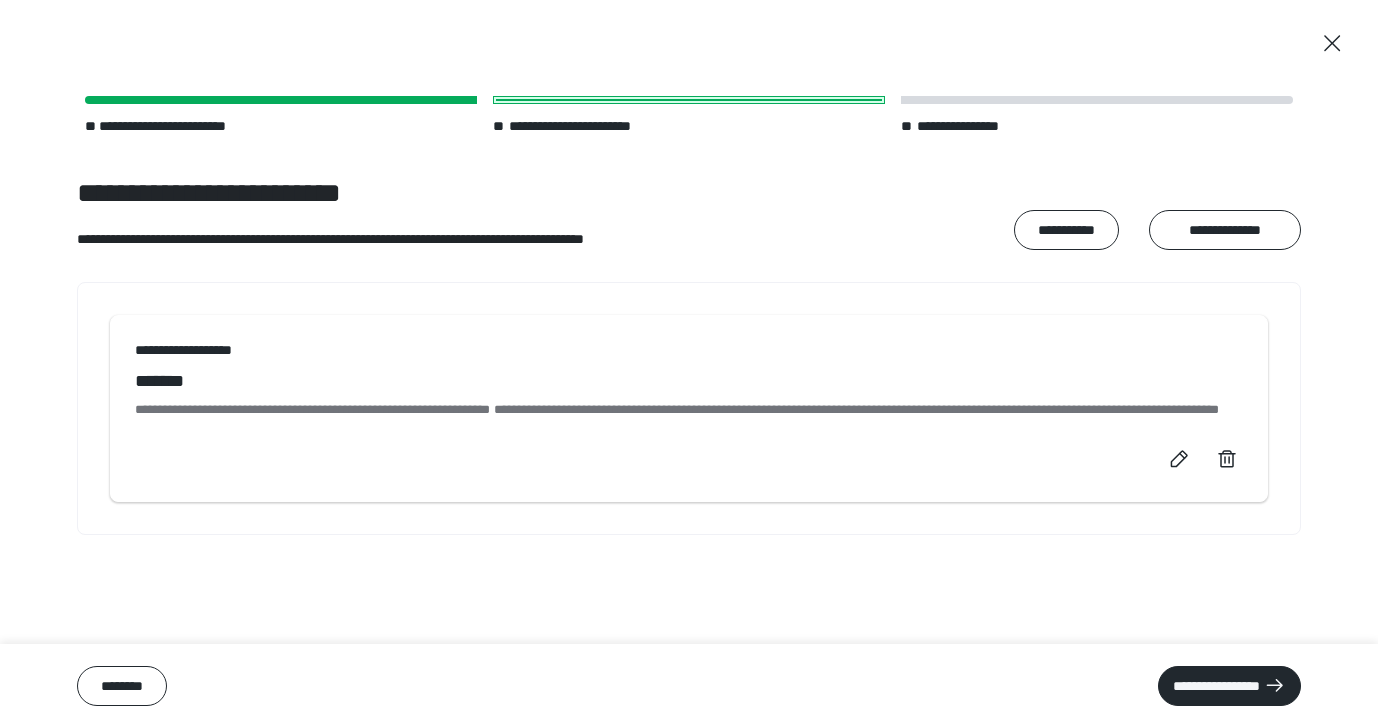 scroll, scrollTop: 0, scrollLeft: 0, axis: both 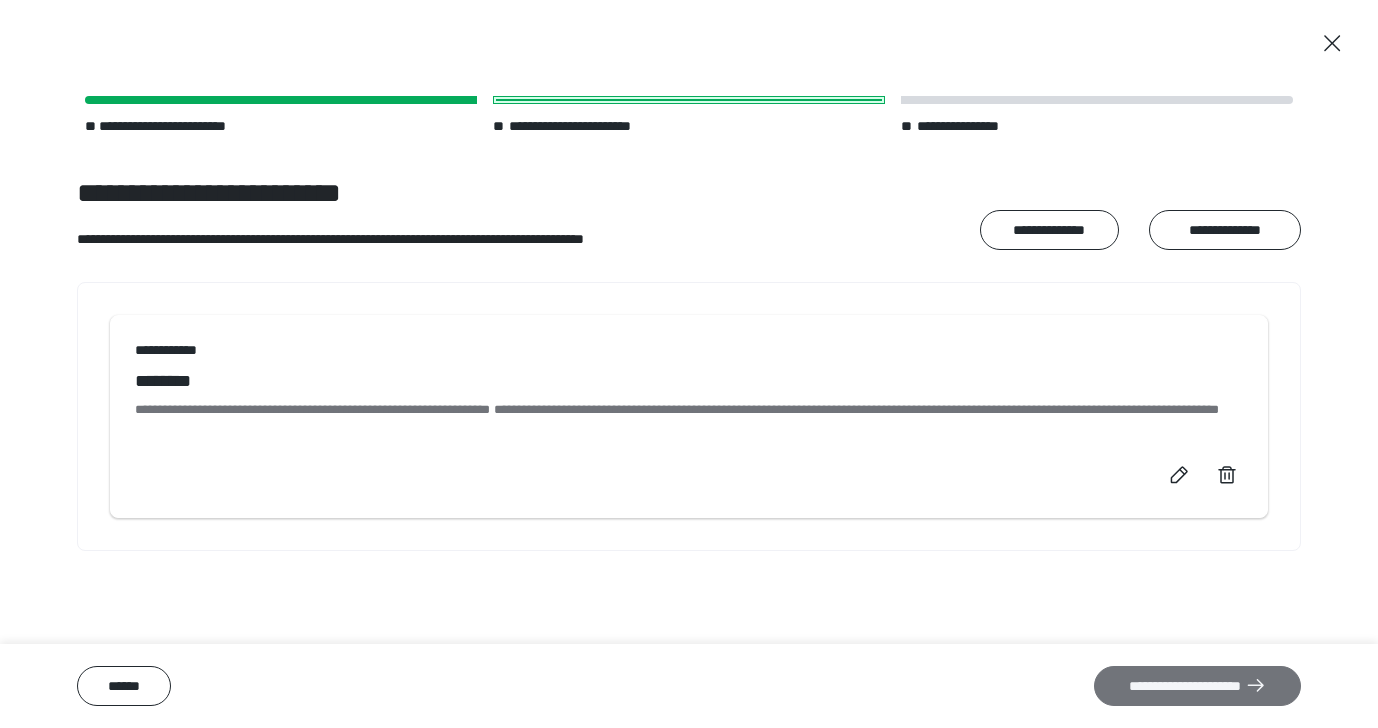 click on "**********" at bounding box center (1197, 686) 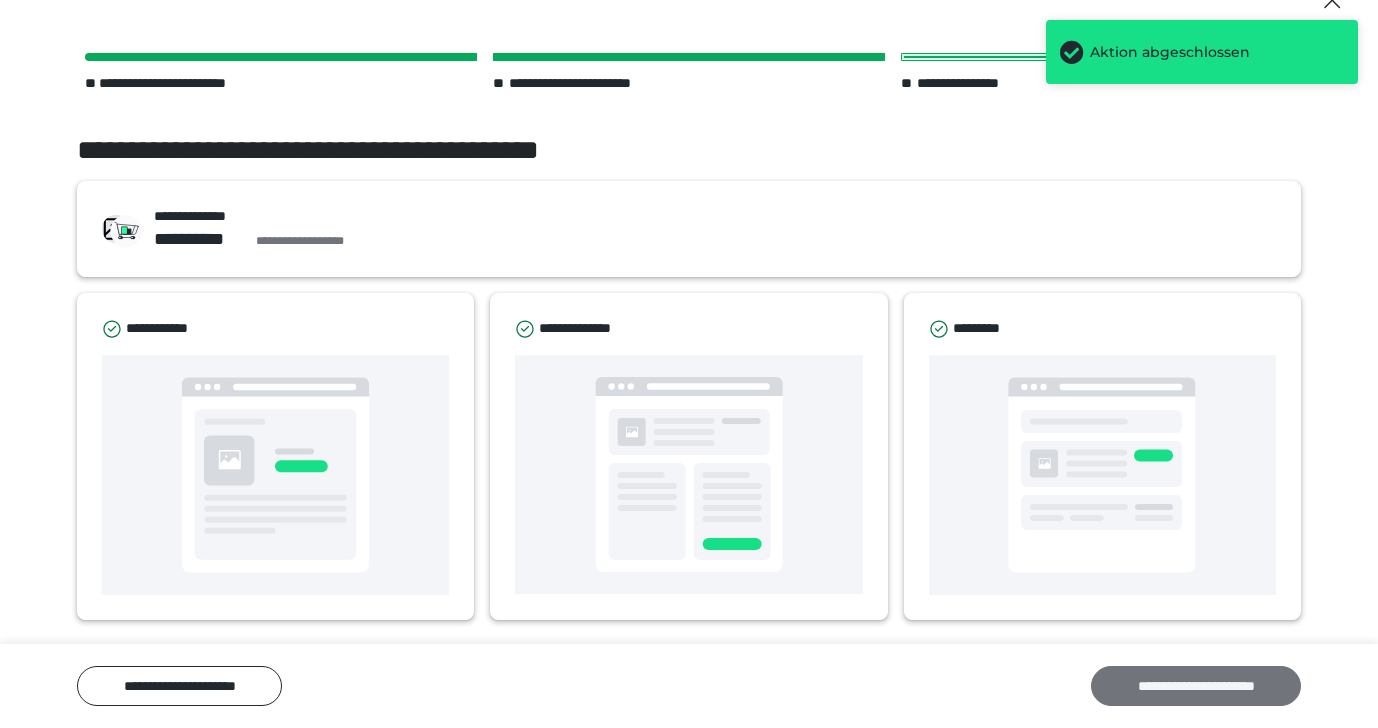 scroll, scrollTop: 43, scrollLeft: 0, axis: vertical 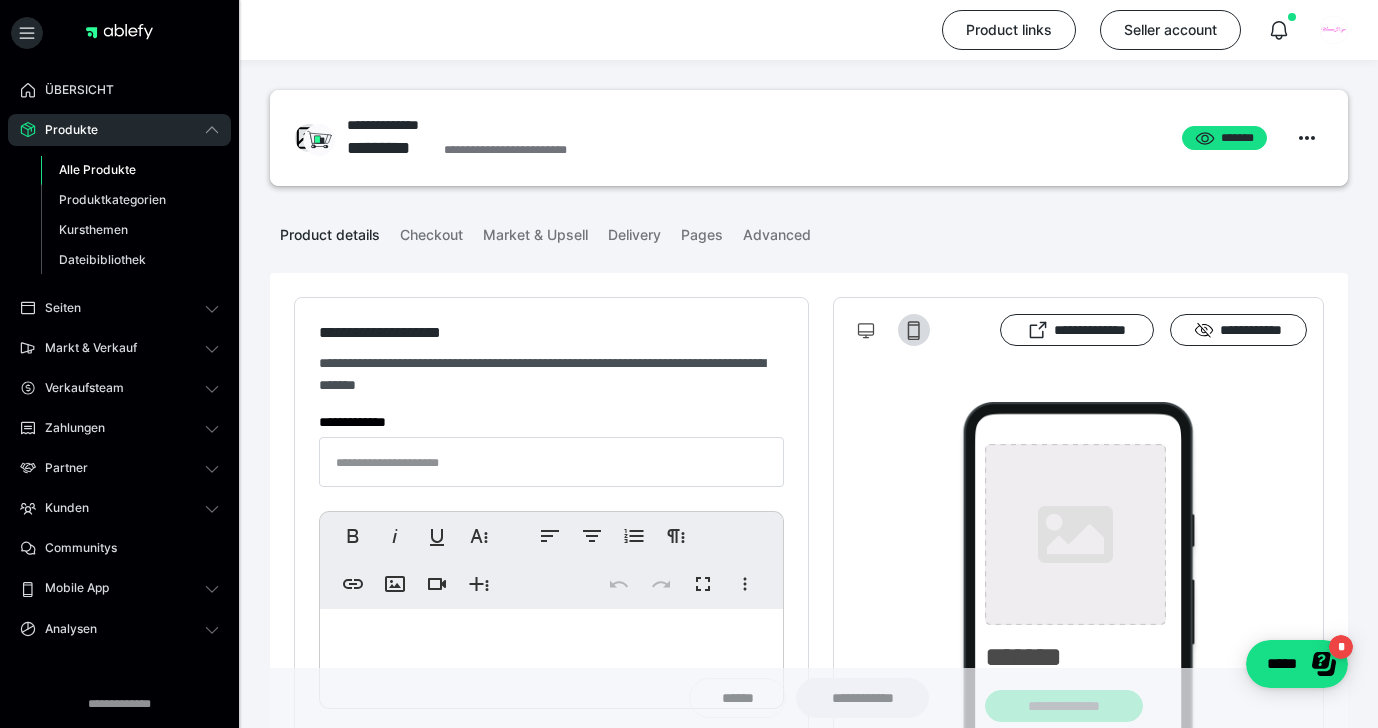 type on "**********" 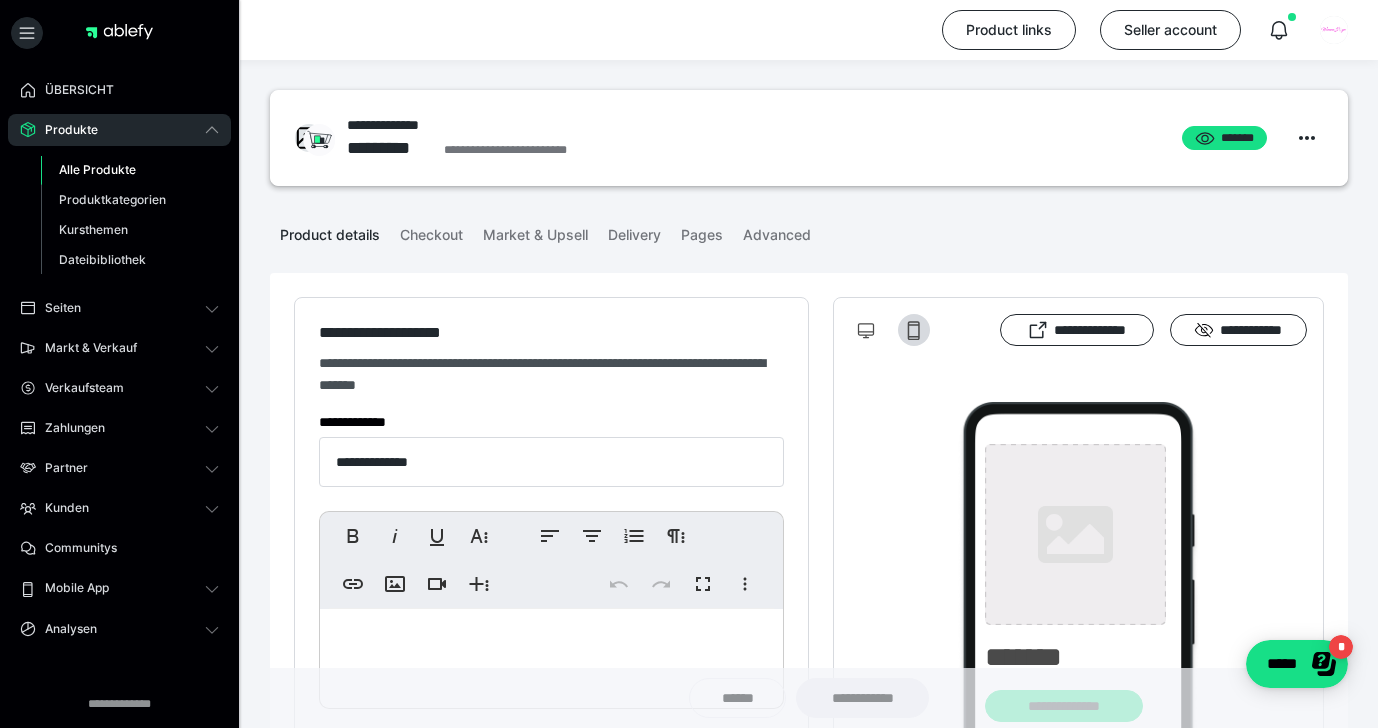 type on "**********" 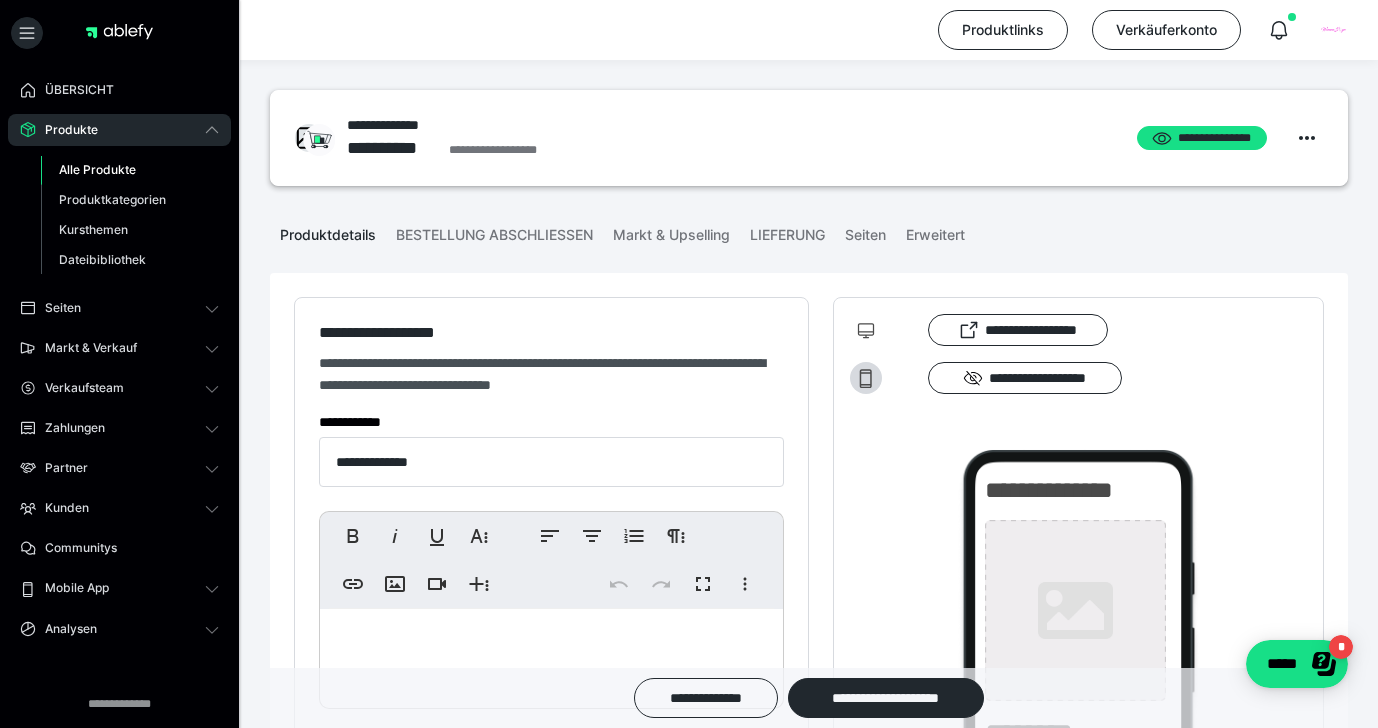 scroll, scrollTop: 0, scrollLeft: 0, axis: both 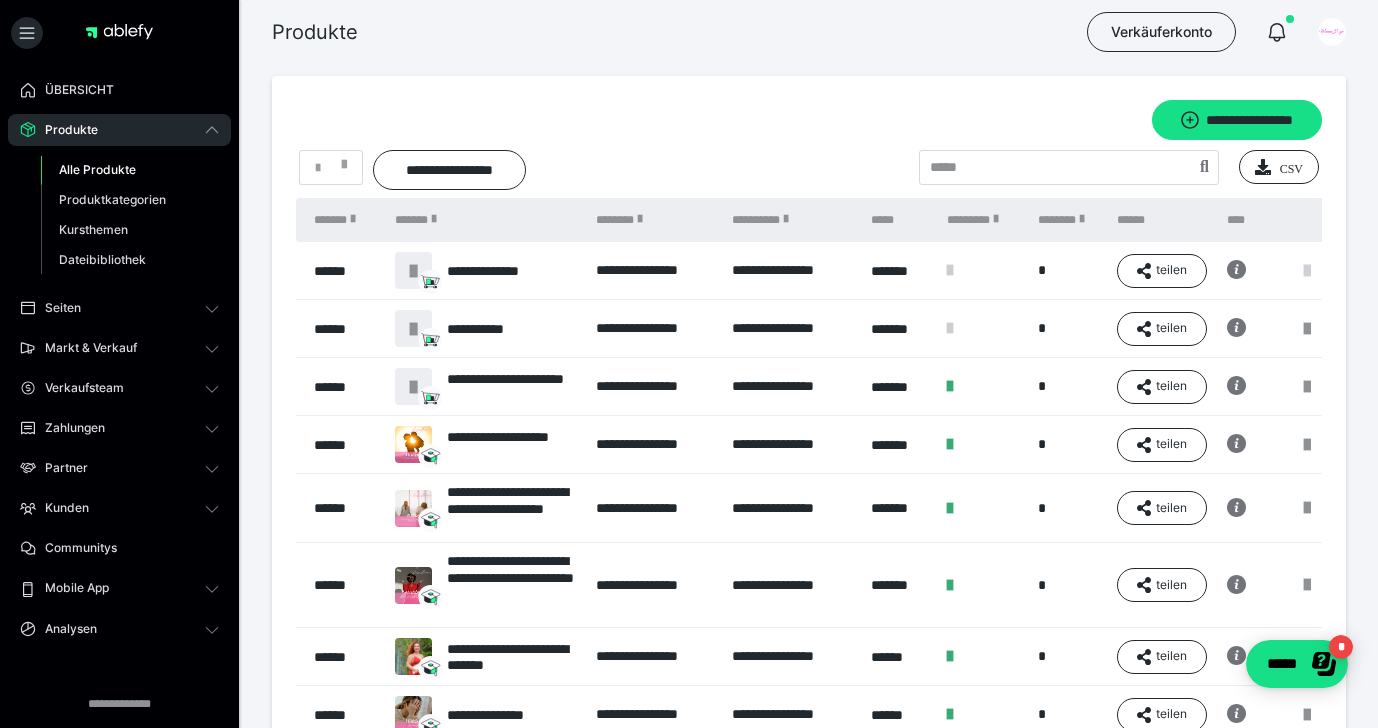 click at bounding box center [1307, 271] 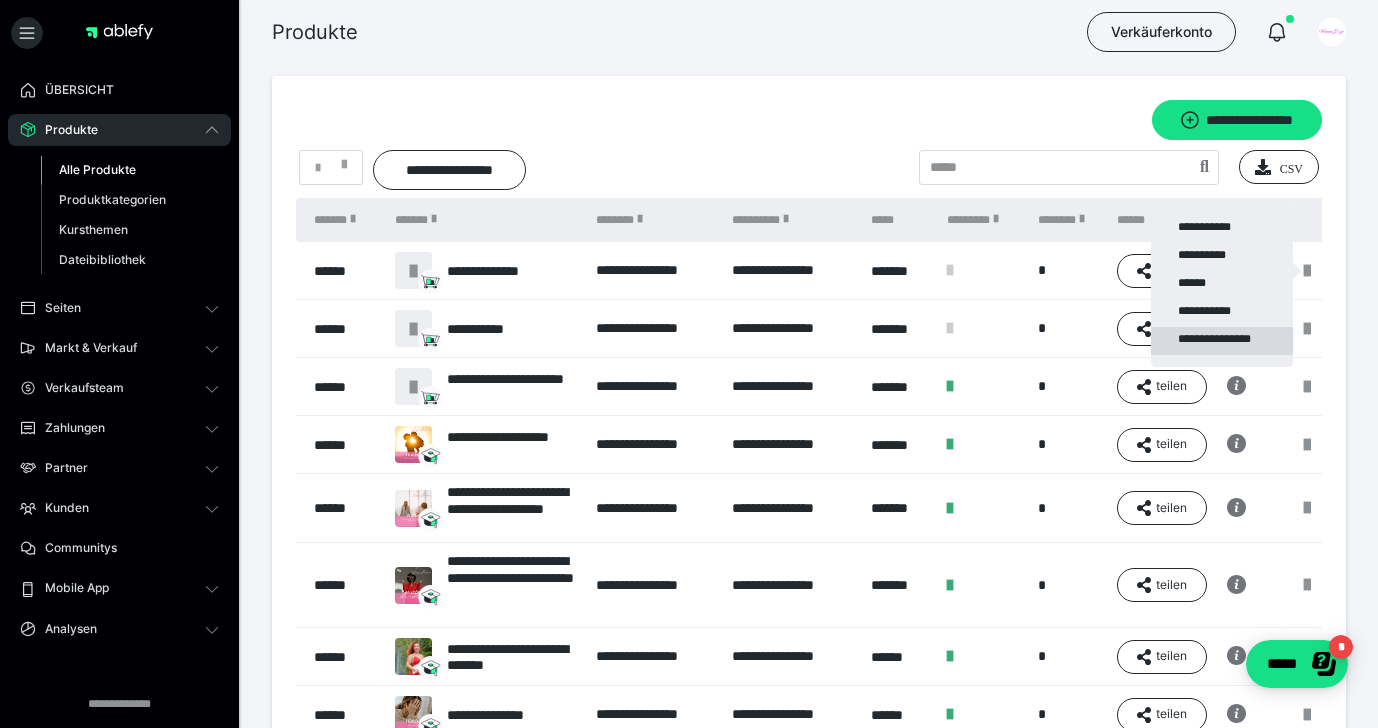 click on "**********" at bounding box center (1222, 341) 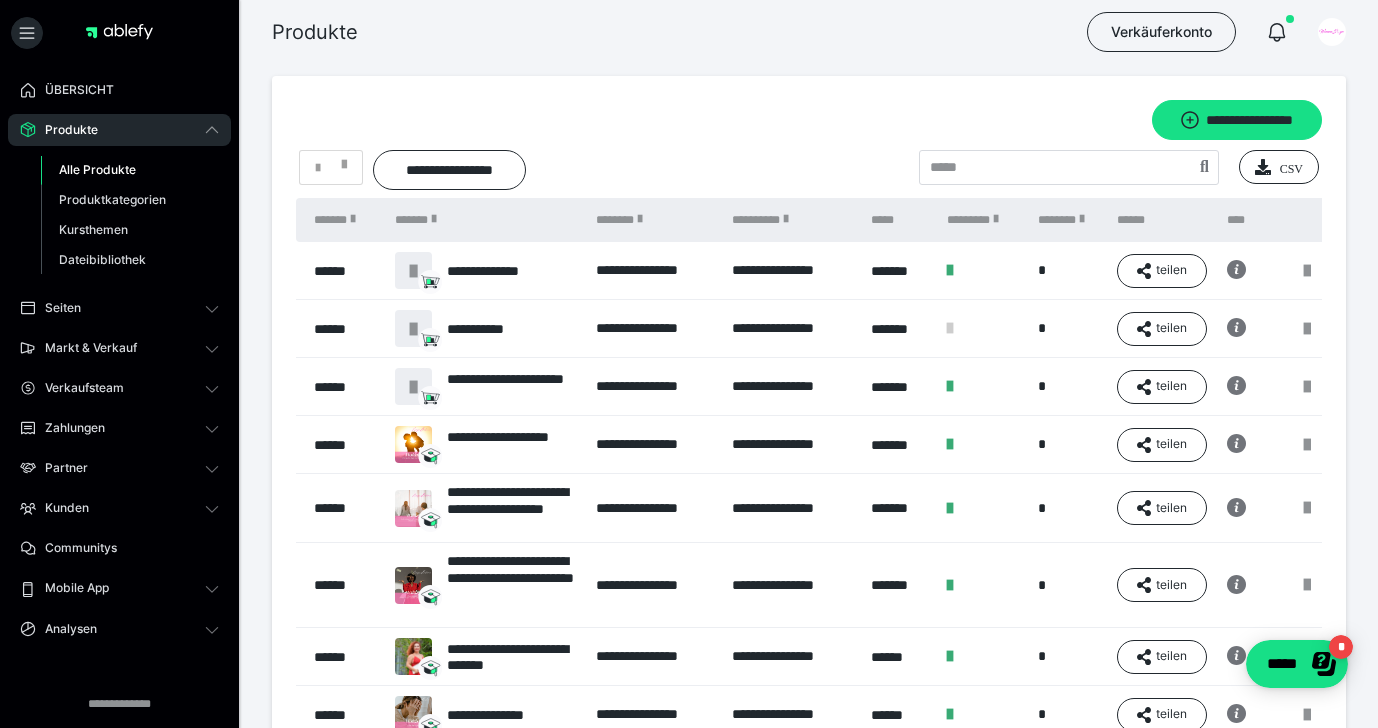 click on "**********" at bounding box center (809, 170) 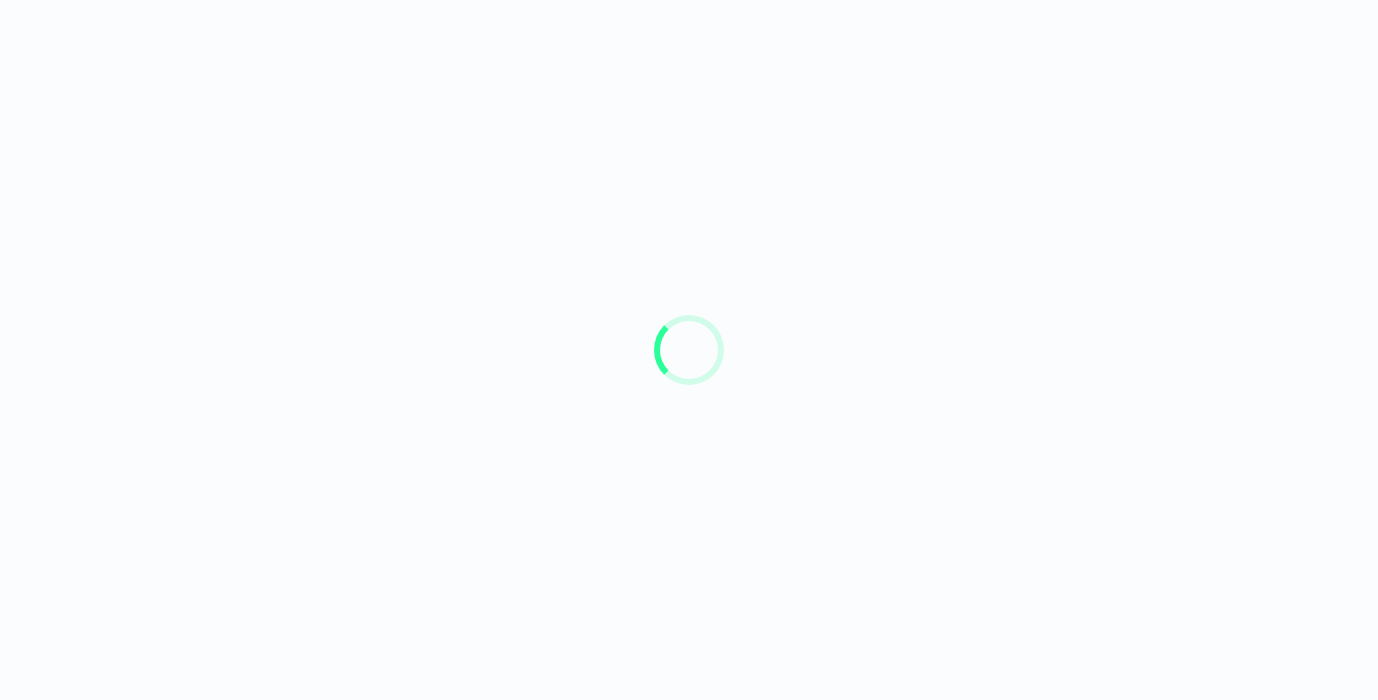 scroll, scrollTop: 0, scrollLeft: 0, axis: both 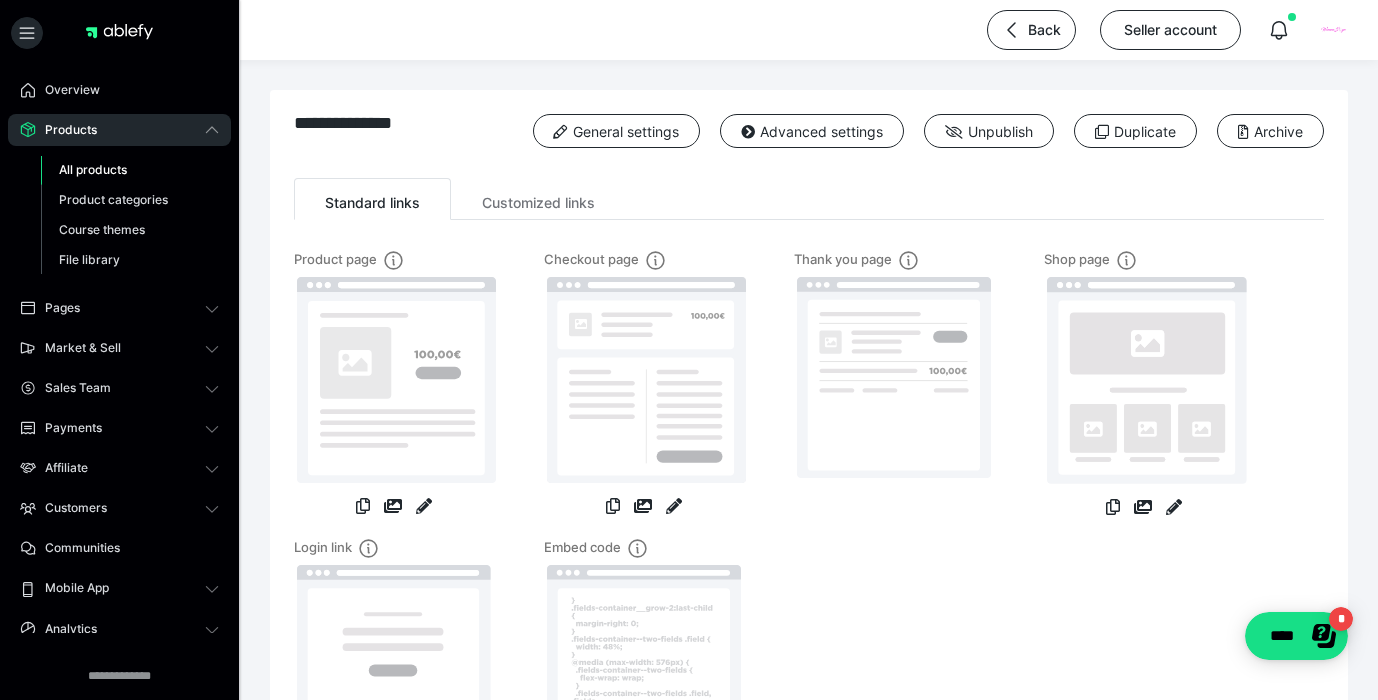 click on "All products" at bounding box center (93, 169) 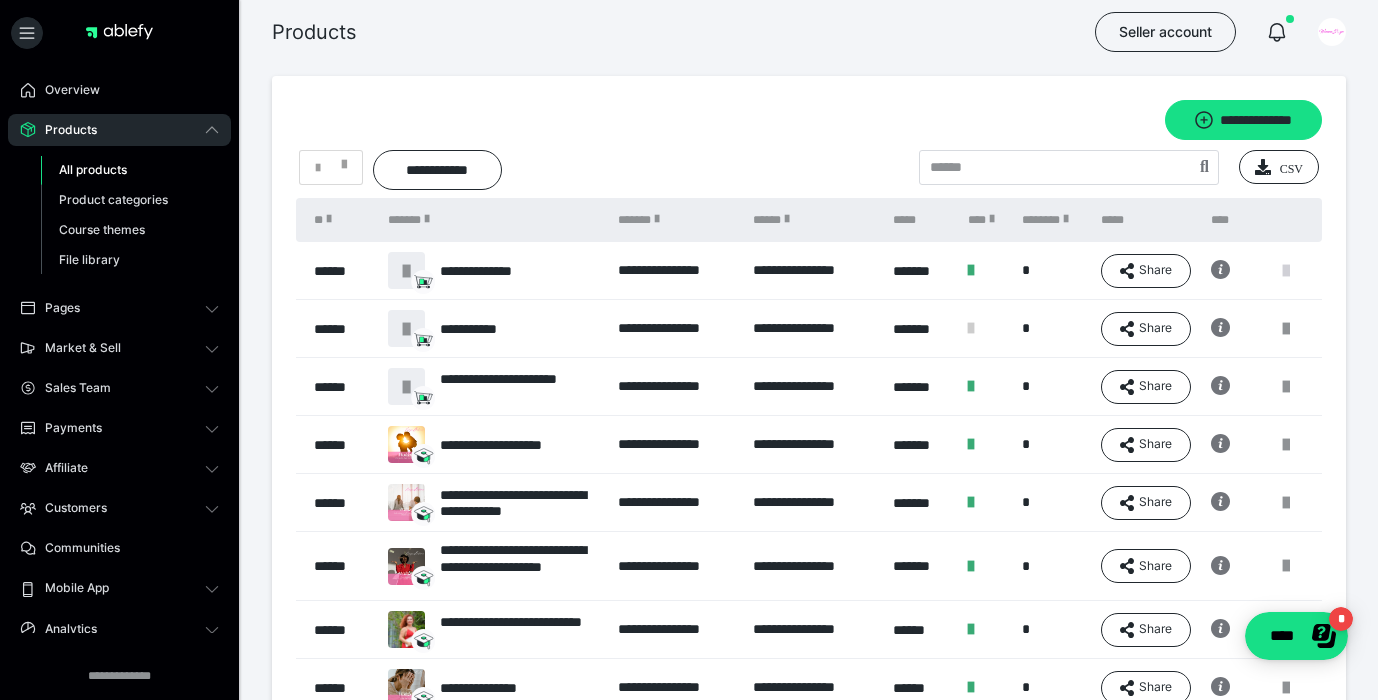 click at bounding box center (1286, 271) 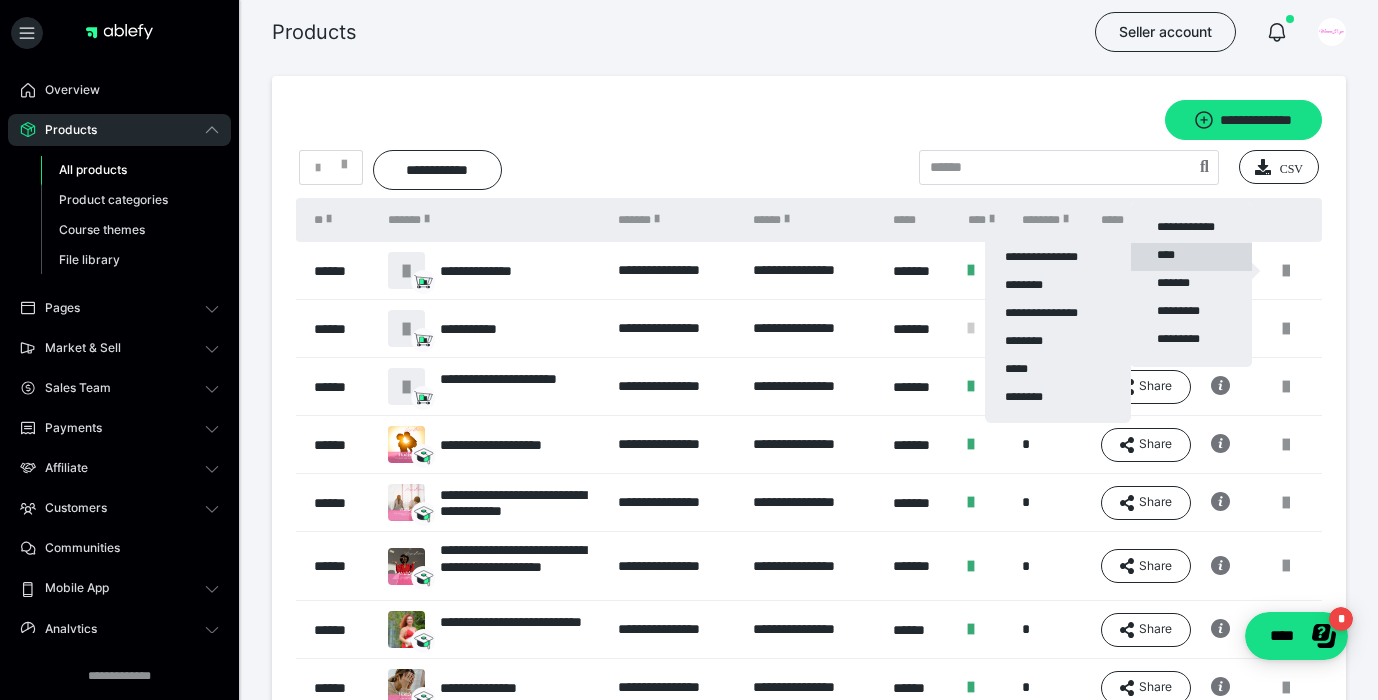 click on "**********" at bounding box center (1191, 257) 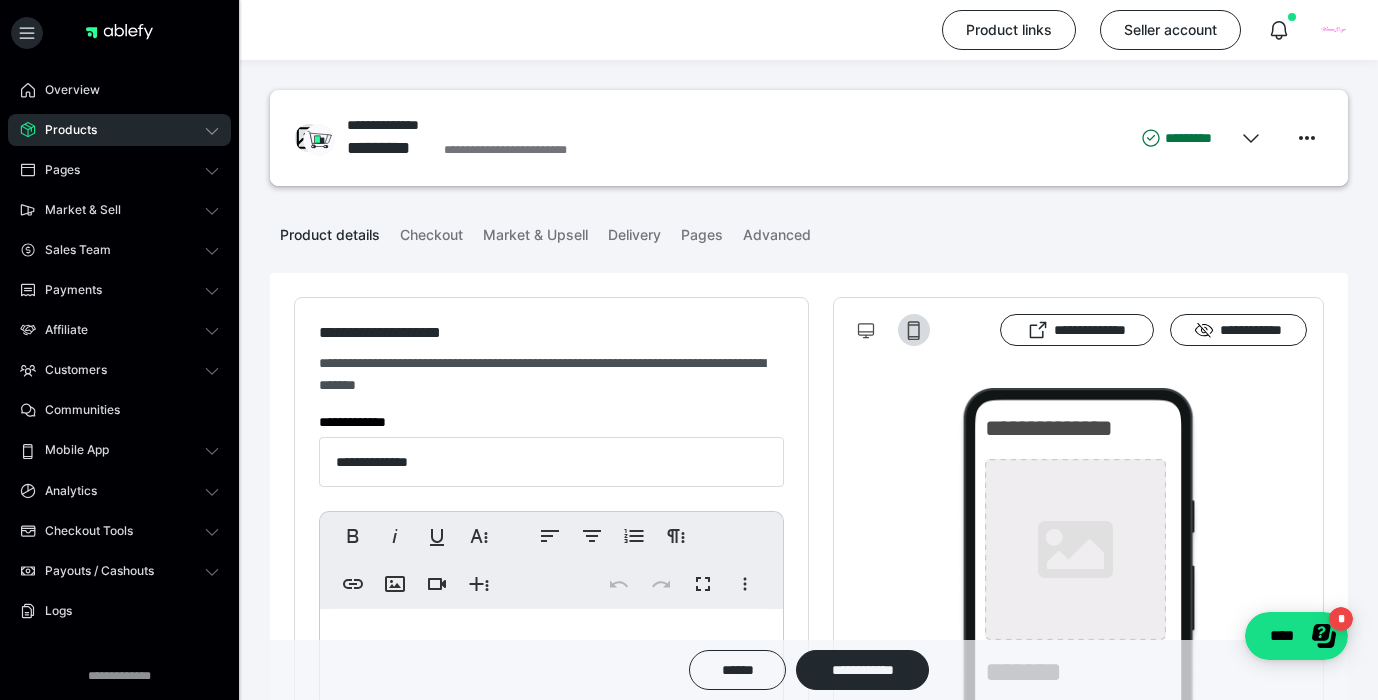 type on "**********" 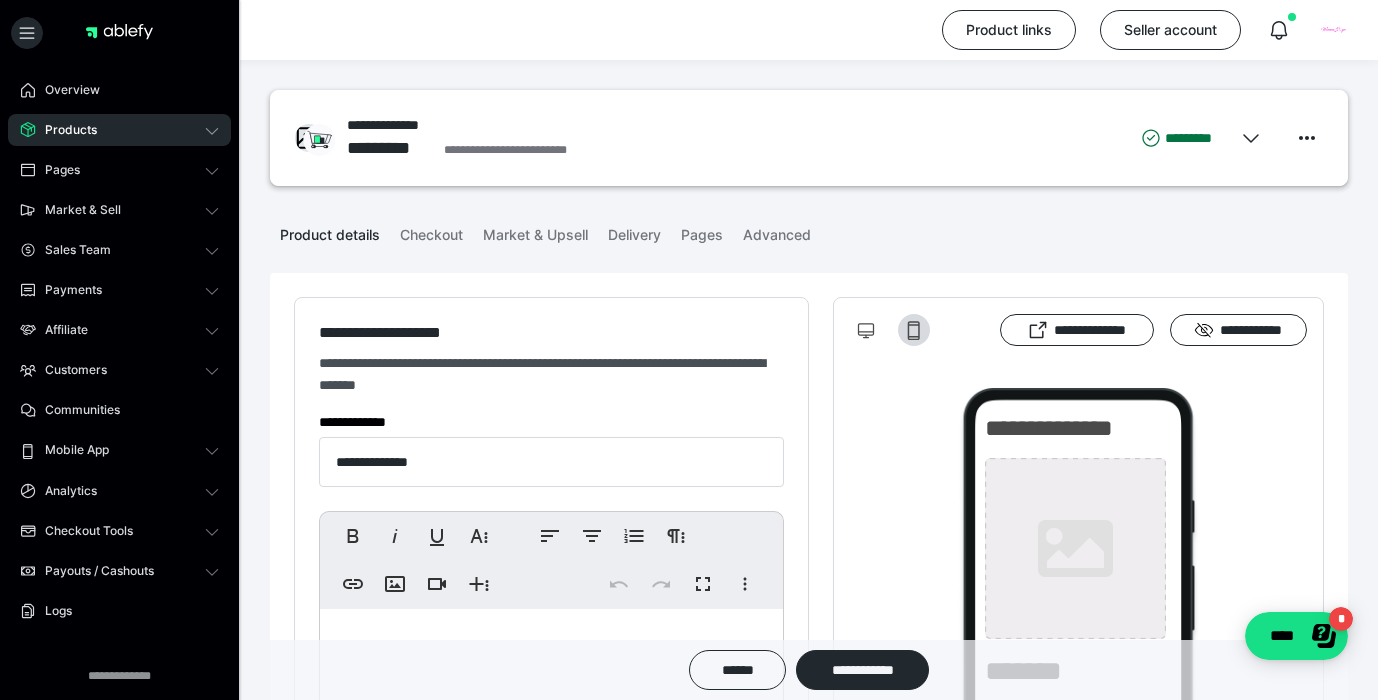 scroll, scrollTop: 0, scrollLeft: 0, axis: both 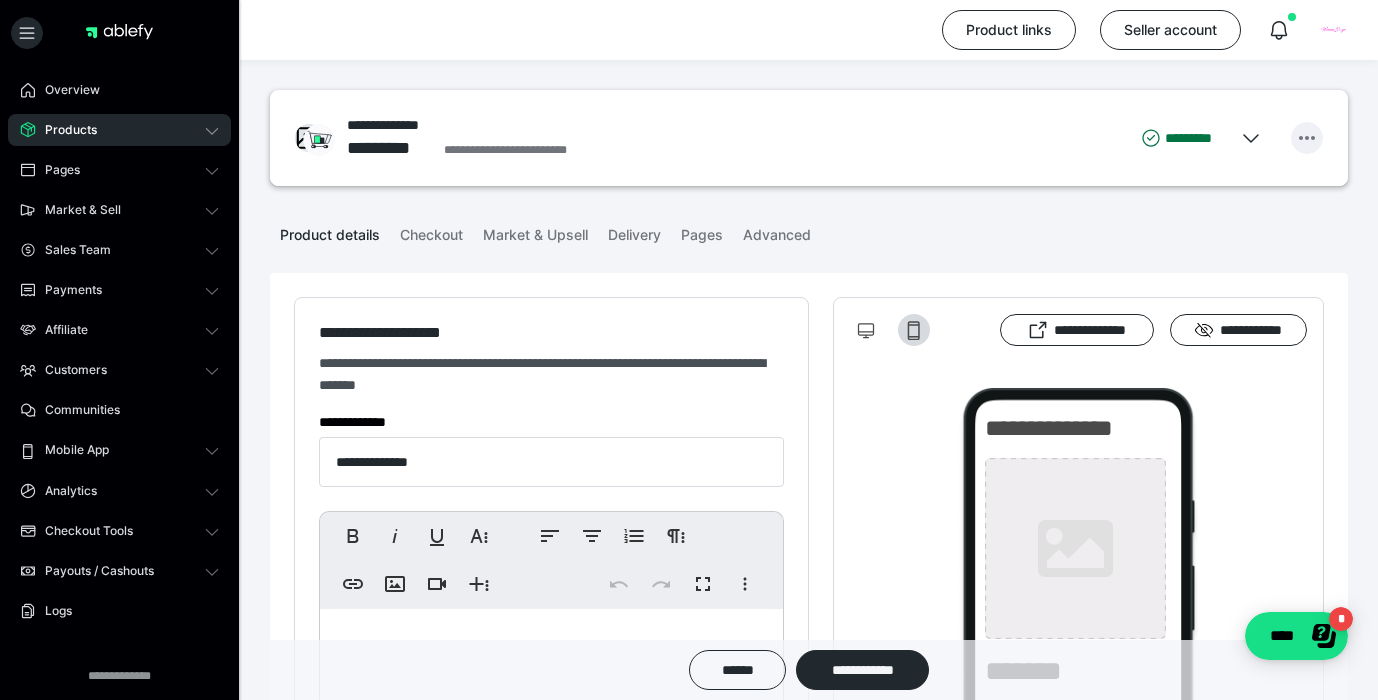 click 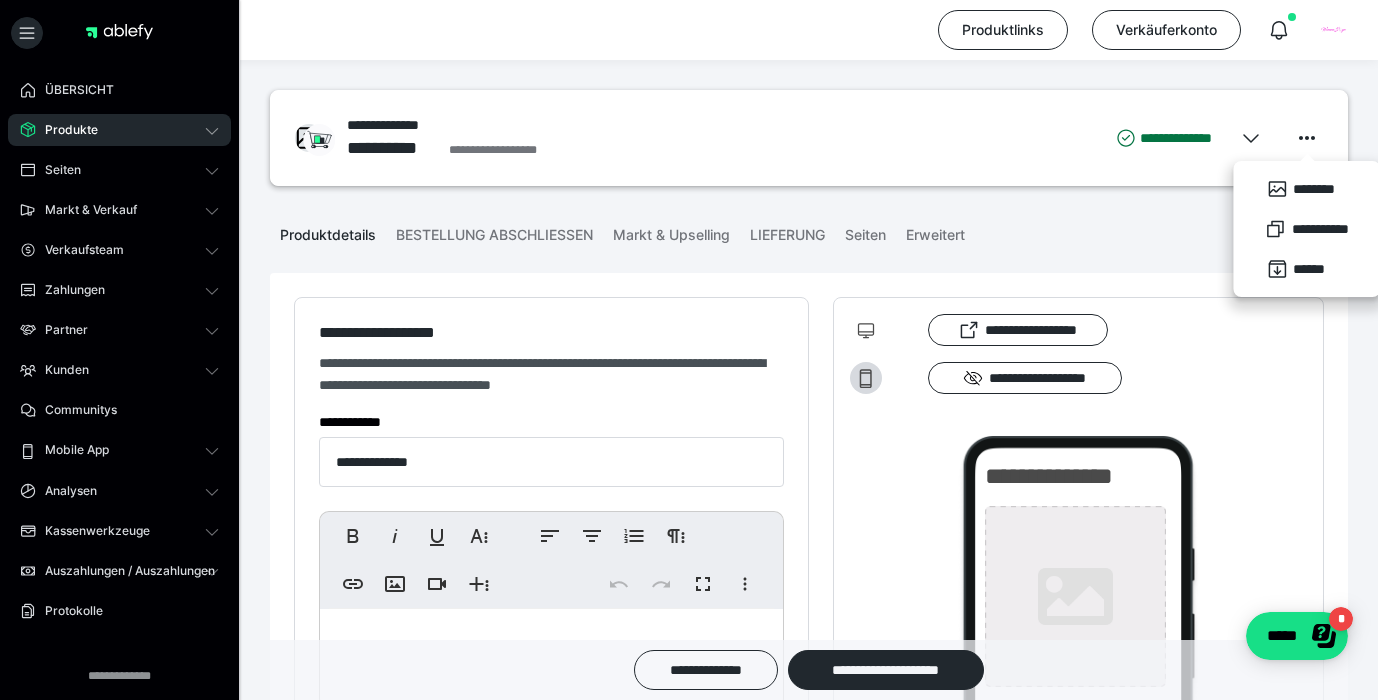 click on "Produkte" at bounding box center (119, 130) 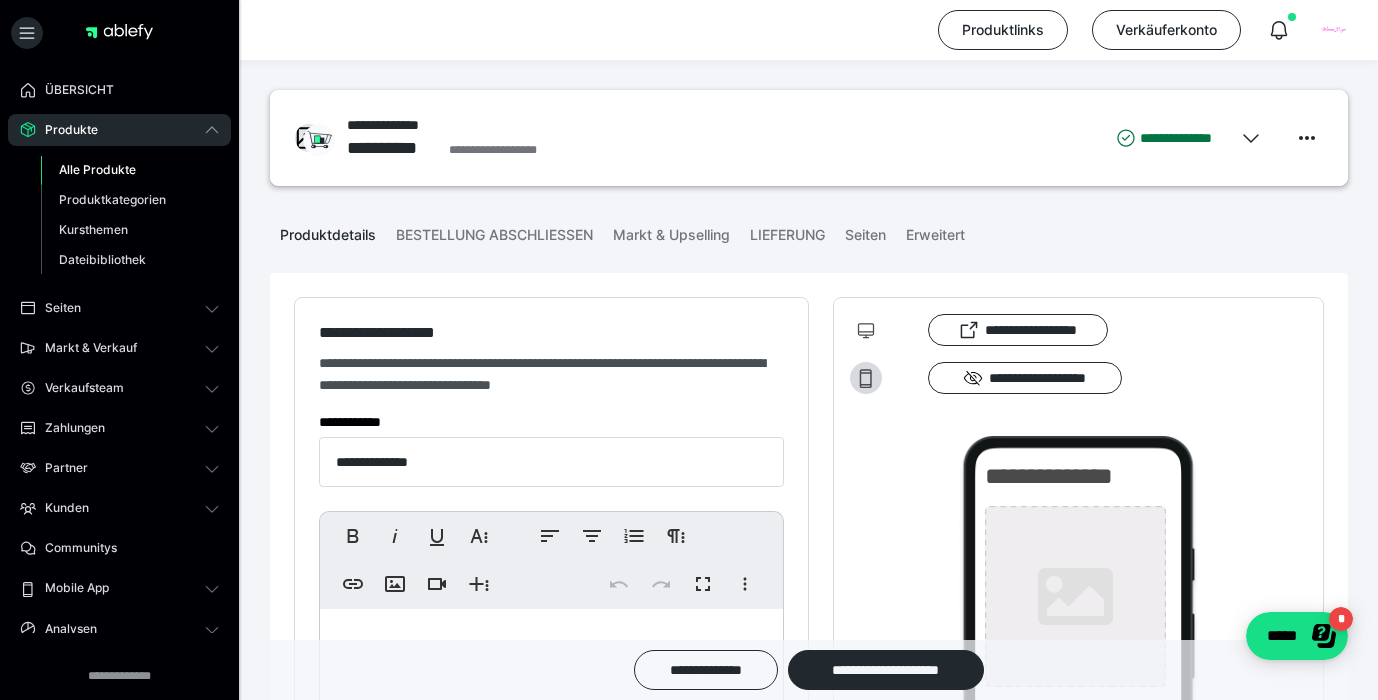 click on "Alle Produkte" at bounding box center (97, 169) 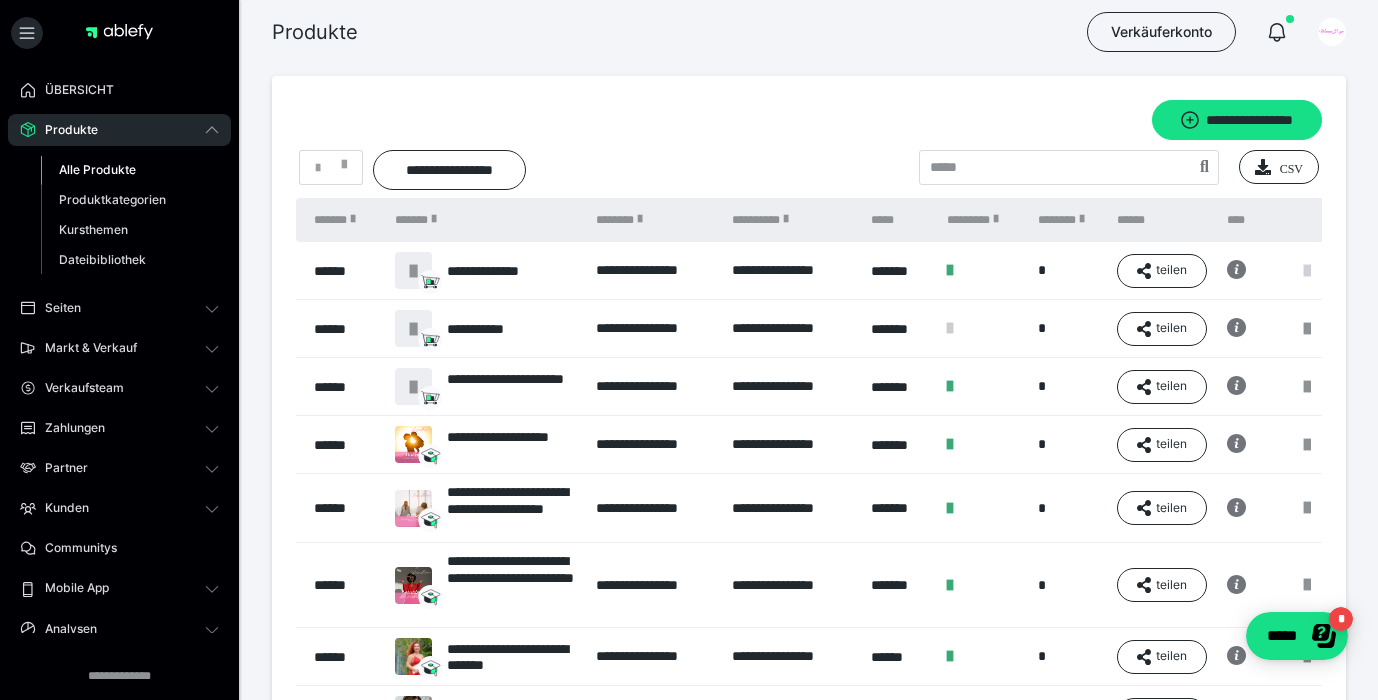 click at bounding box center [1307, 271] 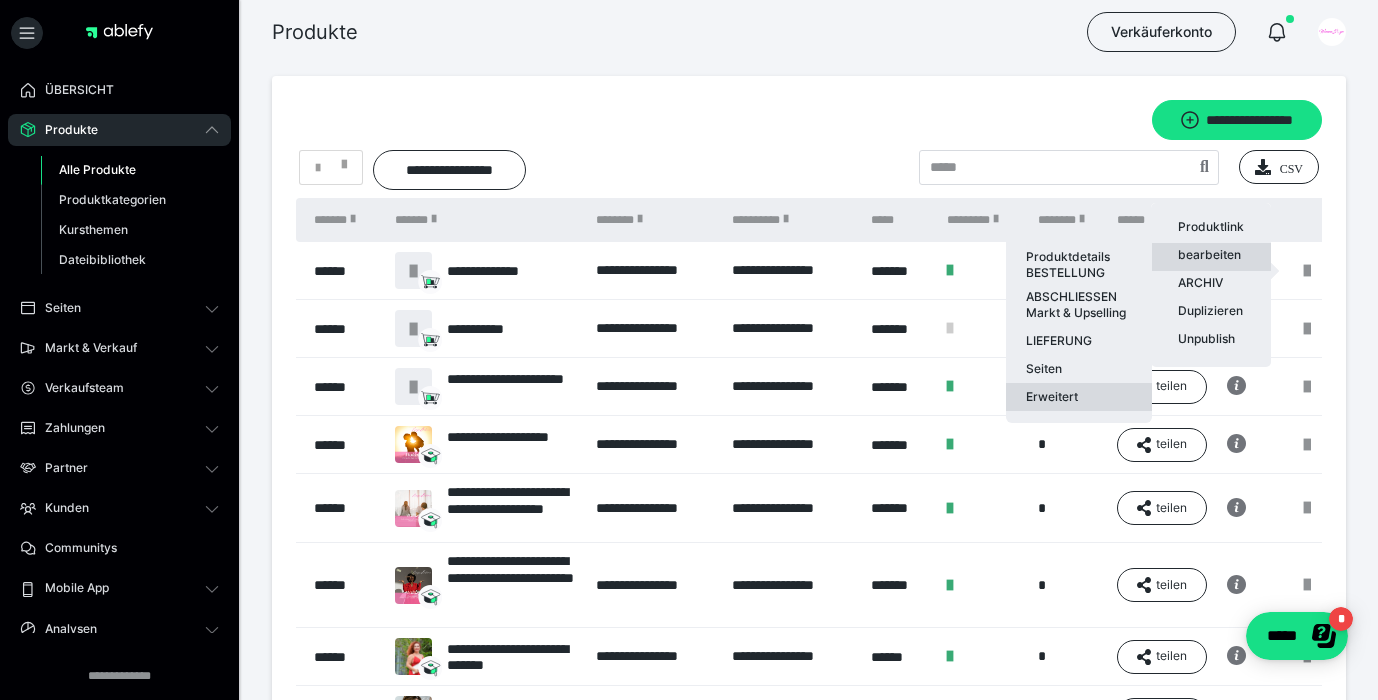 click on "Erweitert" at bounding box center [1079, 397] 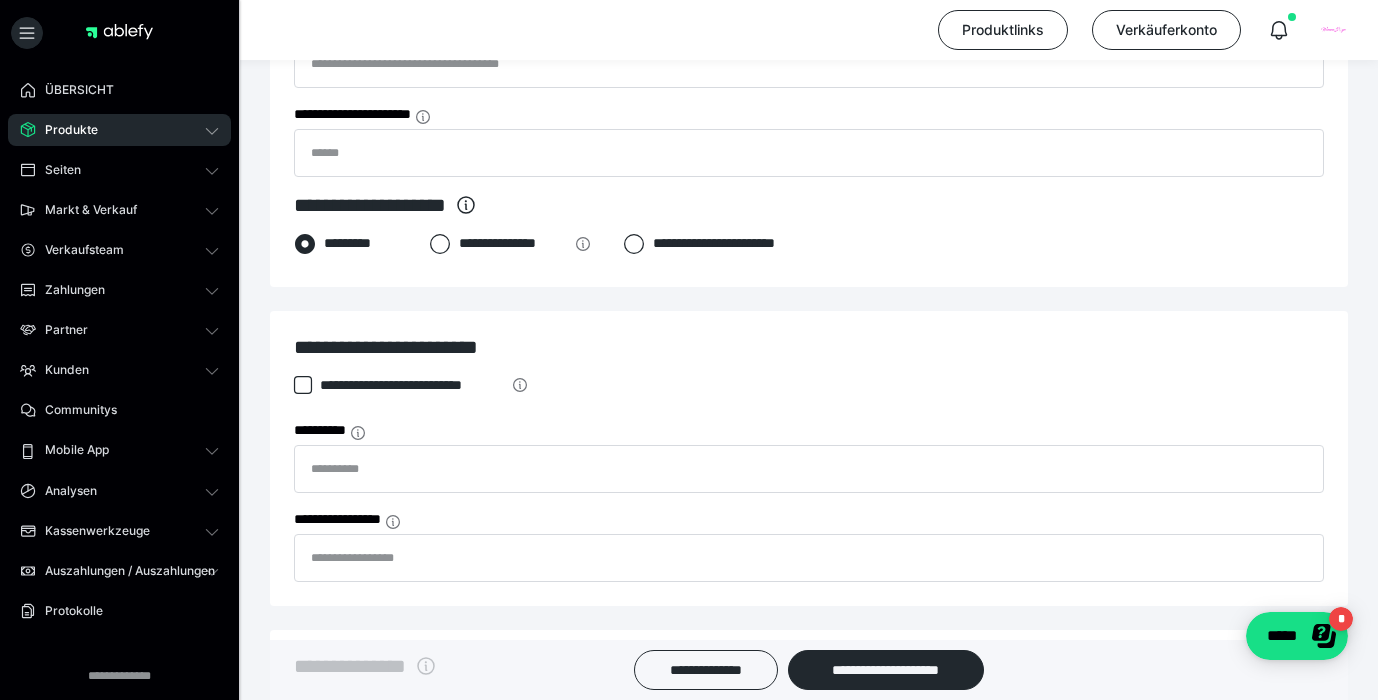 scroll, scrollTop: 749, scrollLeft: 0, axis: vertical 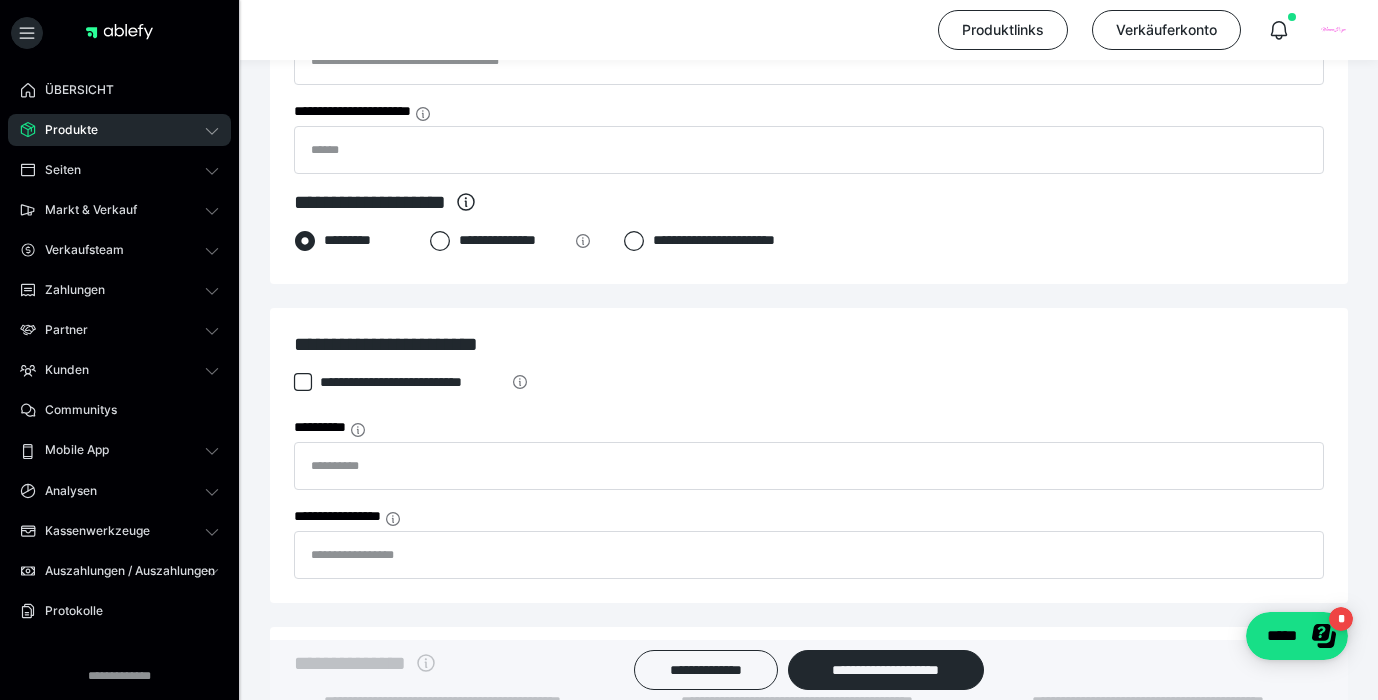 click 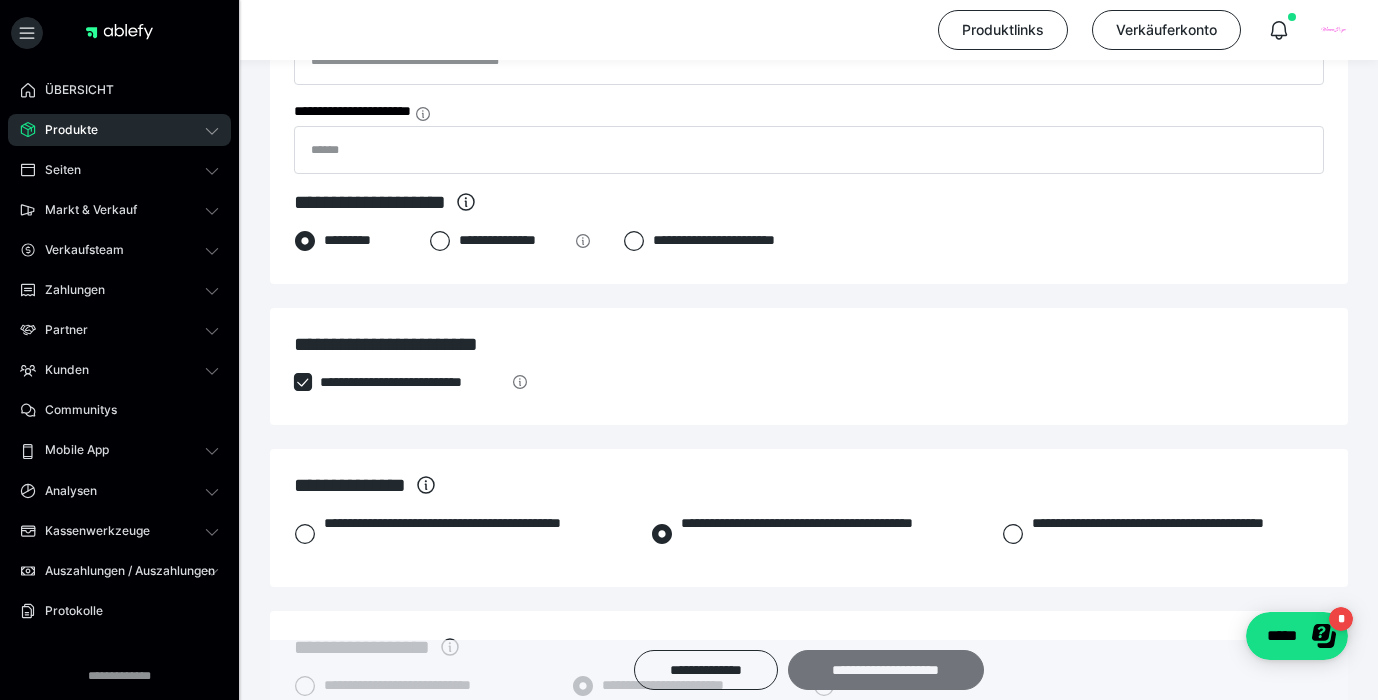 click on "**********" at bounding box center [886, 670] 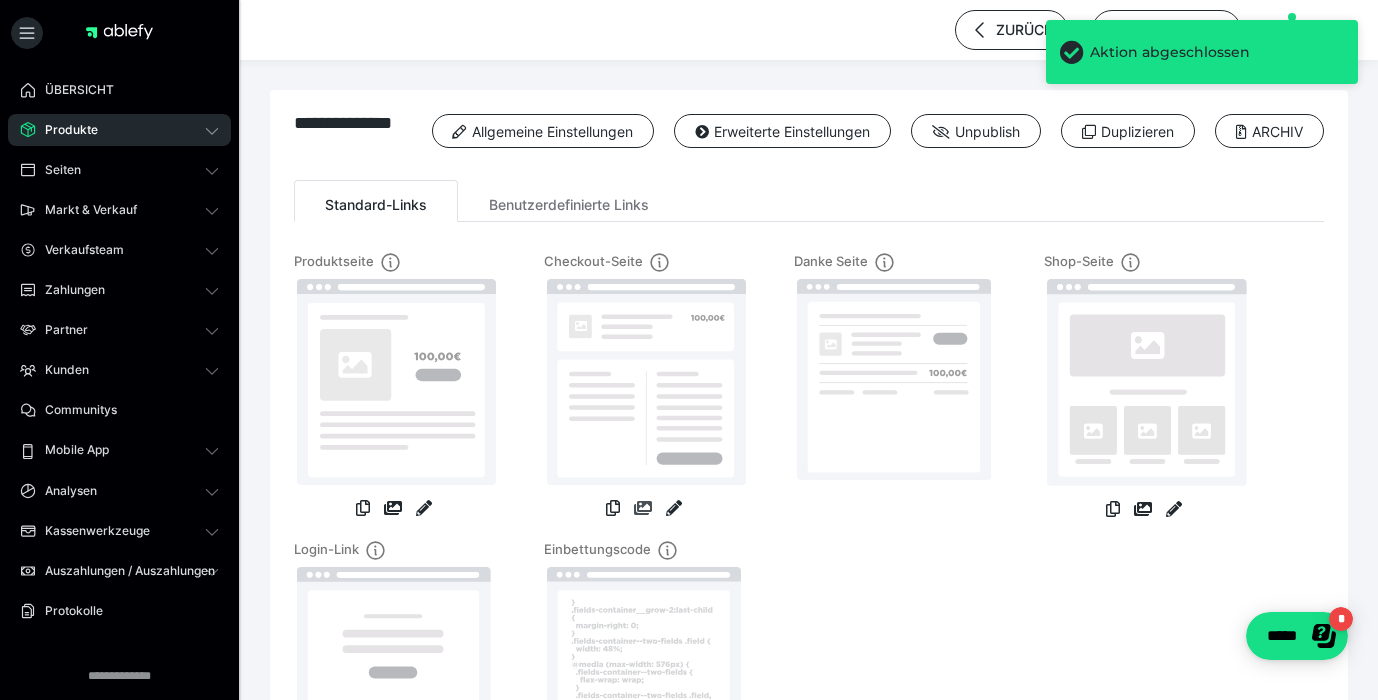 click at bounding box center (643, 508) 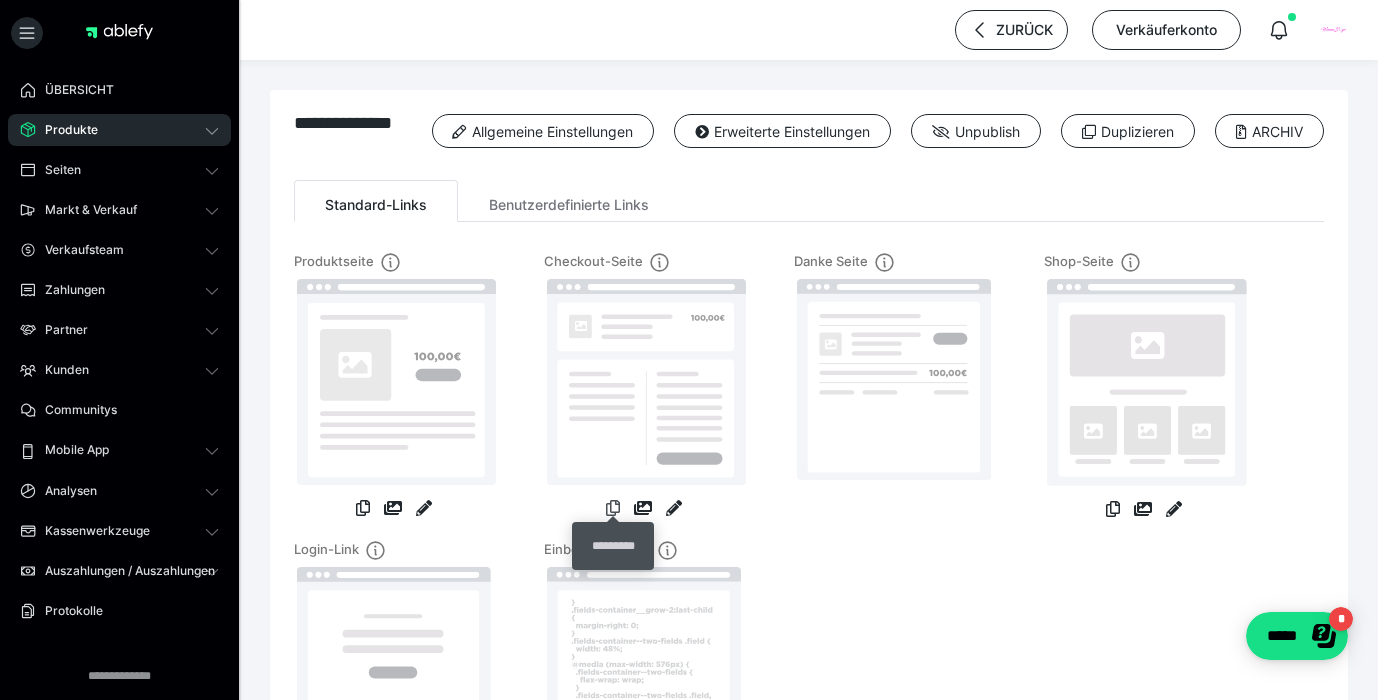 click at bounding box center [613, 508] 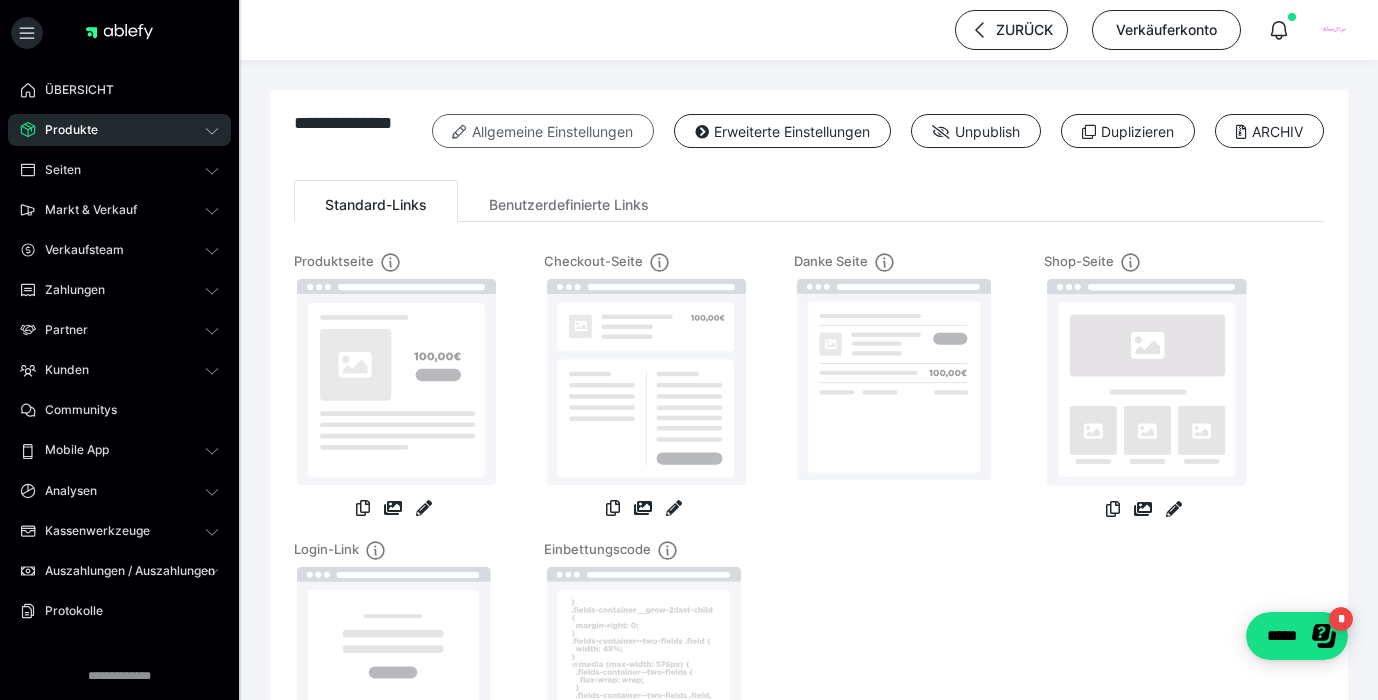 click on "Allgemeine Einstellungen" at bounding box center (543, 131) 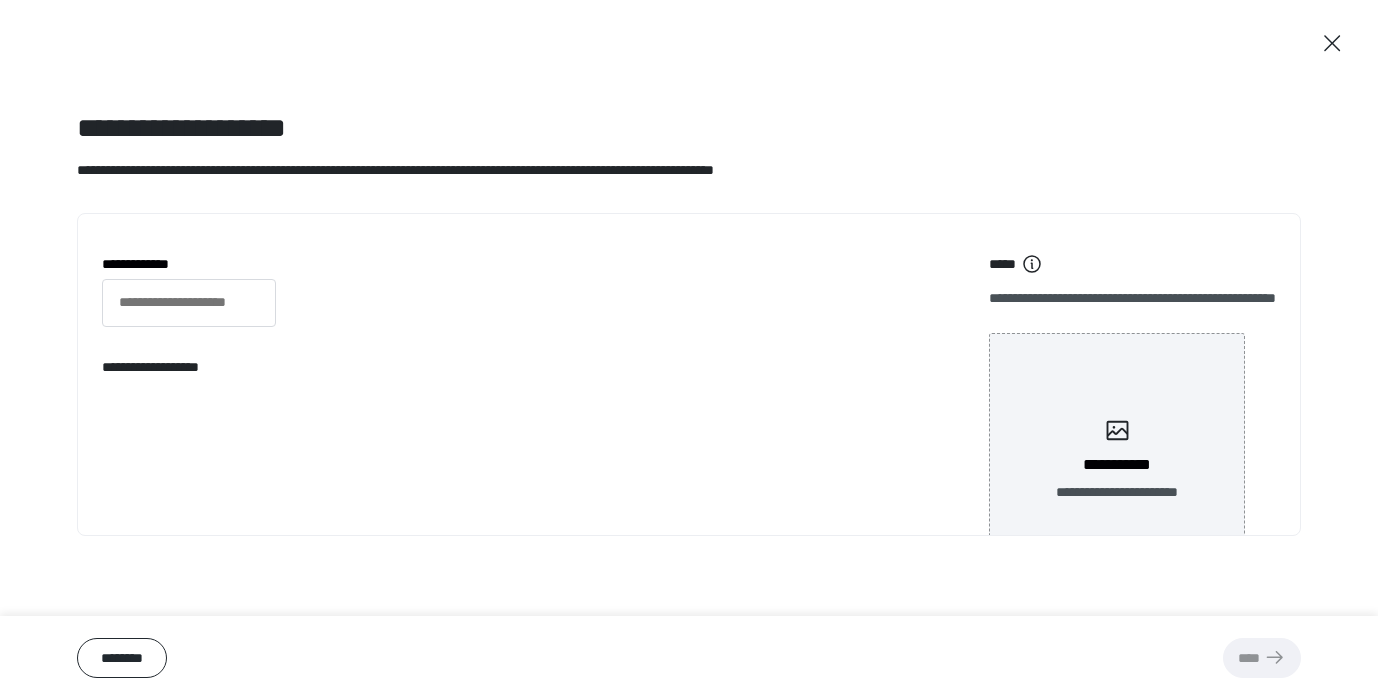 type 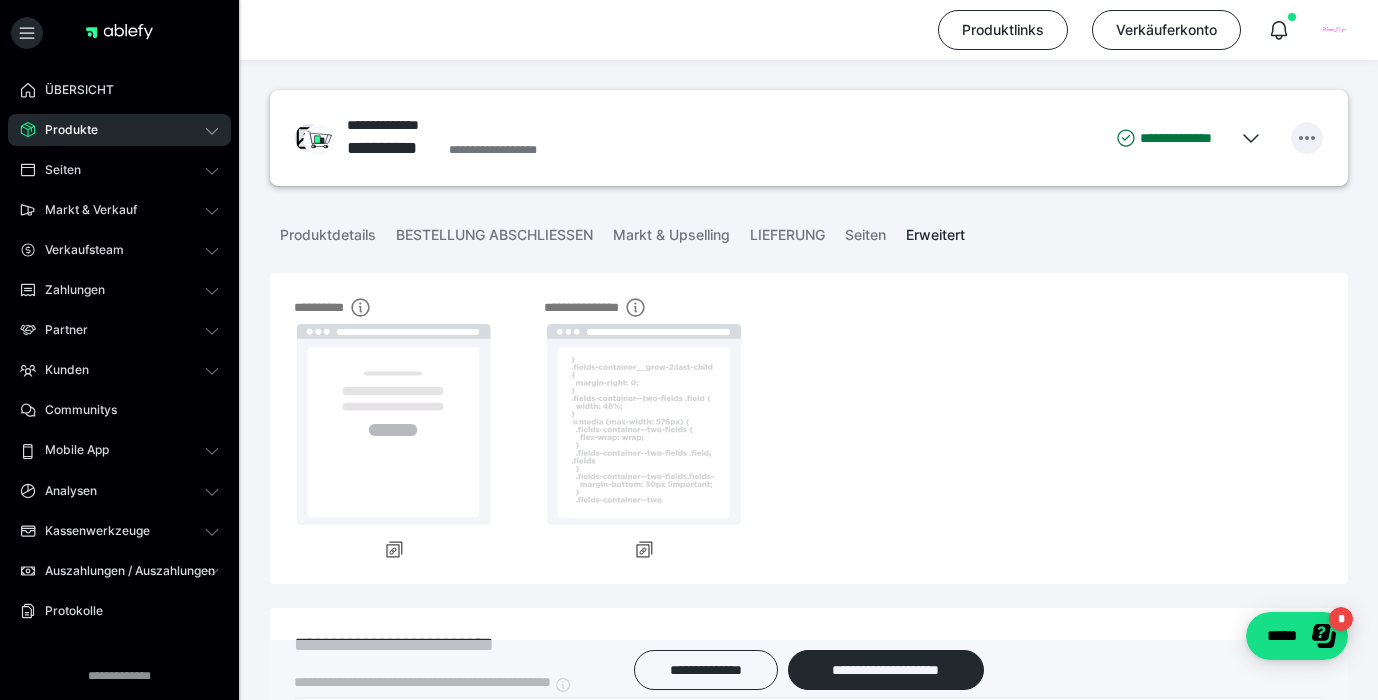 click 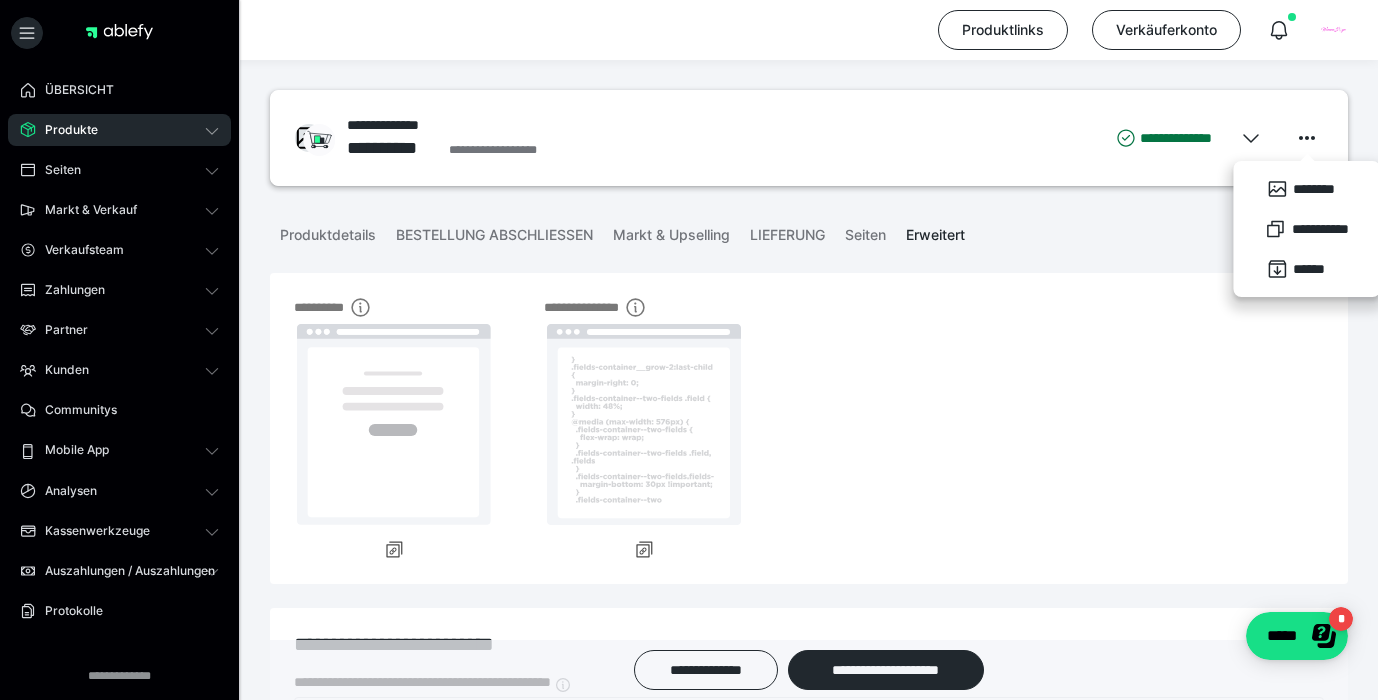 click on "Produkte" at bounding box center [64, 130] 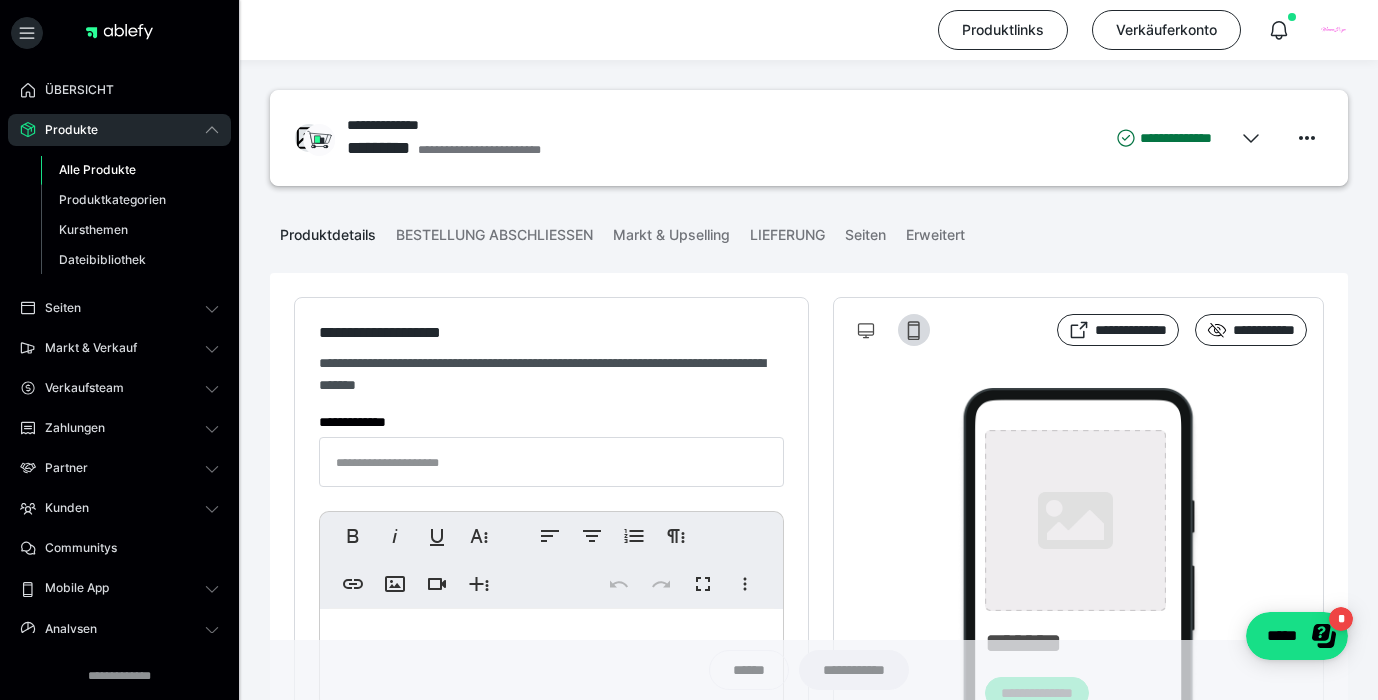 type on "**********" 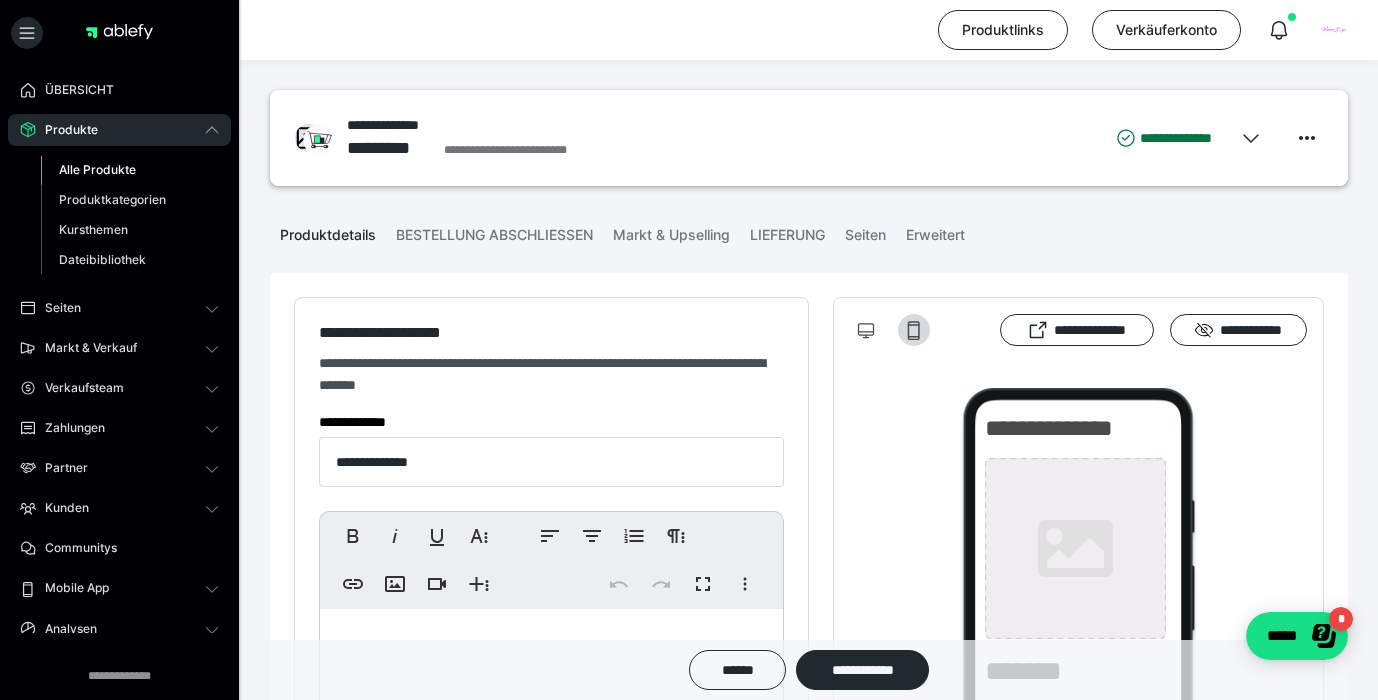 click on "Alle Produkte" at bounding box center (97, 169) 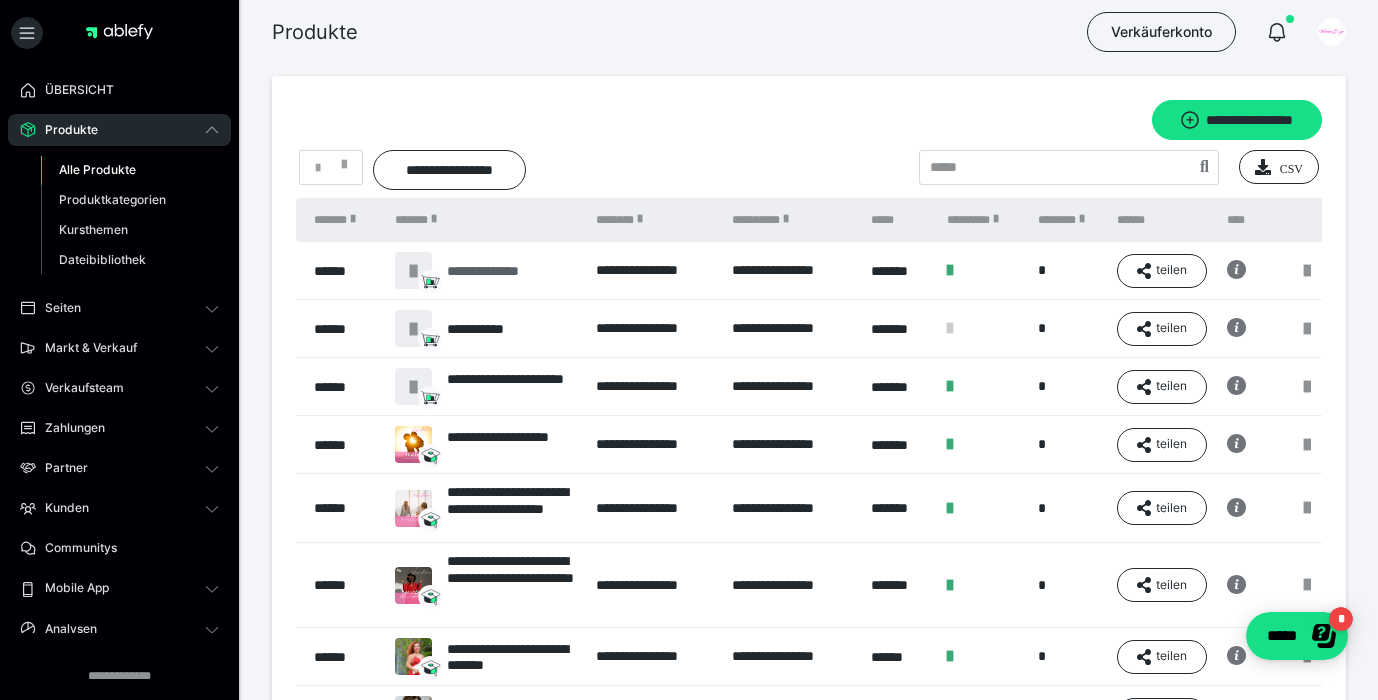 click on "**********" at bounding box center (498, 271) 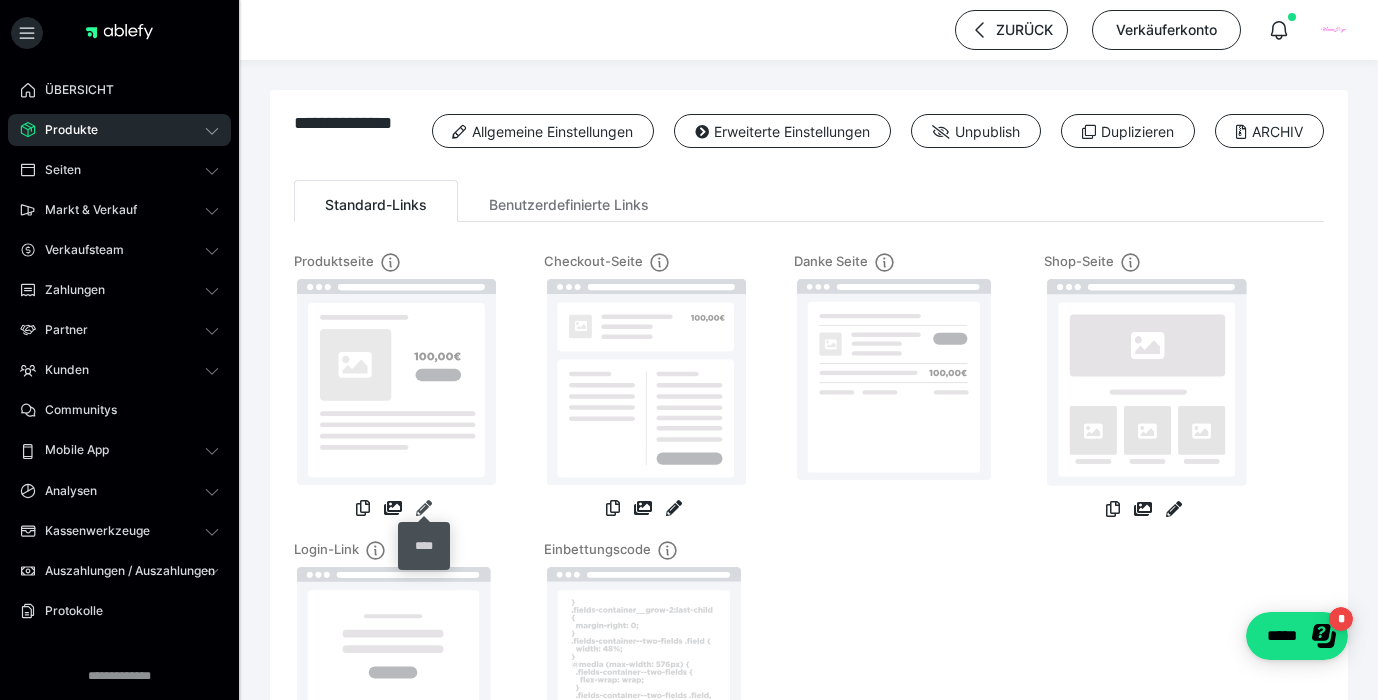 click at bounding box center (424, 508) 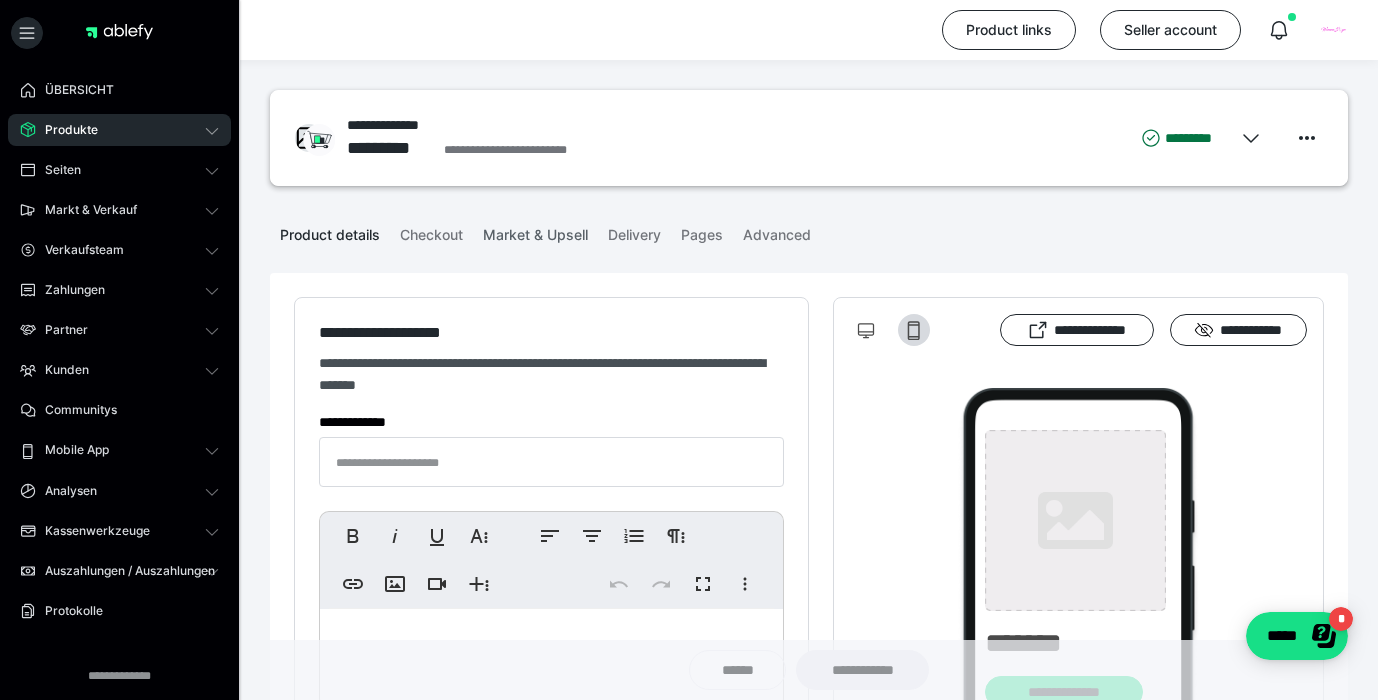type on "**********" 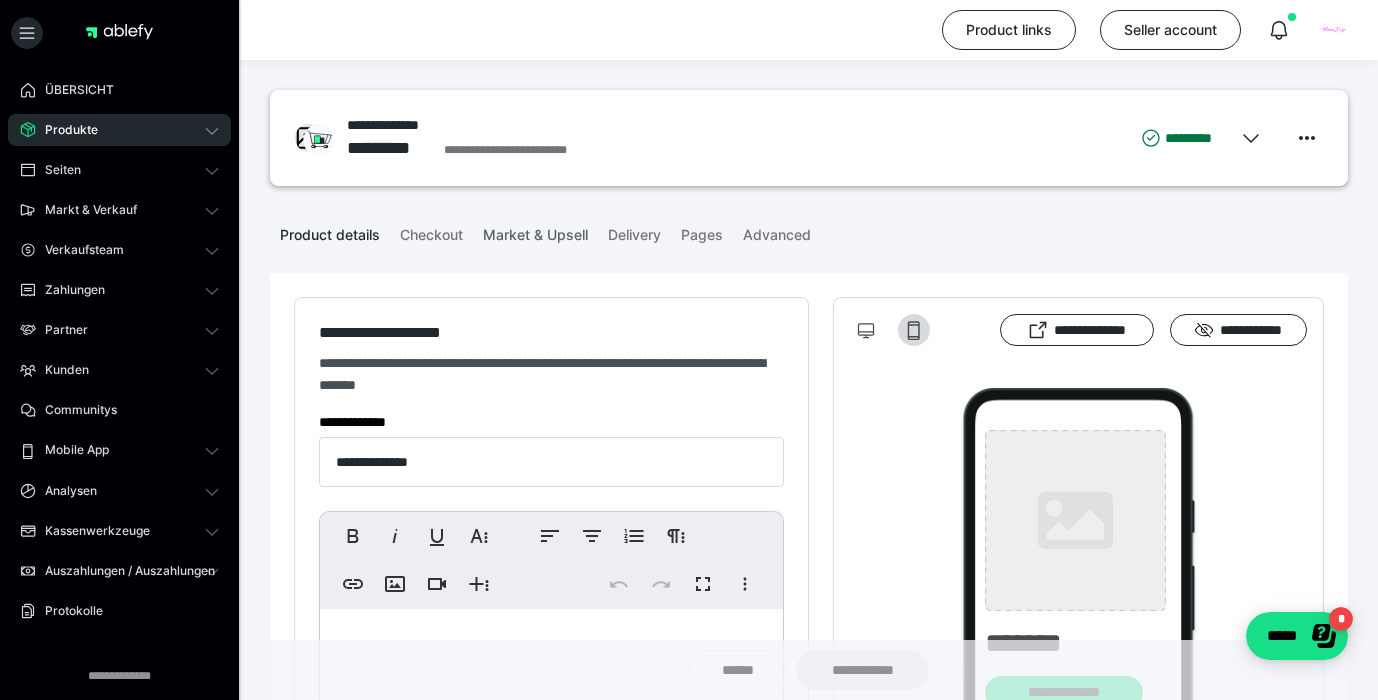 type on "**********" 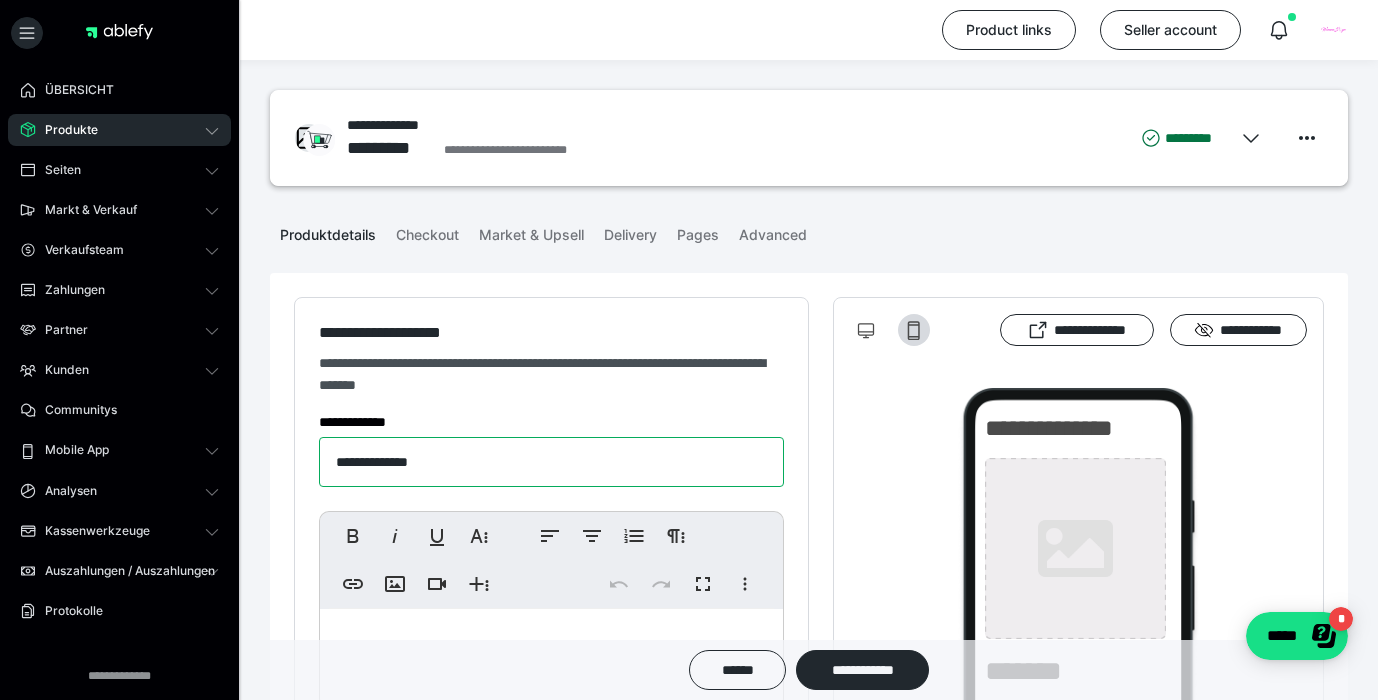 click on "**********" at bounding box center [551, 462] 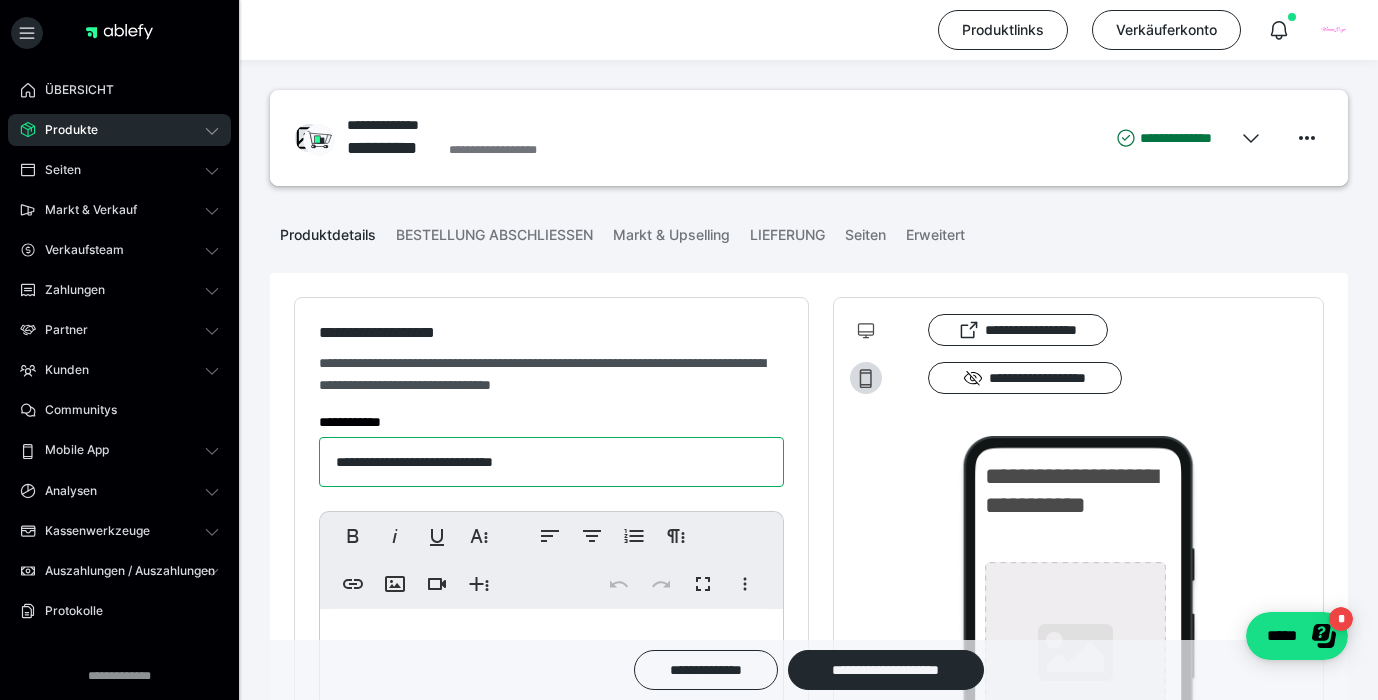 type on "**********" 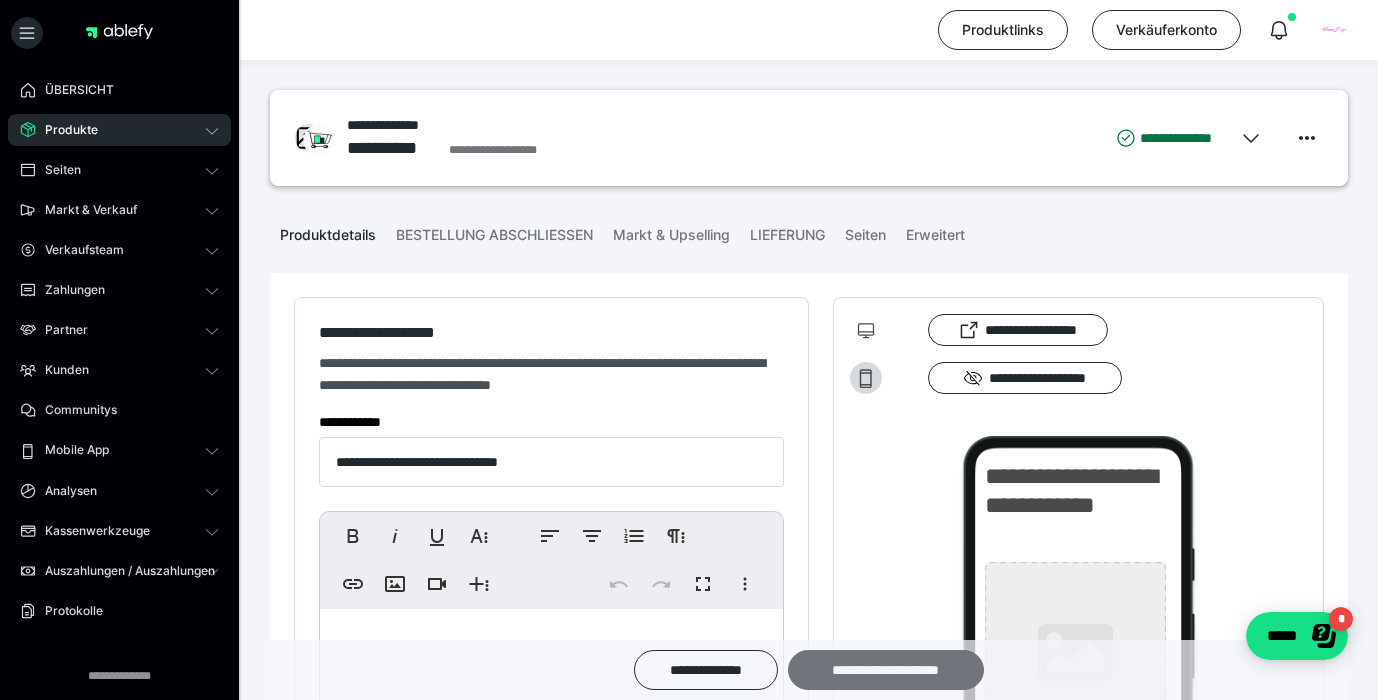 click on "**********" at bounding box center (886, 670) 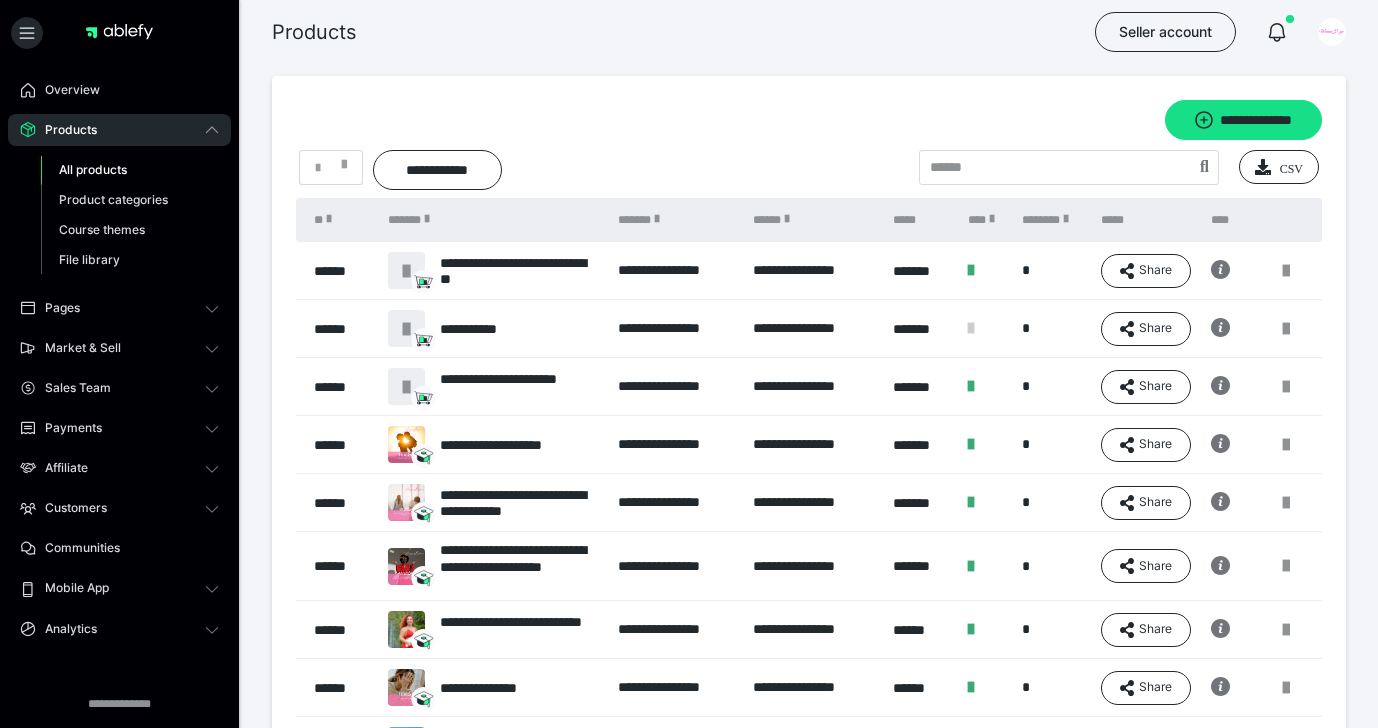 scroll, scrollTop: 0, scrollLeft: 0, axis: both 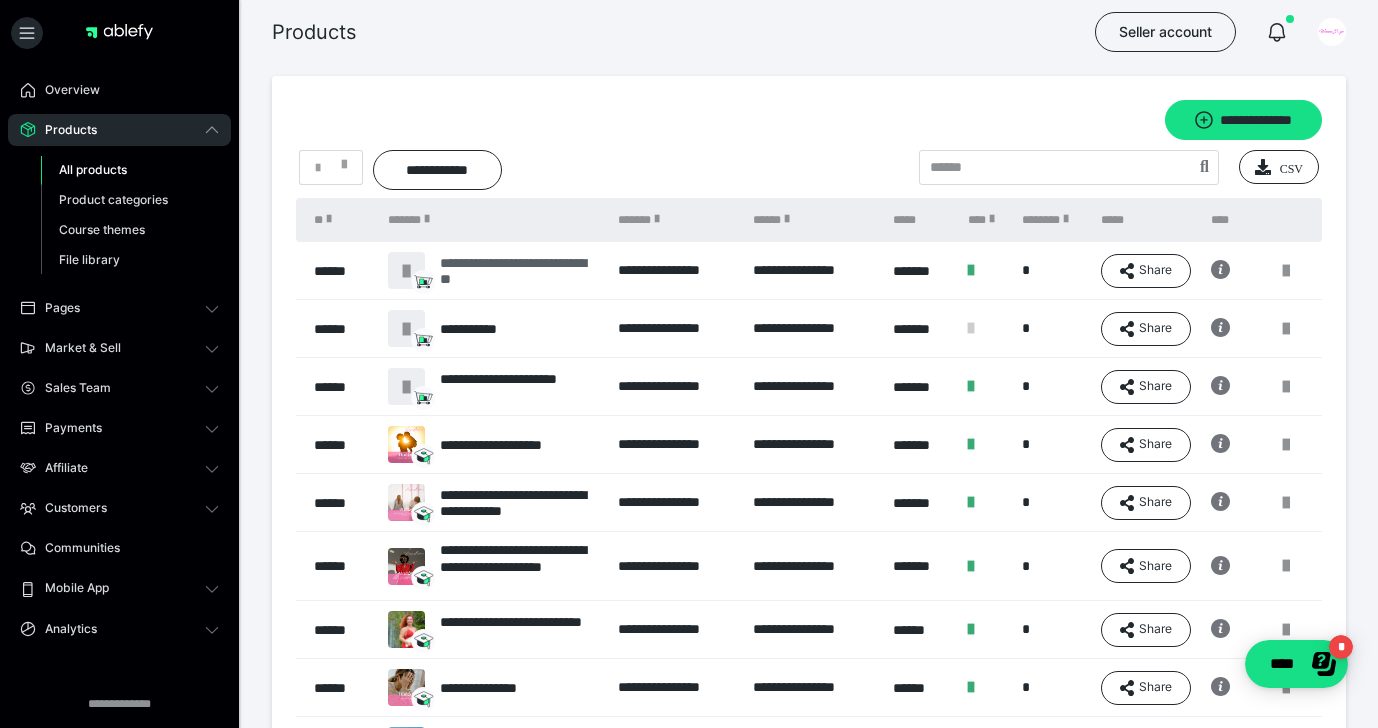 click on "**********" at bounding box center (519, 271) 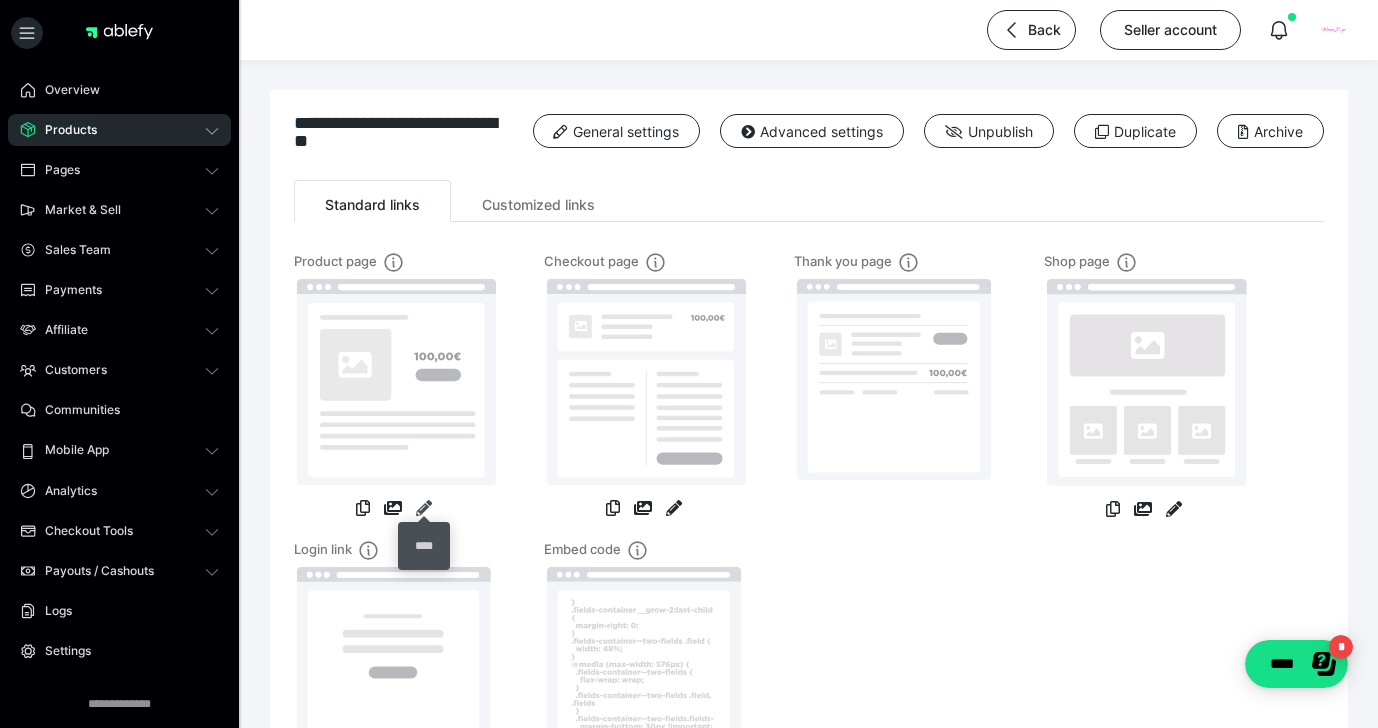 click at bounding box center (424, 508) 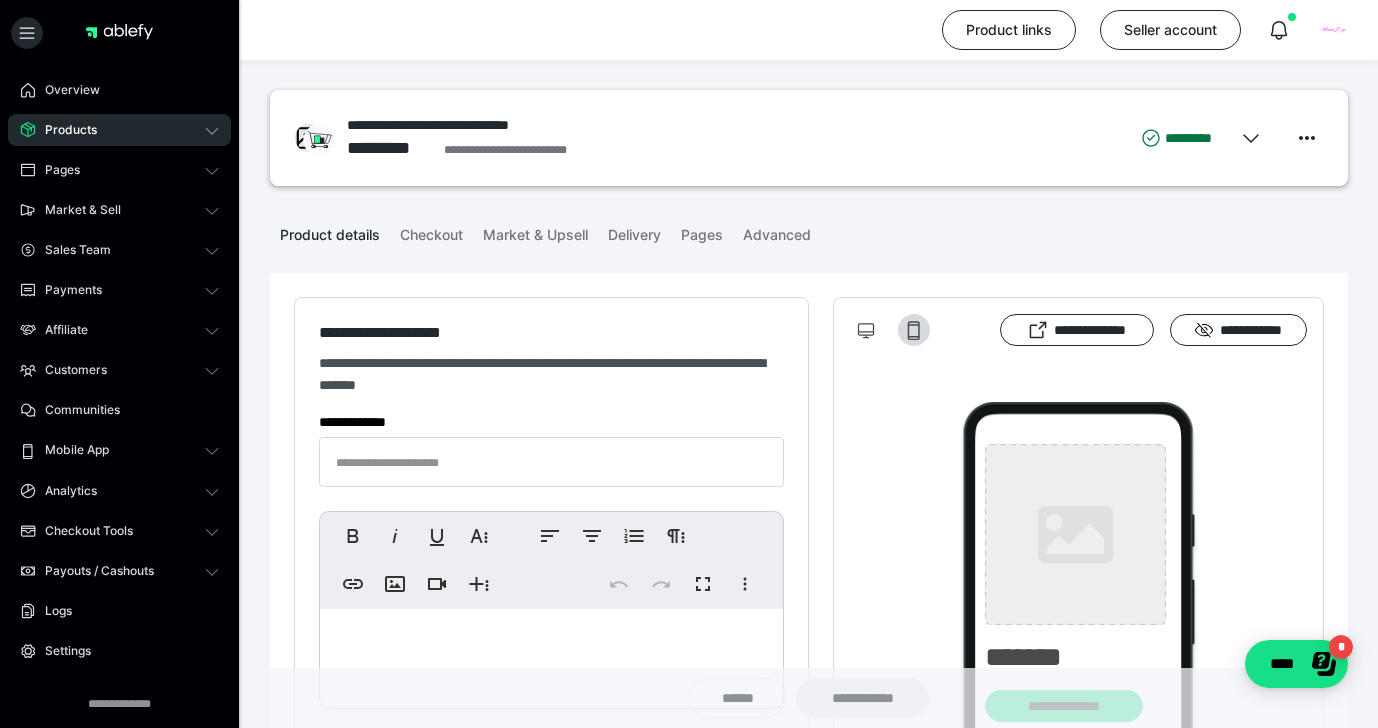 type on "**********" 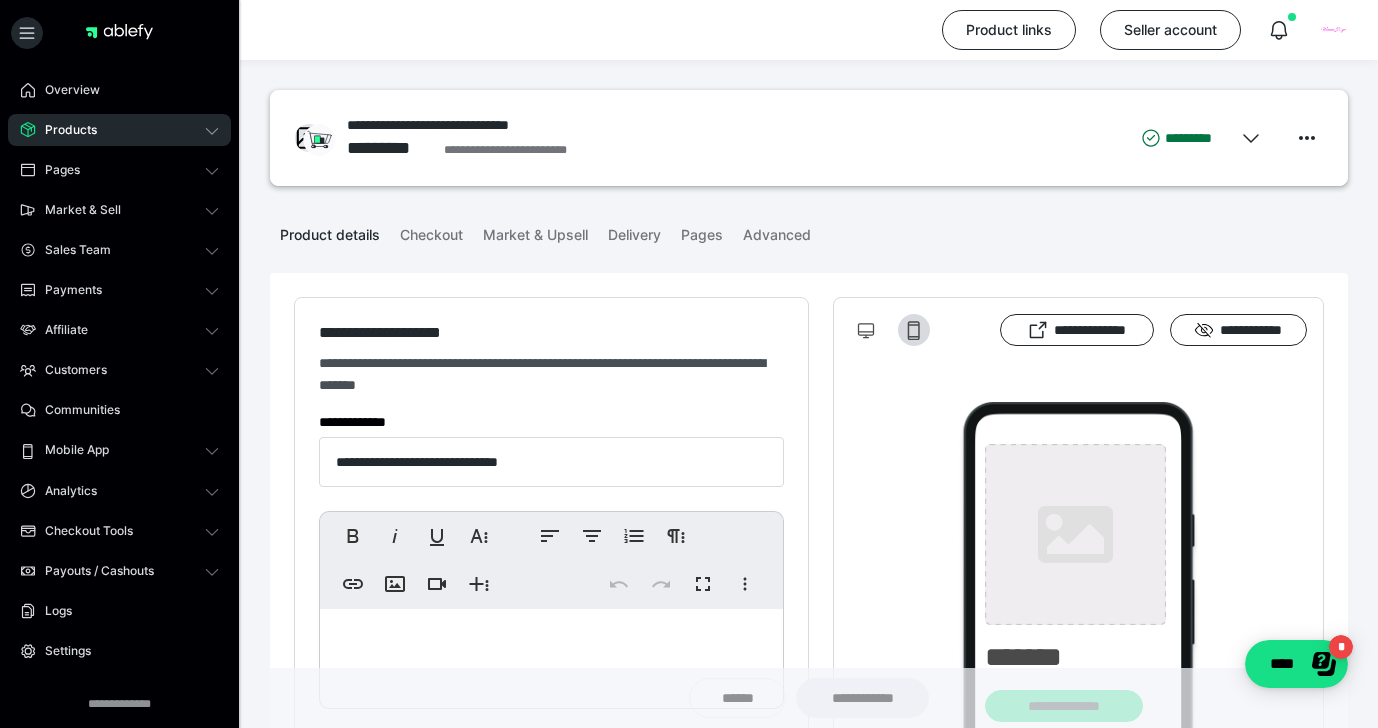 type on "**********" 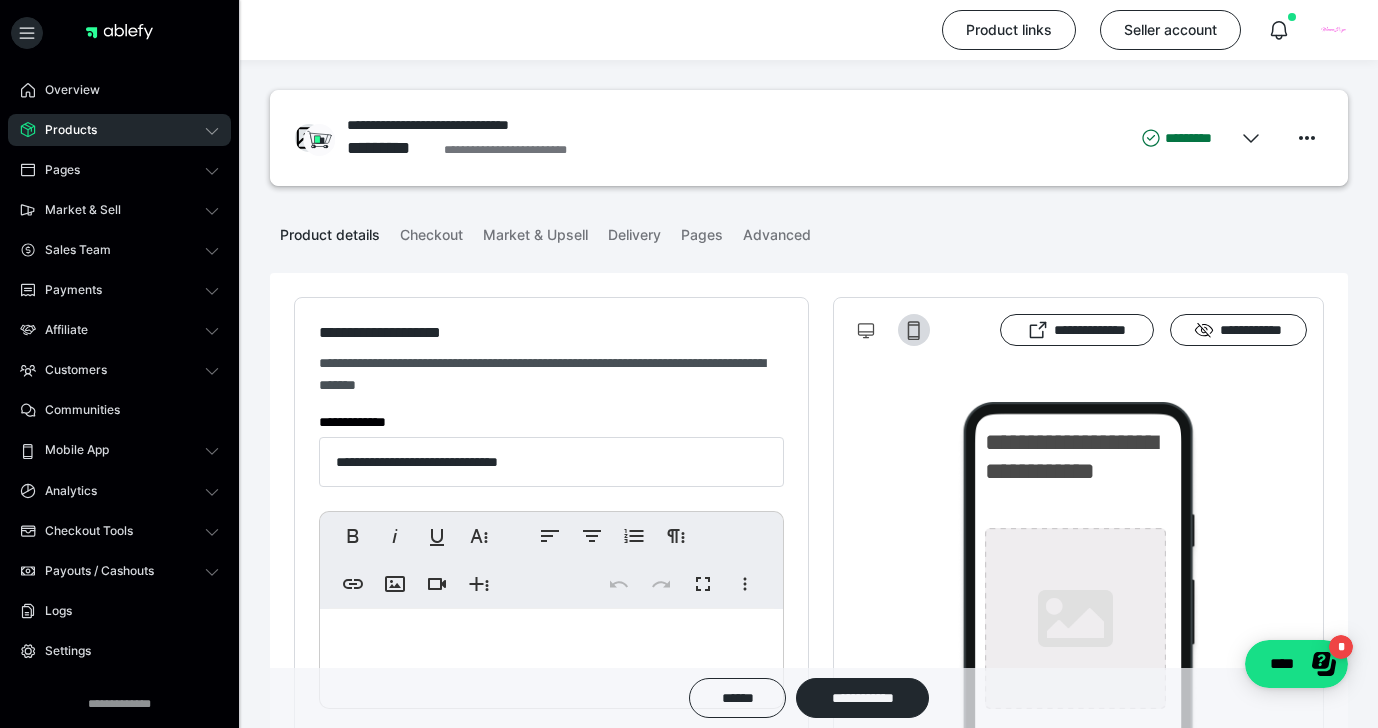 scroll, scrollTop: 0, scrollLeft: 0, axis: both 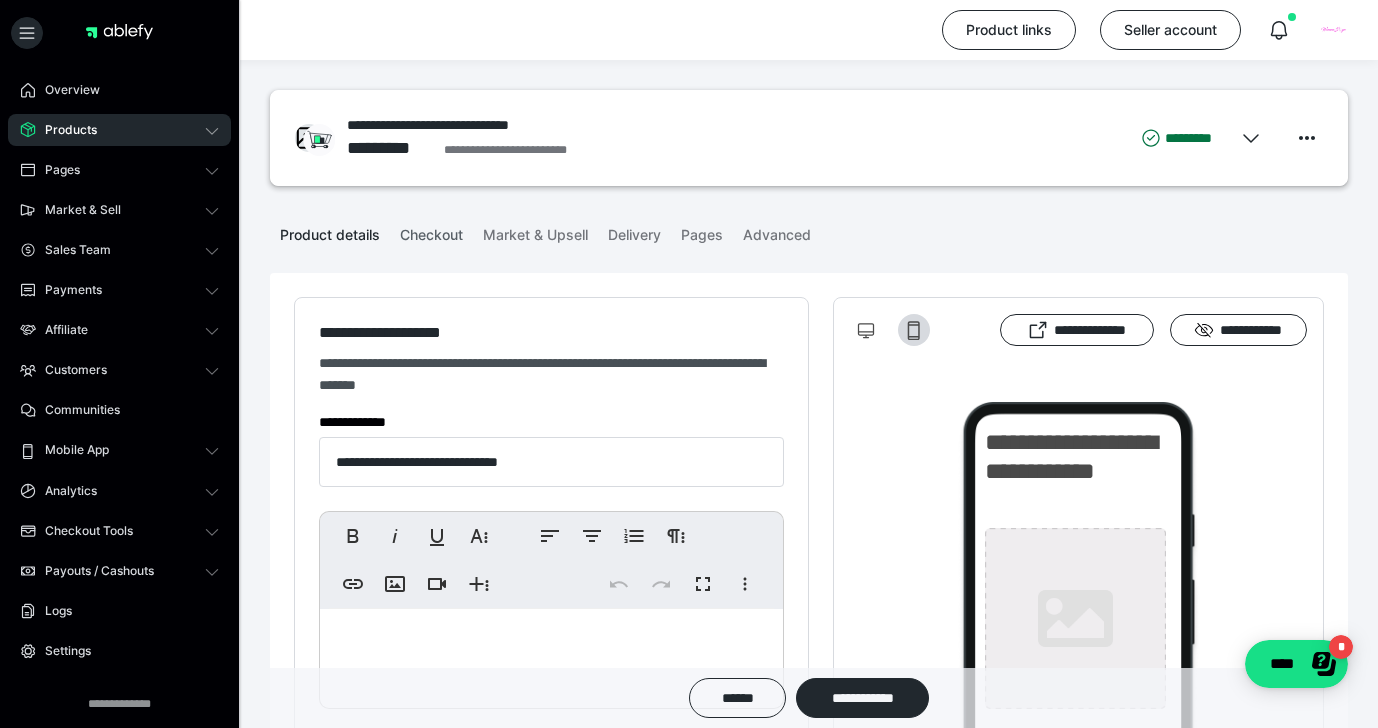 click on "Checkout" at bounding box center [431, 231] 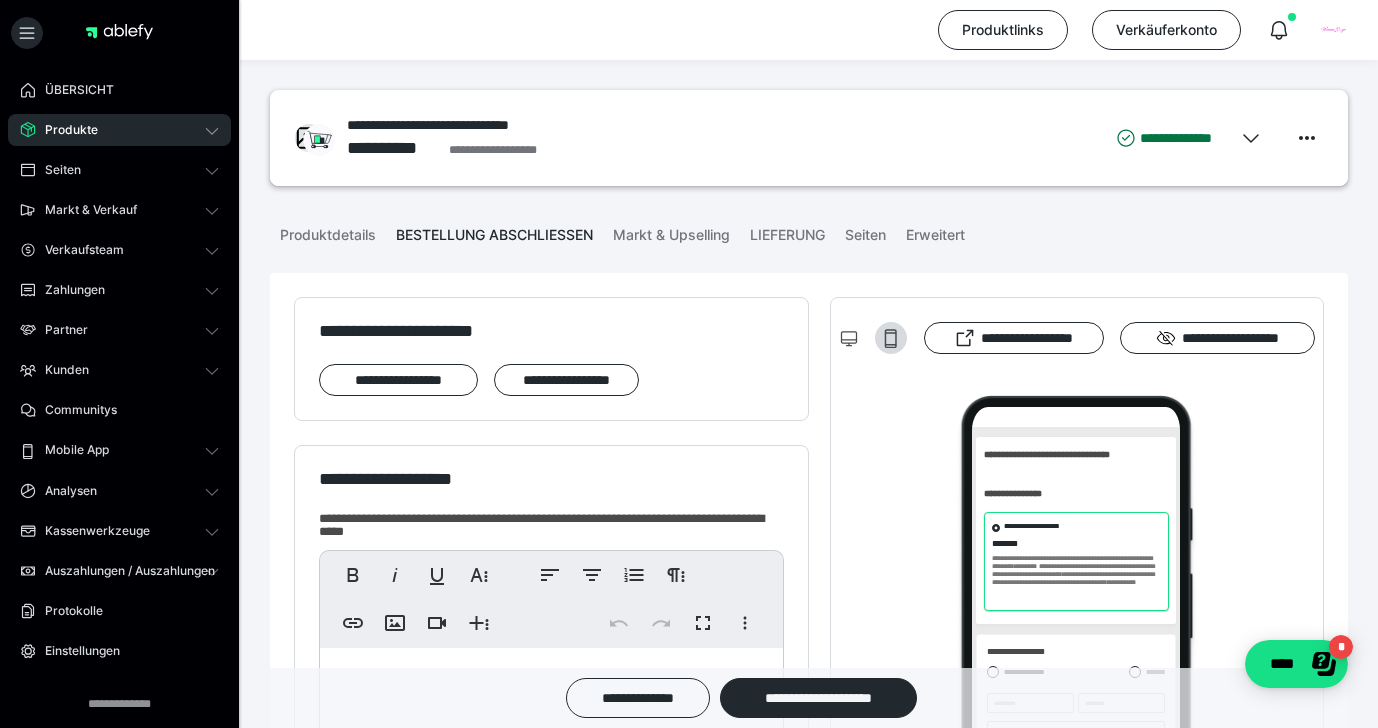 scroll, scrollTop: 0, scrollLeft: 0, axis: both 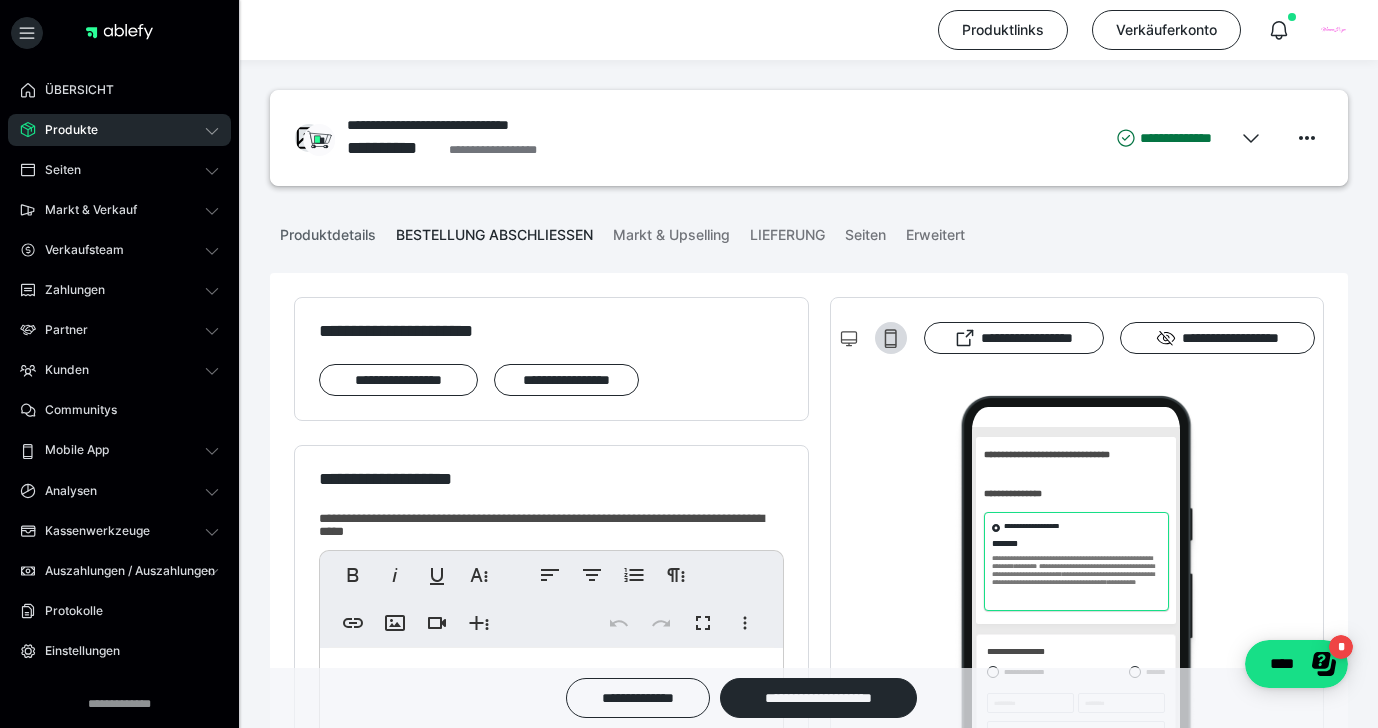 click on "Produktdetails" at bounding box center [328, 231] 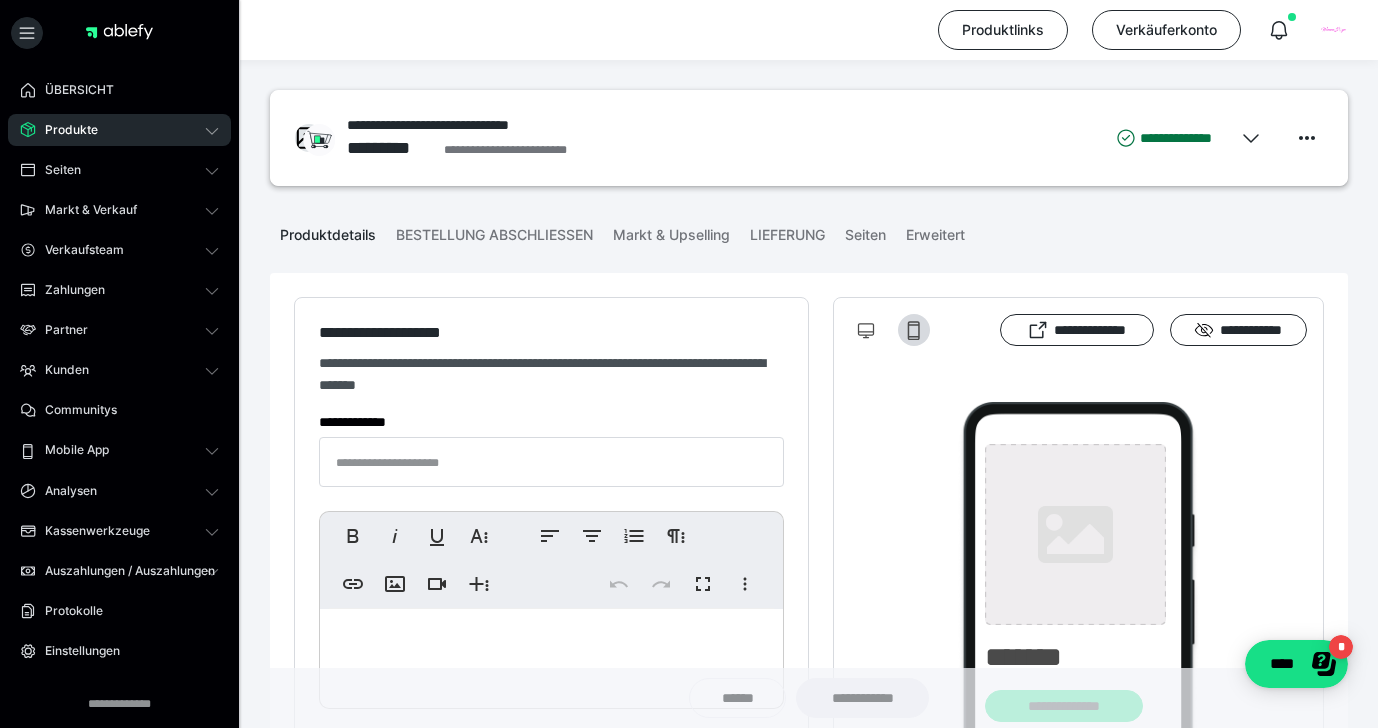 type on "**********" 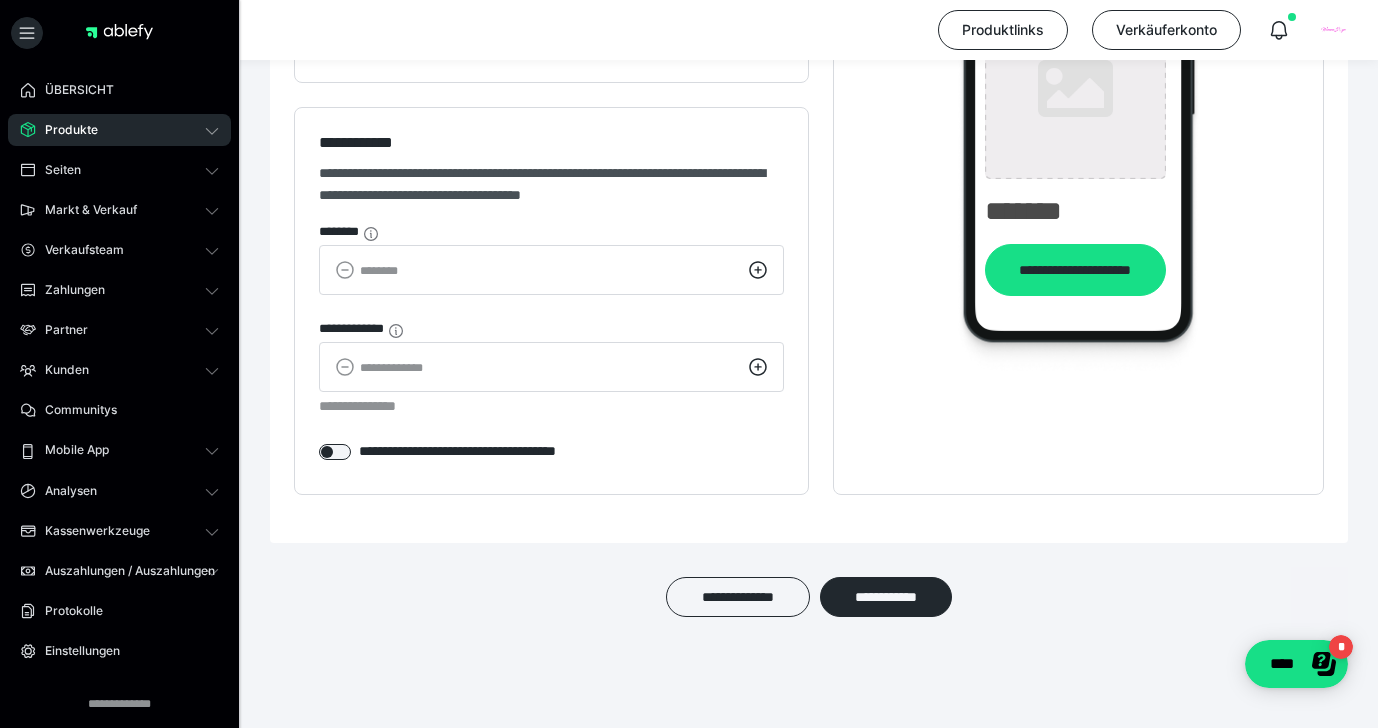 scroll, scrollTop: 1973, scrollLeft: 0, axis: vertical 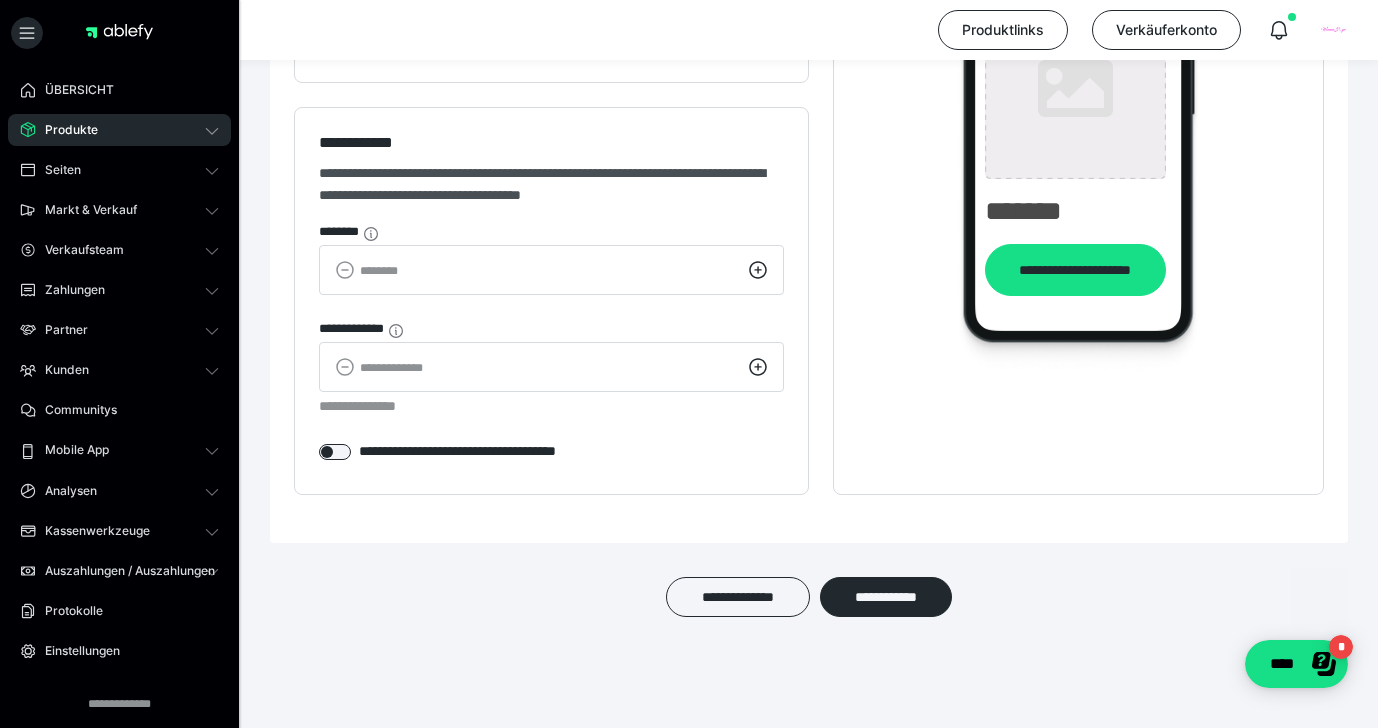 click on "Produkte" at bounding box center [119, 130] 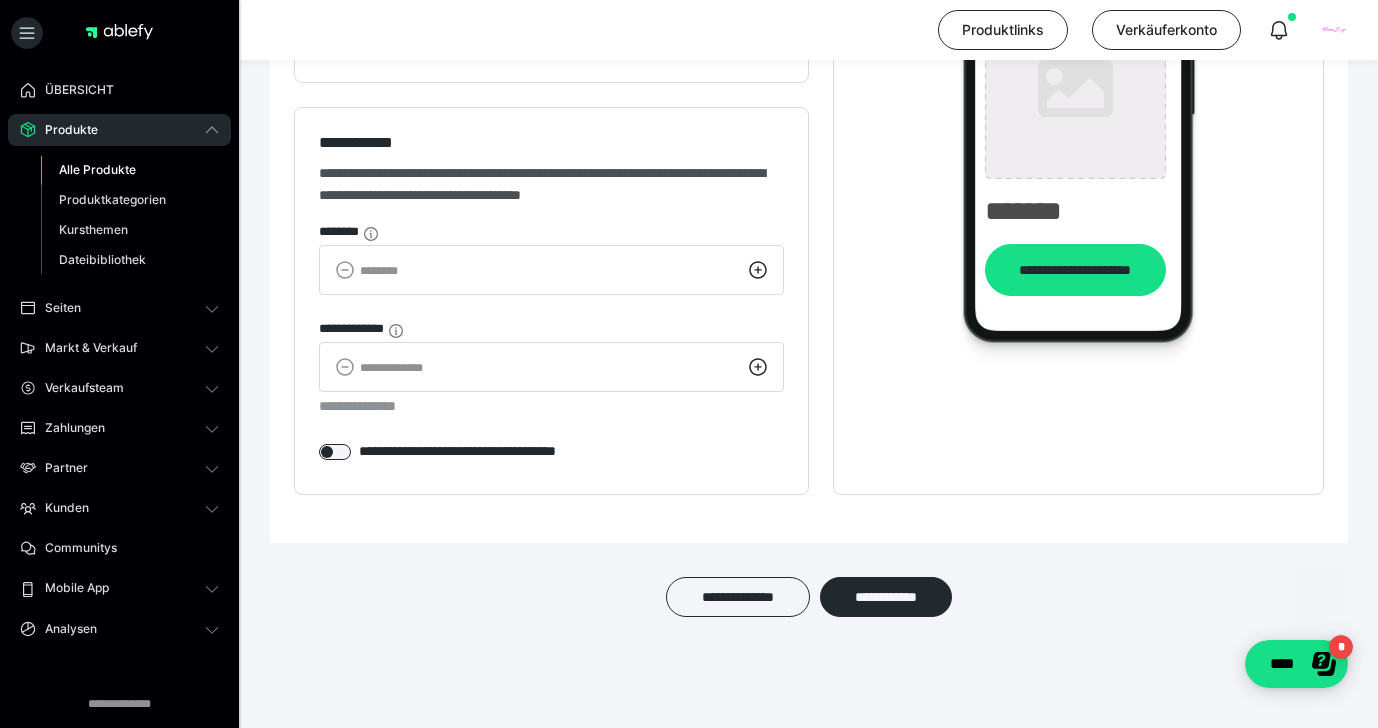 click on "Alle Produkte" at bounding box center [97, 169] 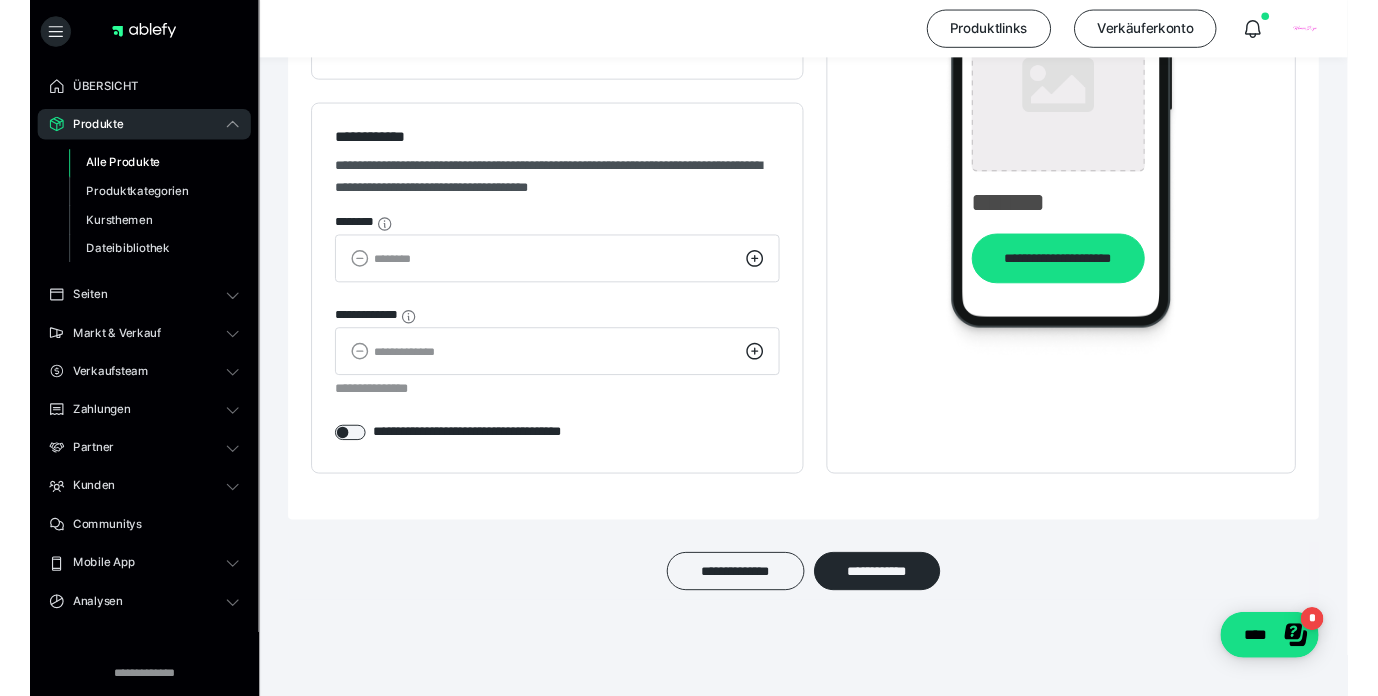 scroll, scrollTop: 0, scrollLeft: 0, axis: both 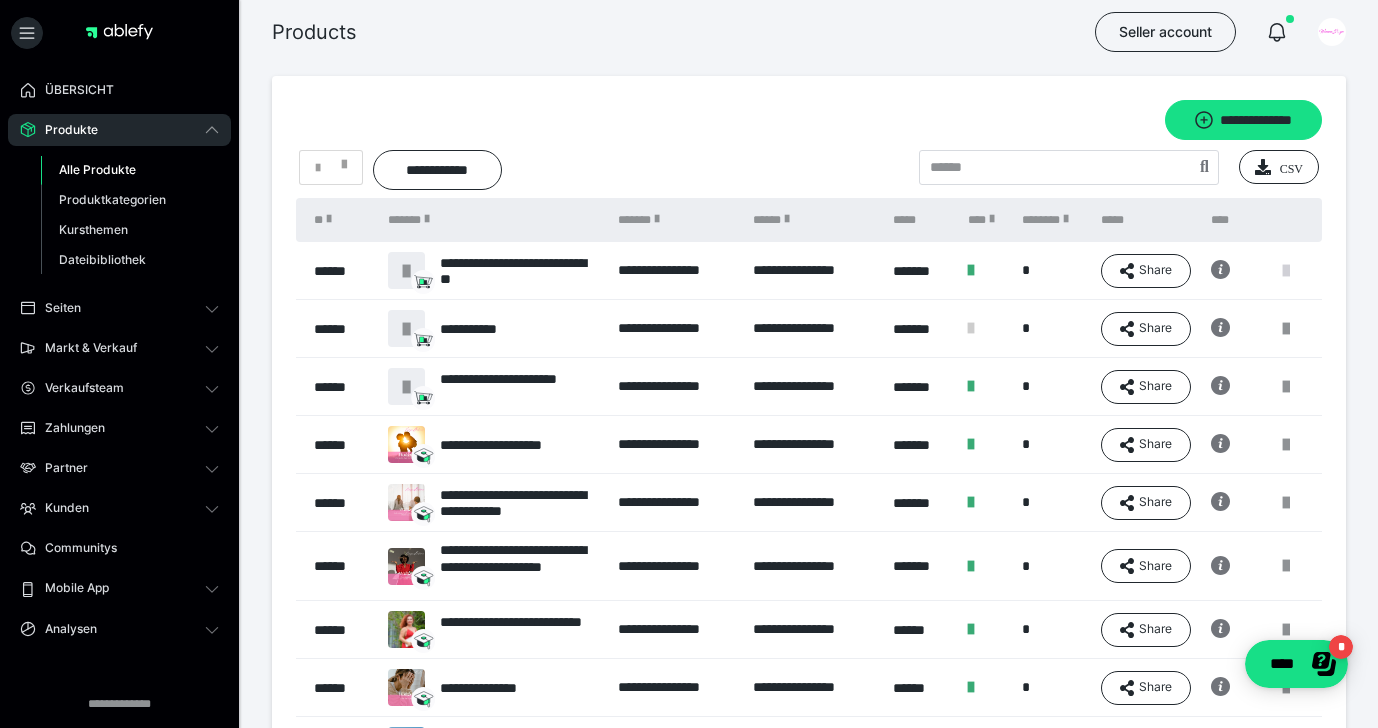 click at bounding box center (1286, 271) 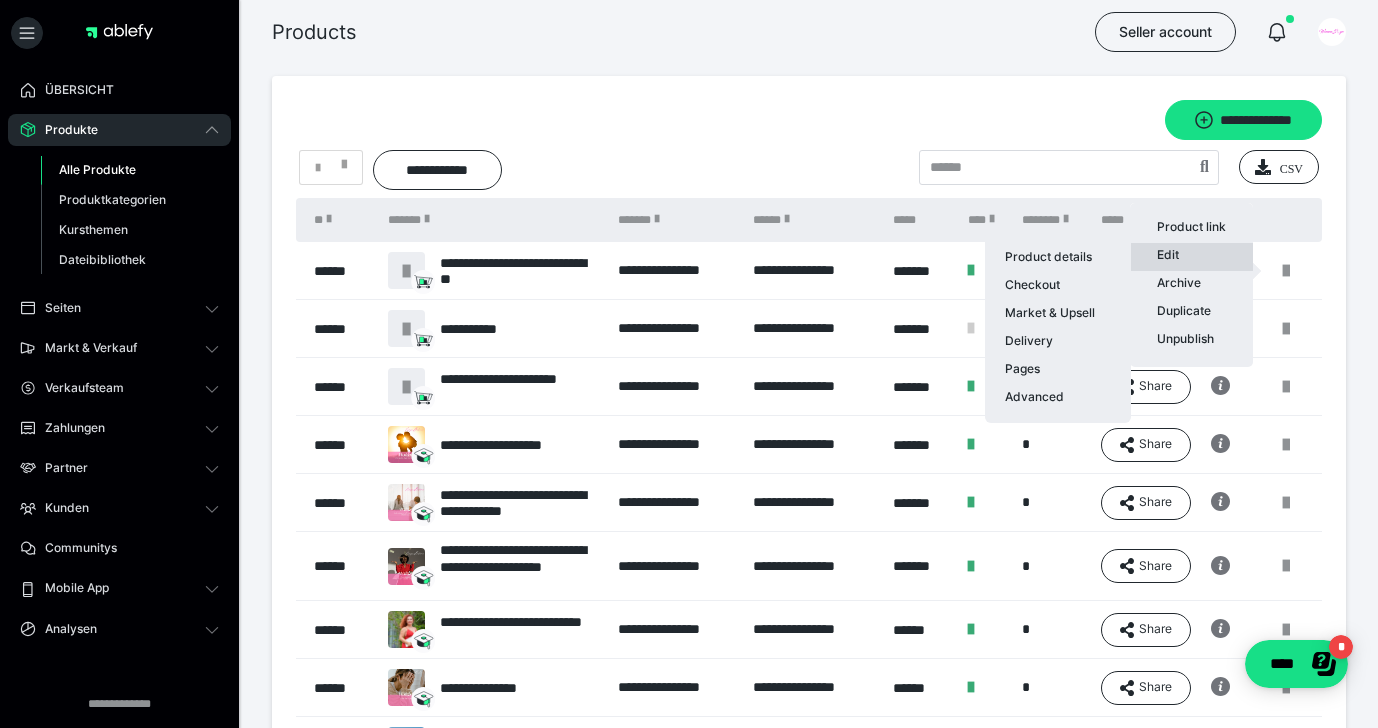 click on "Edit Product details Checkout Market & Upsell Delivery Pages Advanced" at bounding box center (1191, 257) 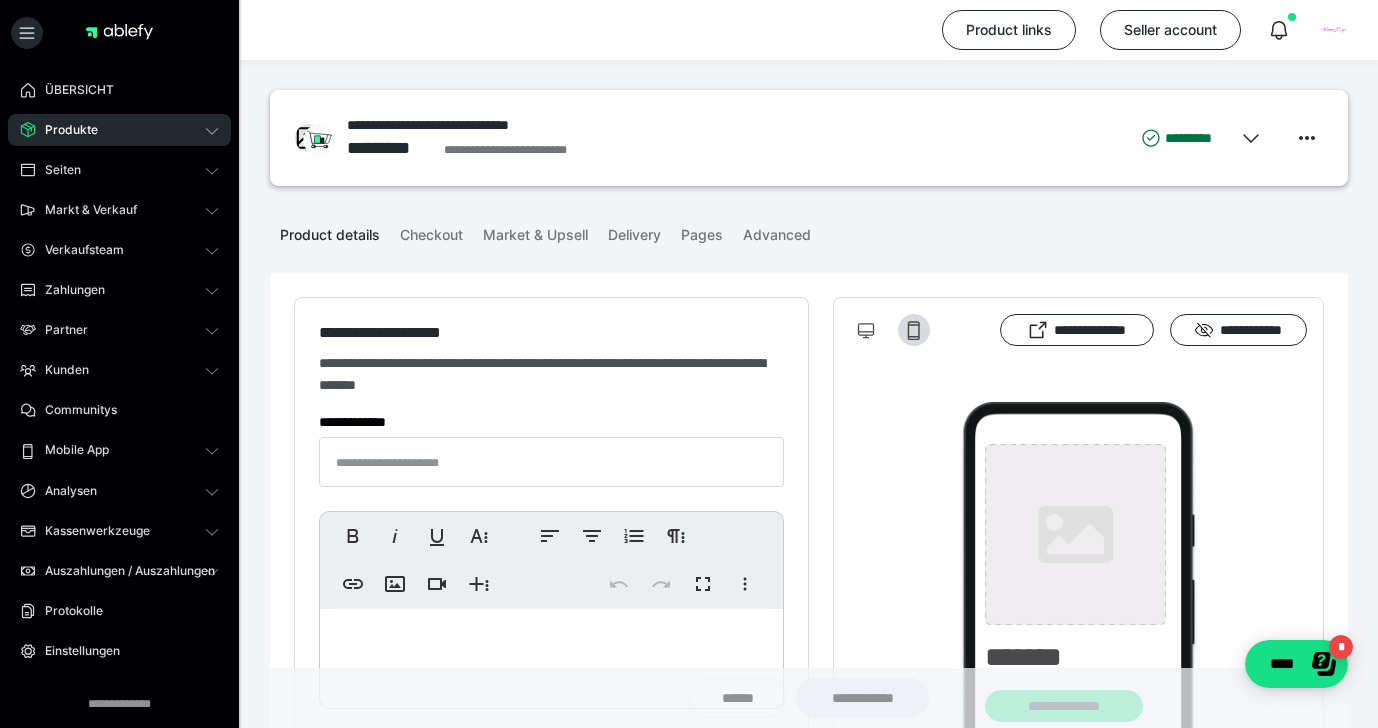type on "**********" 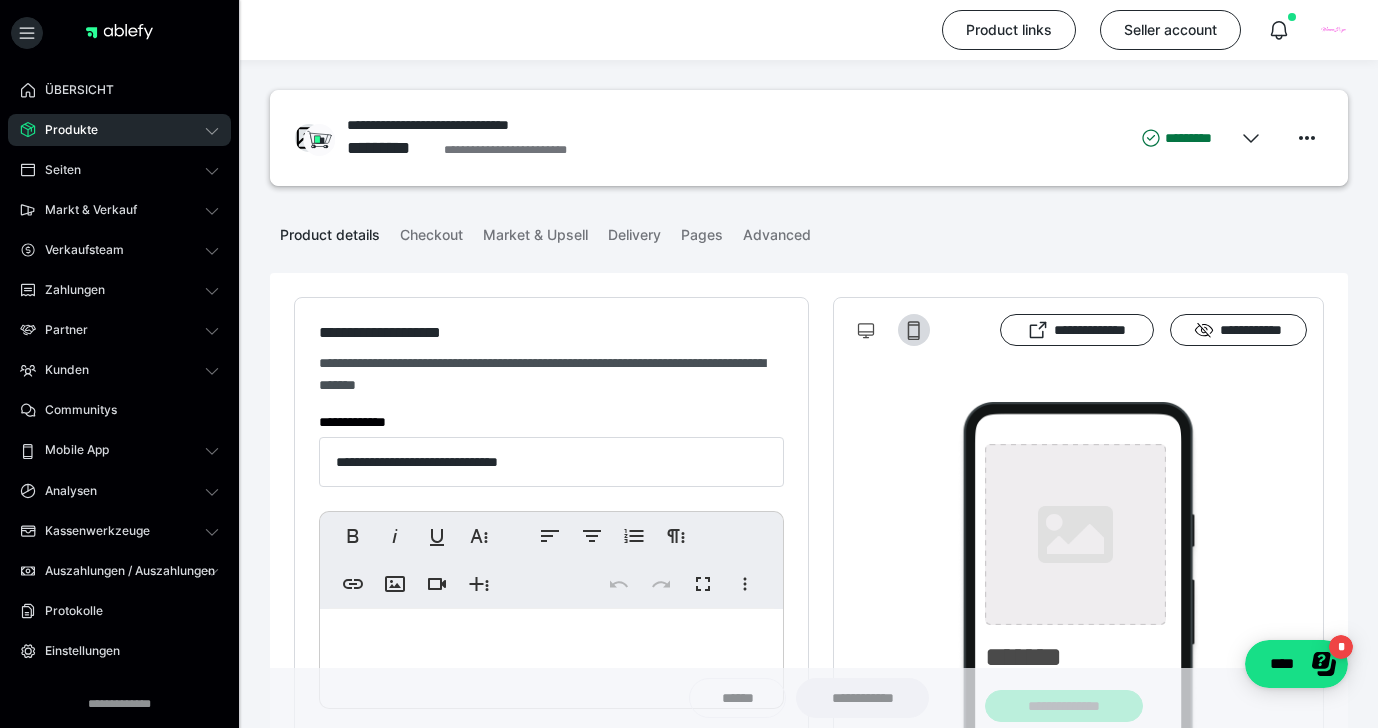 type on "**********" 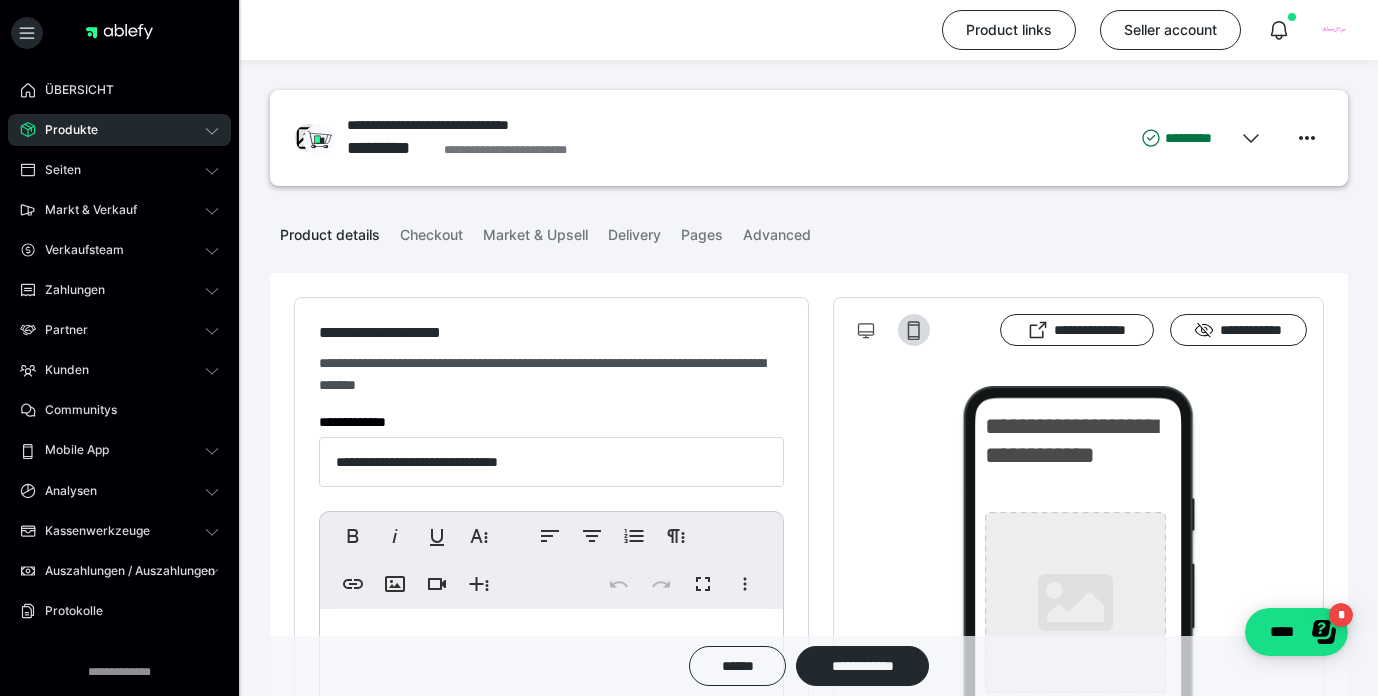 scroll, scrollTop: 0, scrollLeft: 0, axis: both 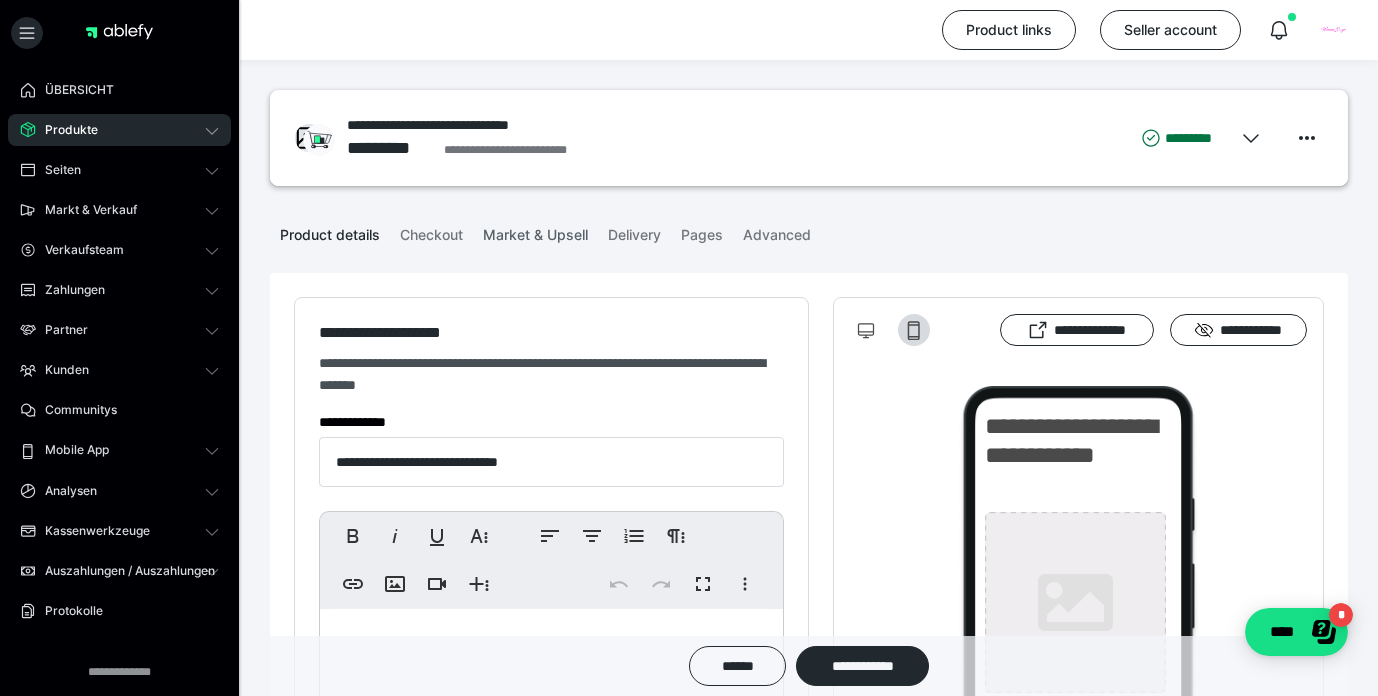 click on "Market & Upsell" at bounding box center [535, 231] 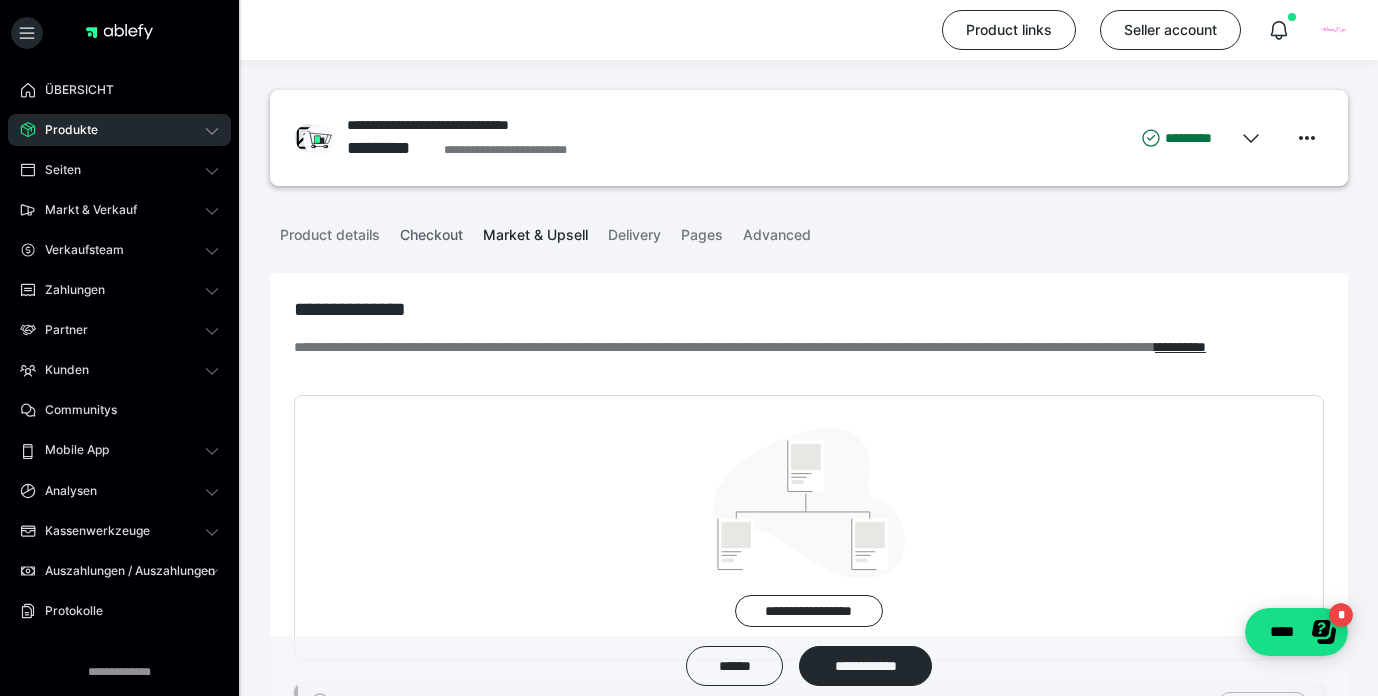click on "Checkout" at bounding box center [431, 231] 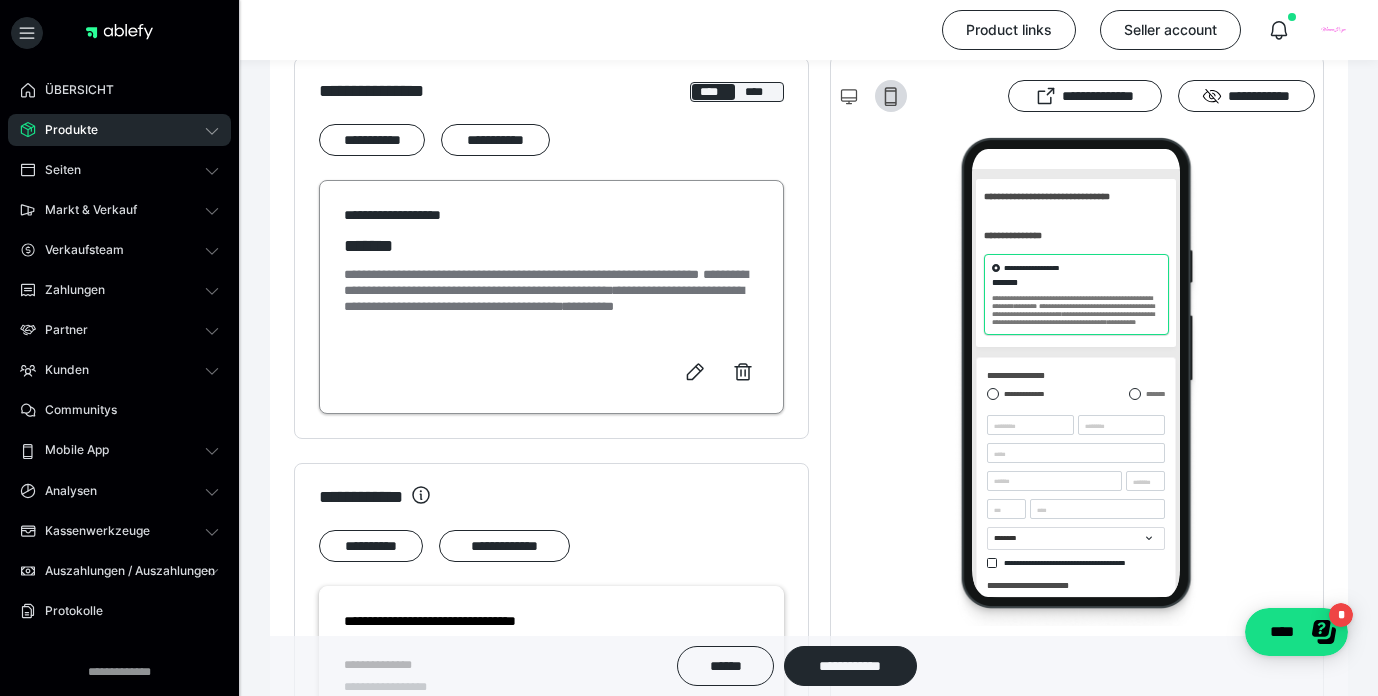 scroll, scrollTop: 0, scrollLeft: 0, axis: both 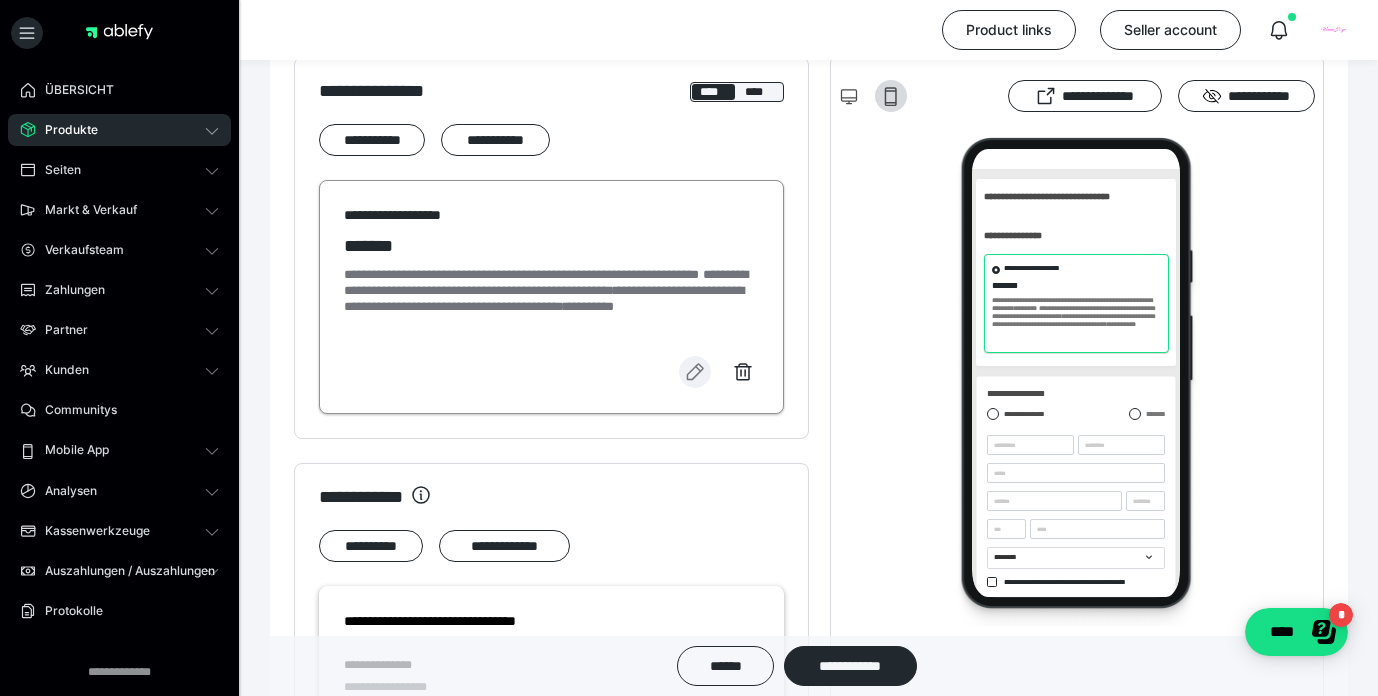click 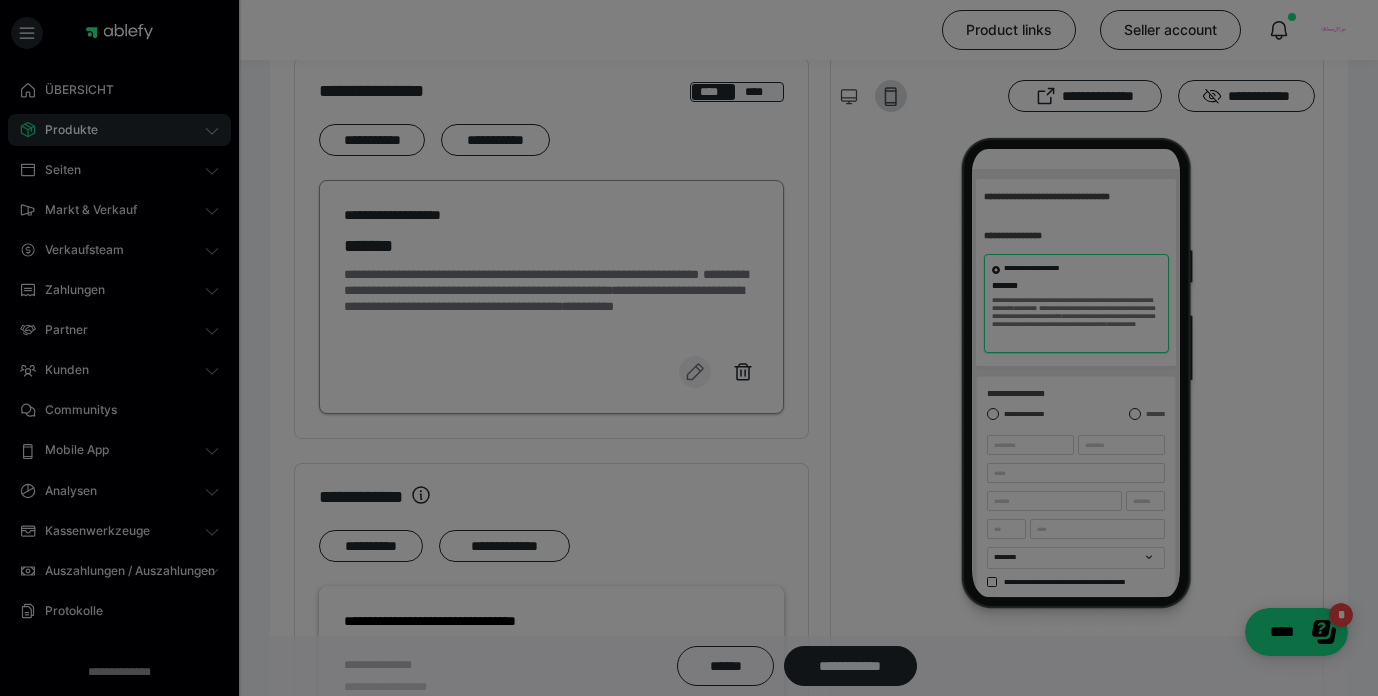 select on "1m" 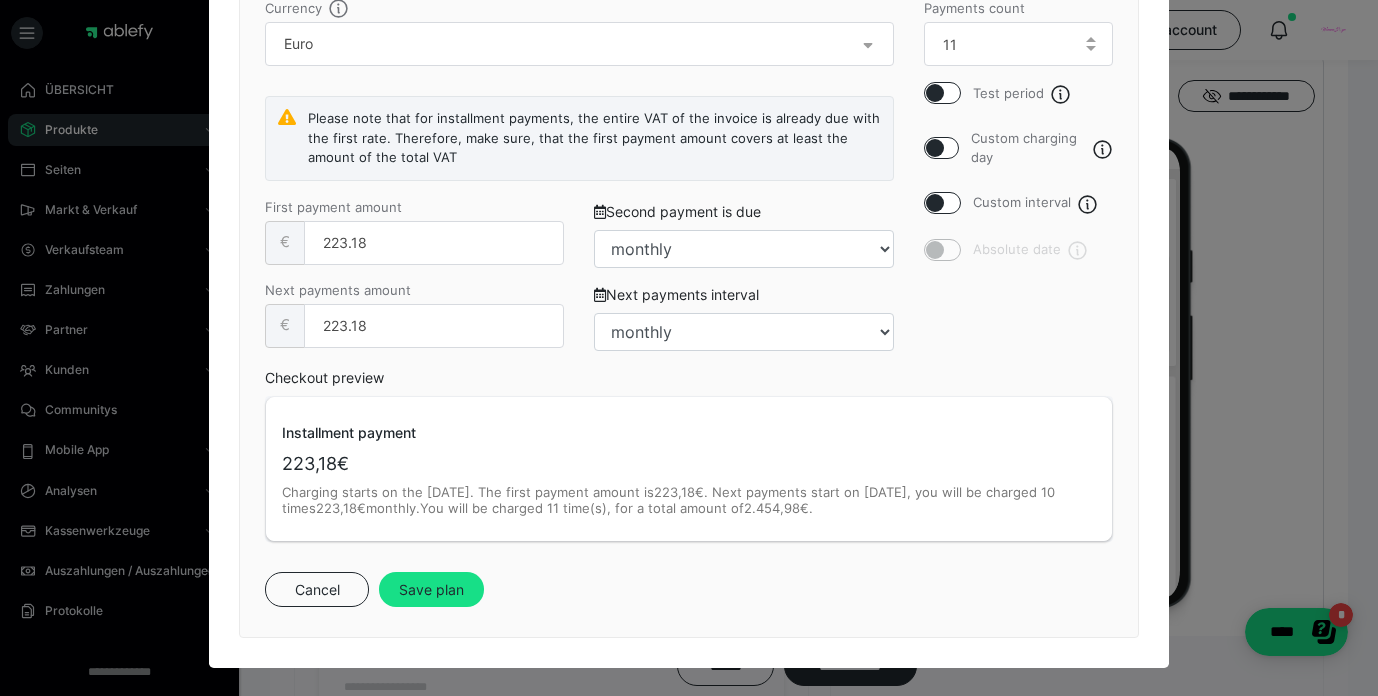 scroll, scrollTop: 738, scrollLeft: 0, axis: vertical 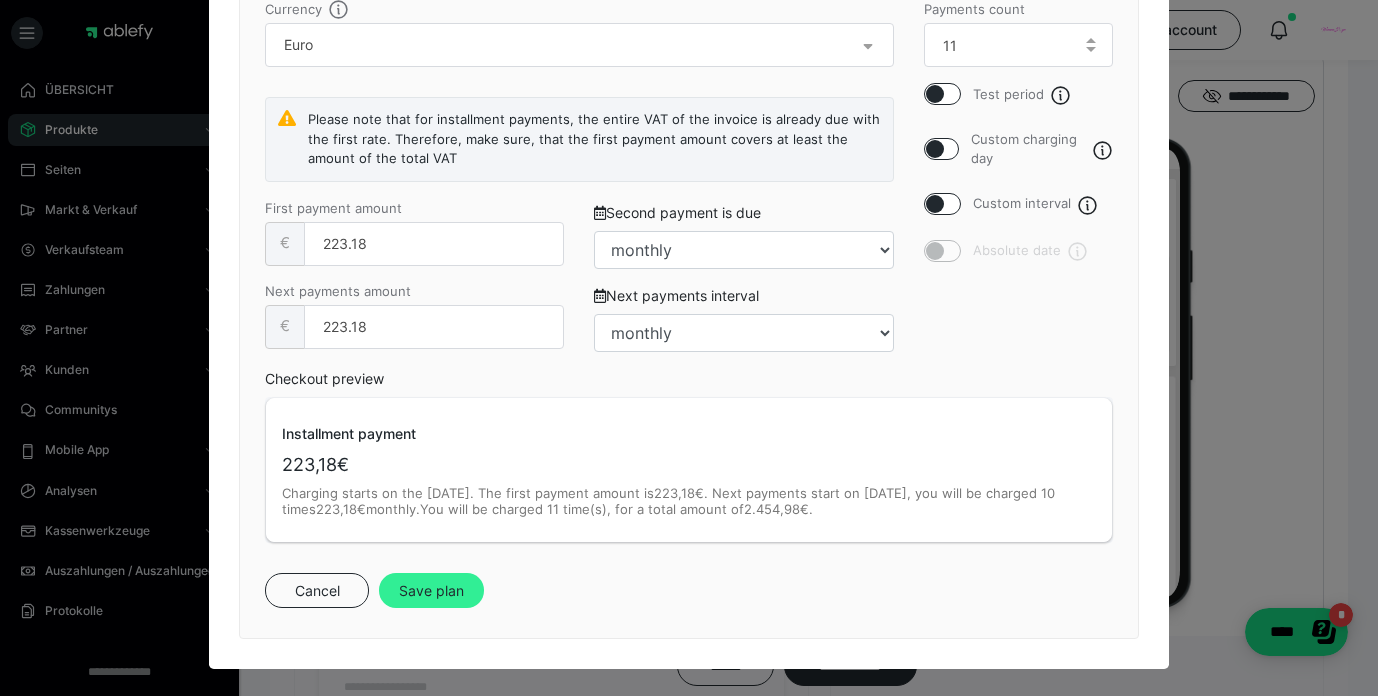click on "Save plan" at bounding box center [431, 591] 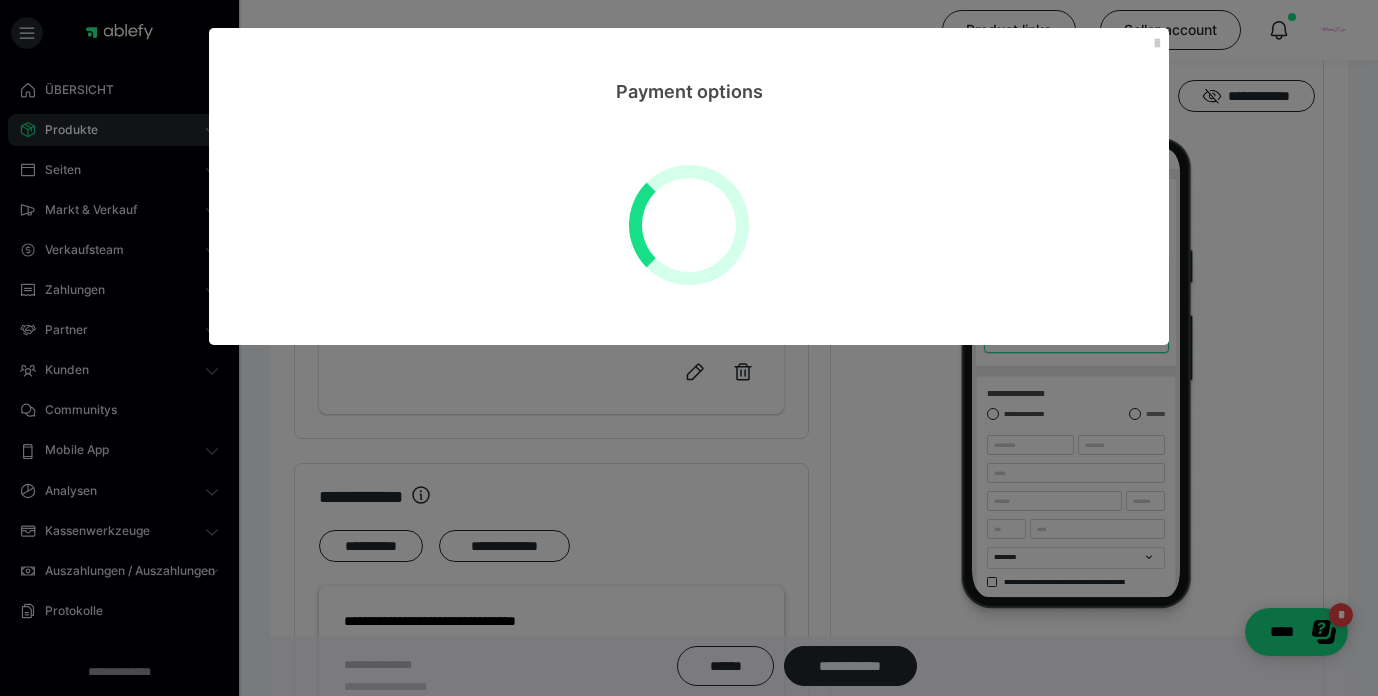 scroll, scrollTop: 0, scrollLeft: 0, axis: both 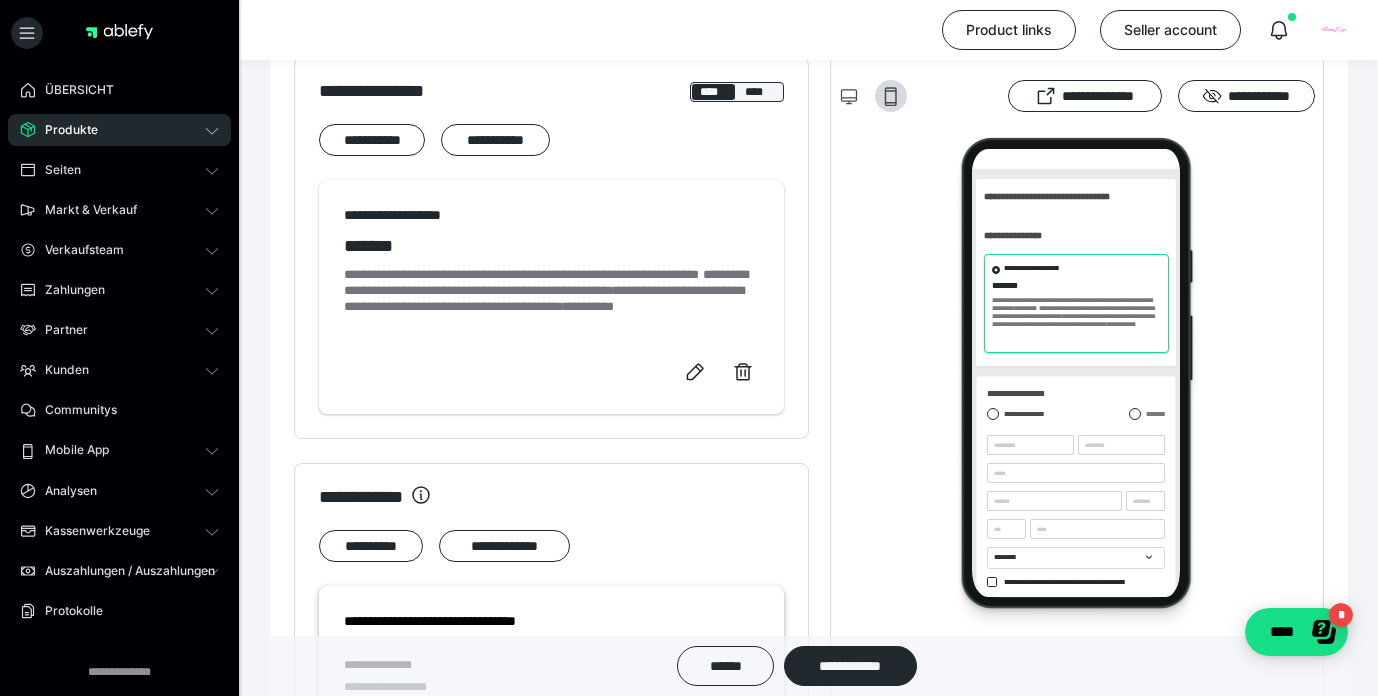 click on "Produkte" at bounding box center [64, 130] 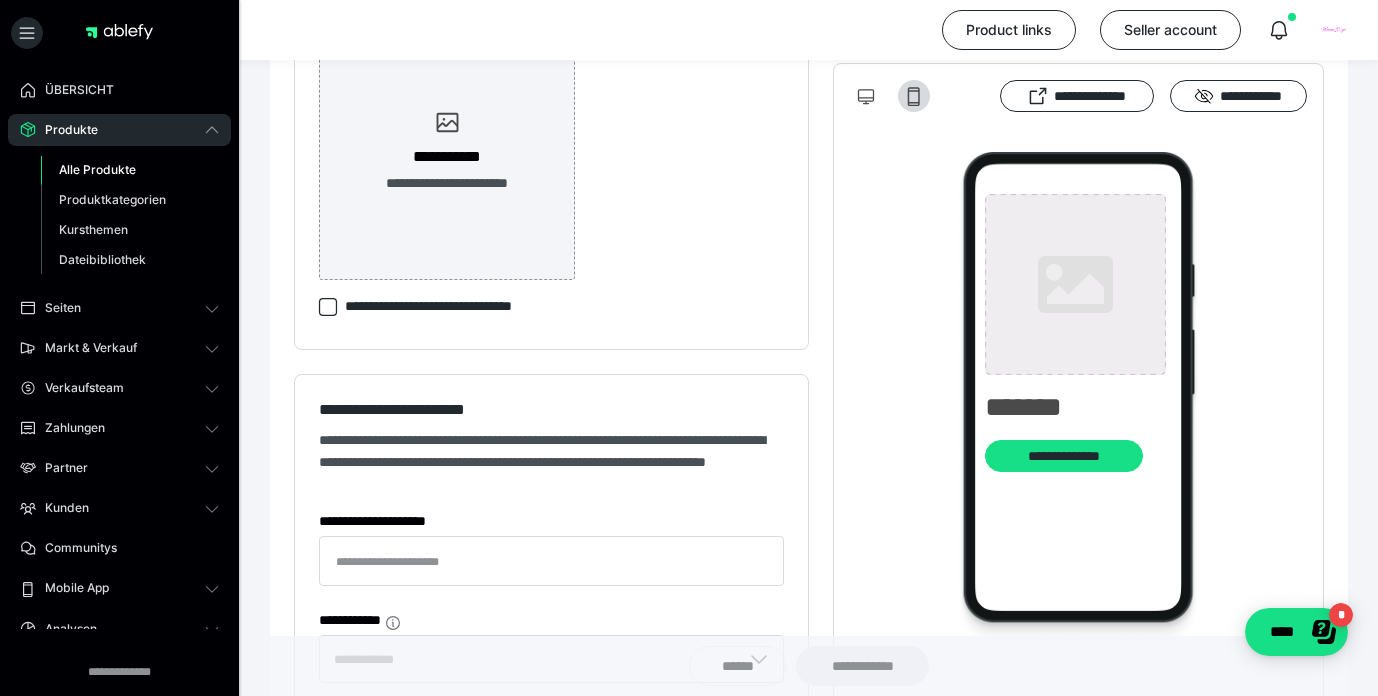 type on "**********" 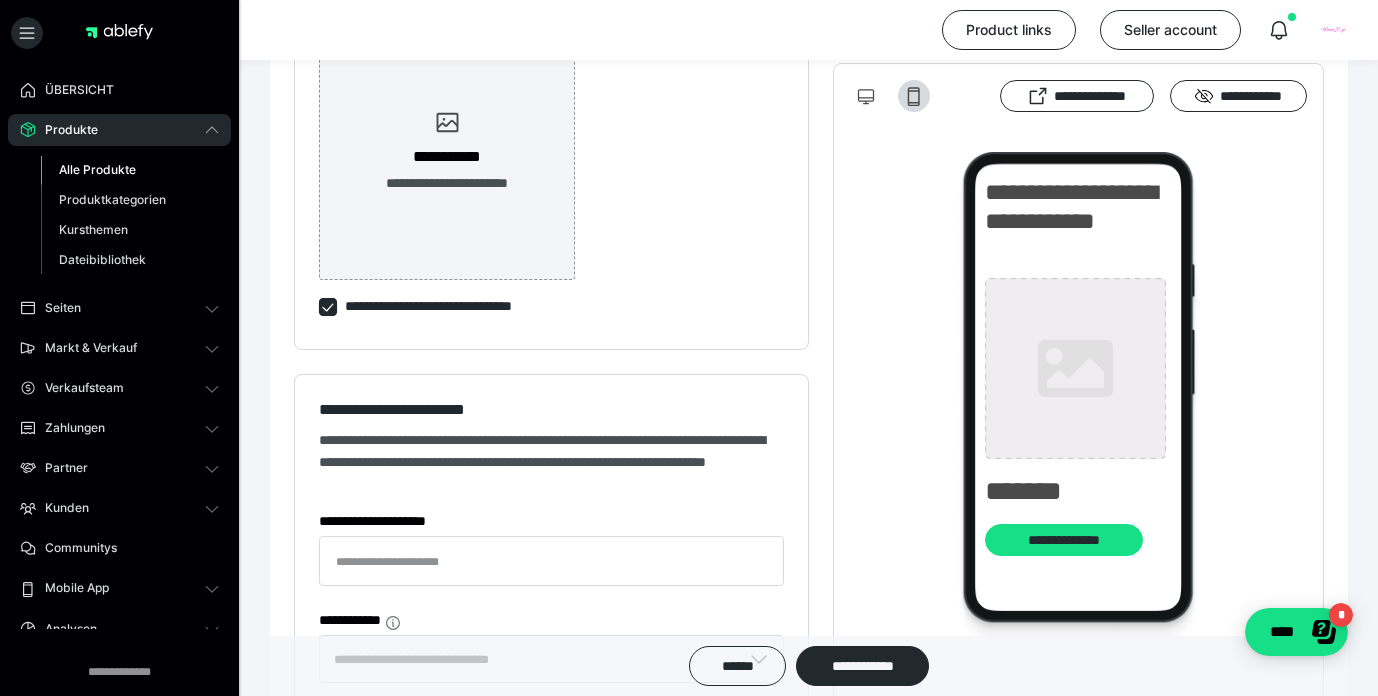 click on "Alle Produkte" at bounding box center [97, 169] 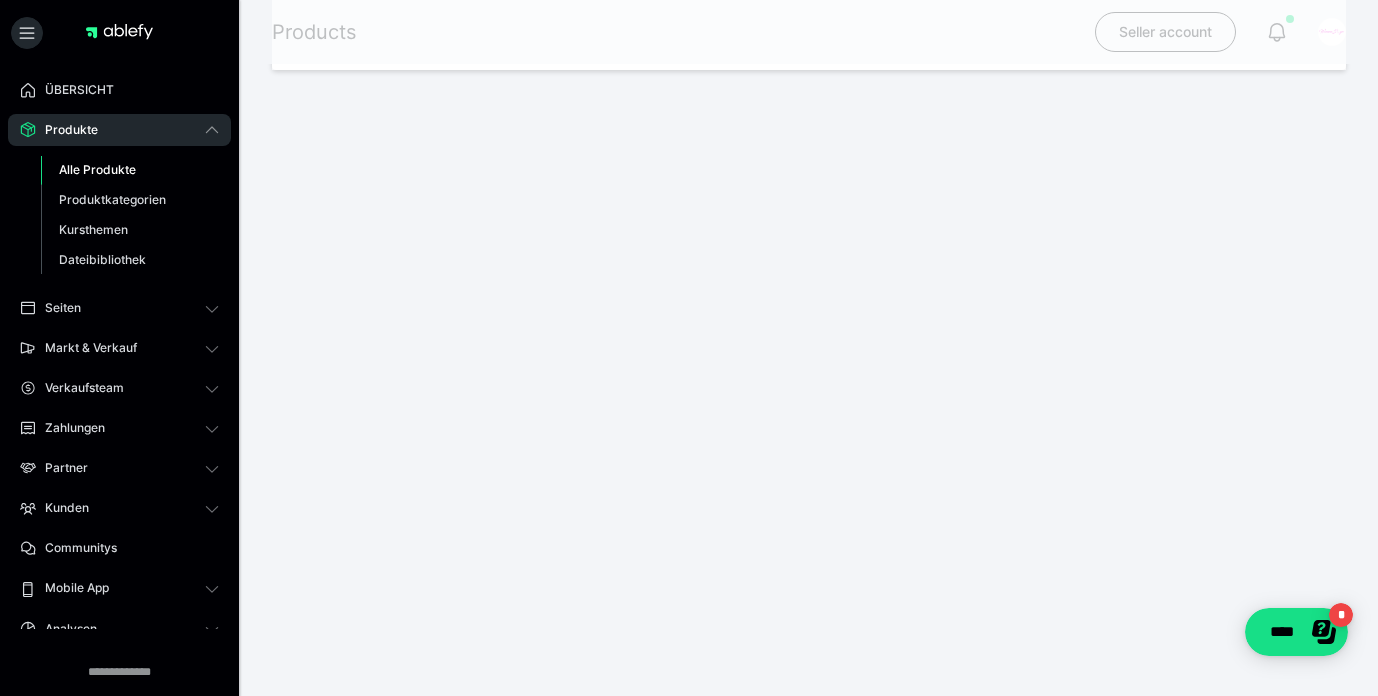 scroll, scrollTop: 0, scrollLeft: 0, axis: both 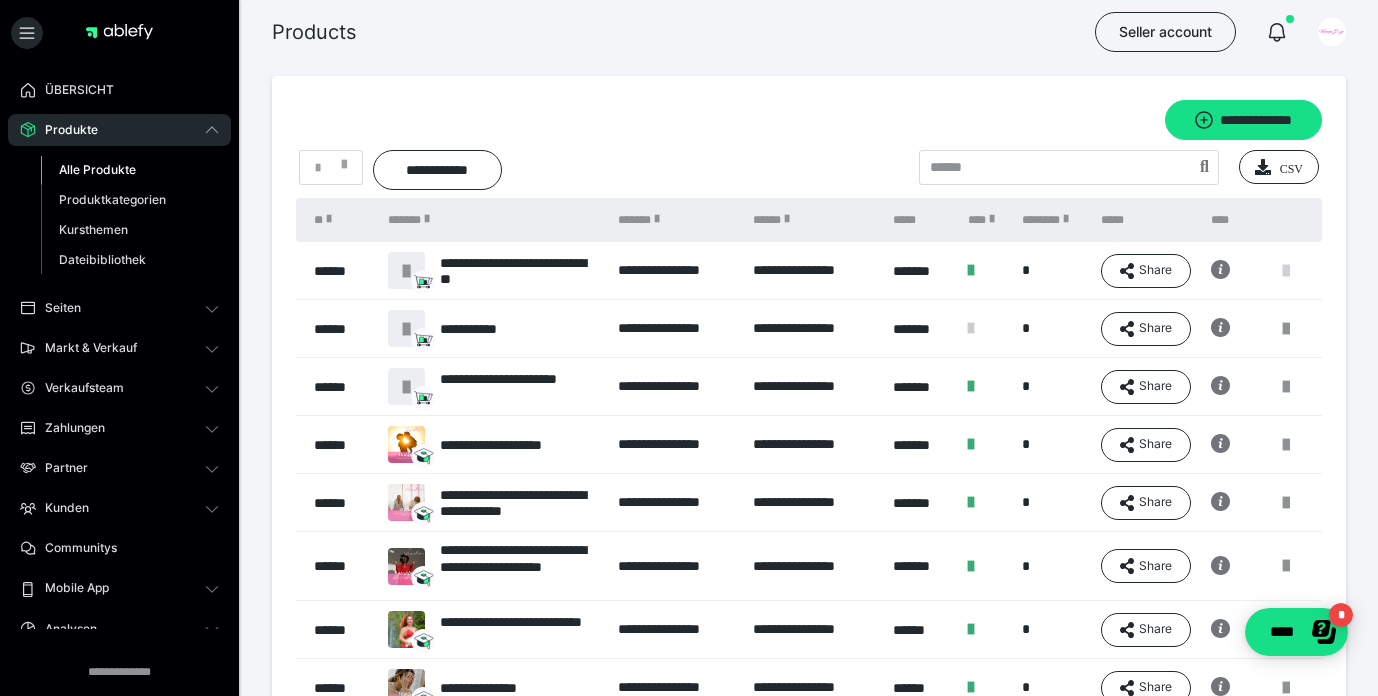 click at bounding box center [1286, 271] 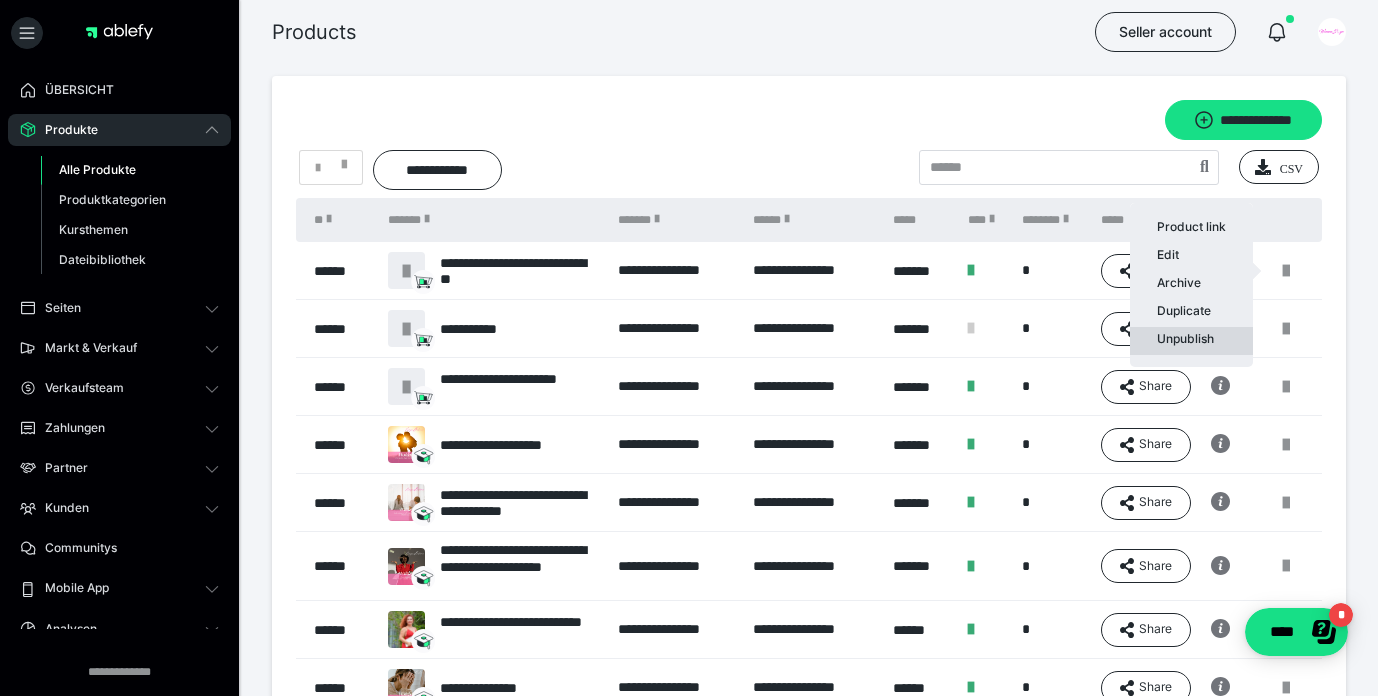 click on "Unpublish" at bounding box center [1191, 341] 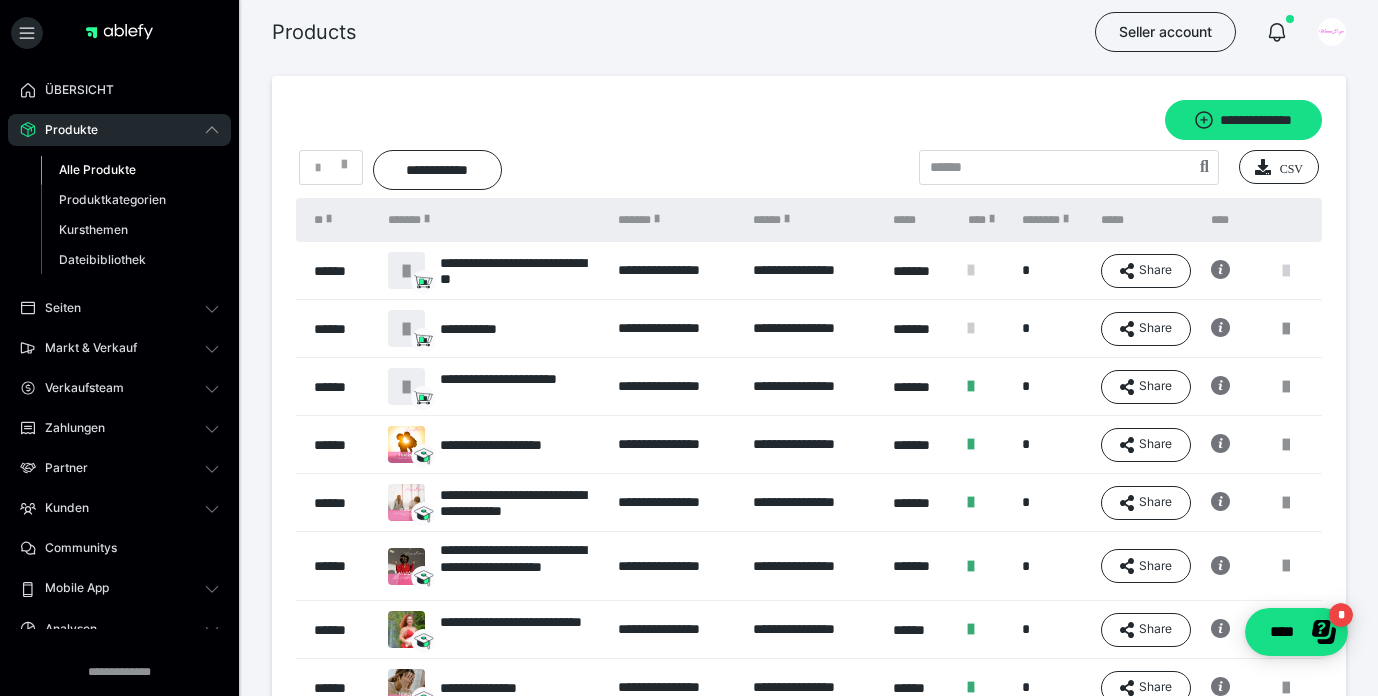 click at bounding box center [1286, 271] 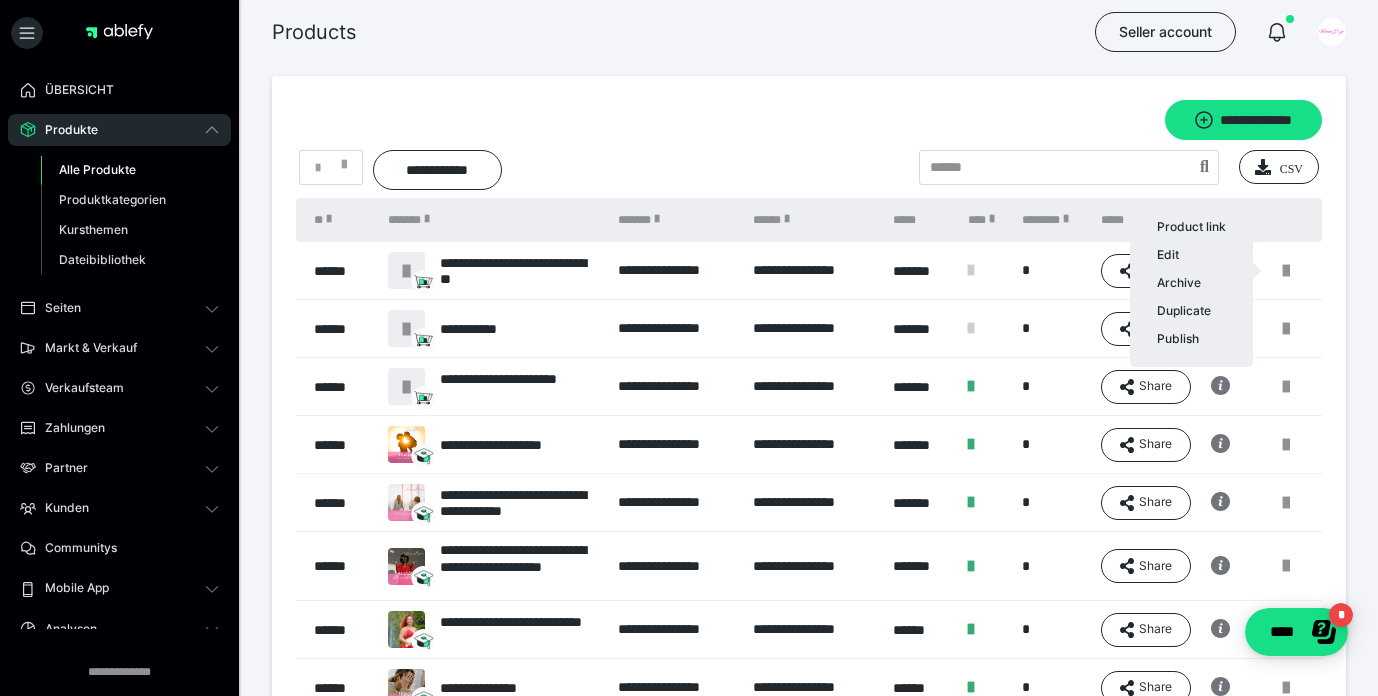 click at bounding box center (689, 348) 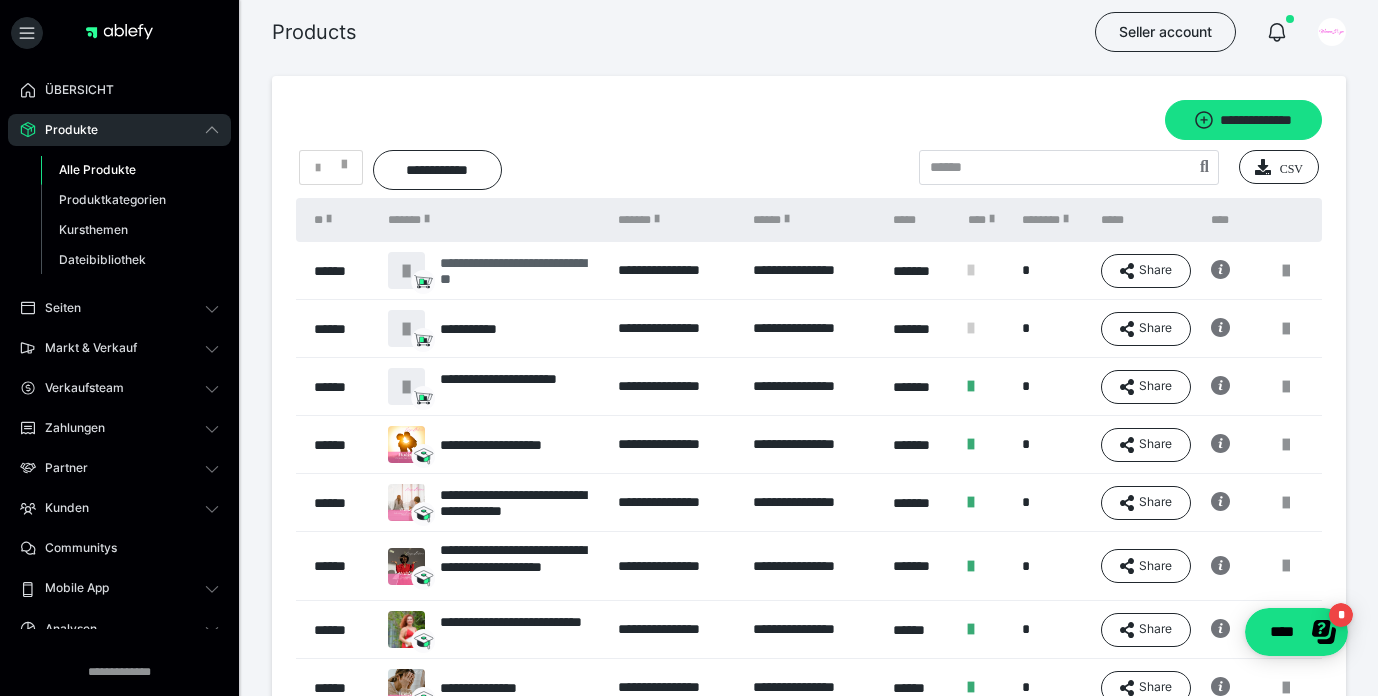 click on "**********" at bounding box center (519, 271) 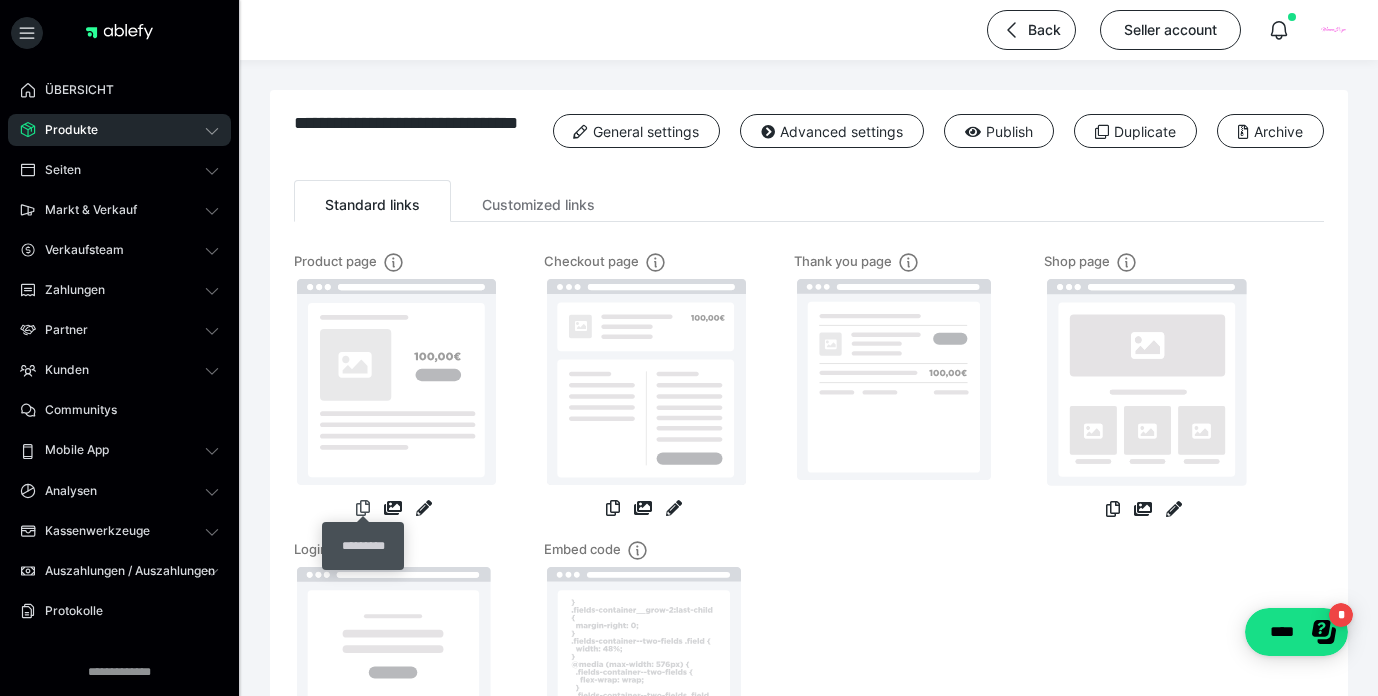 click at bounding box center (363, 508) 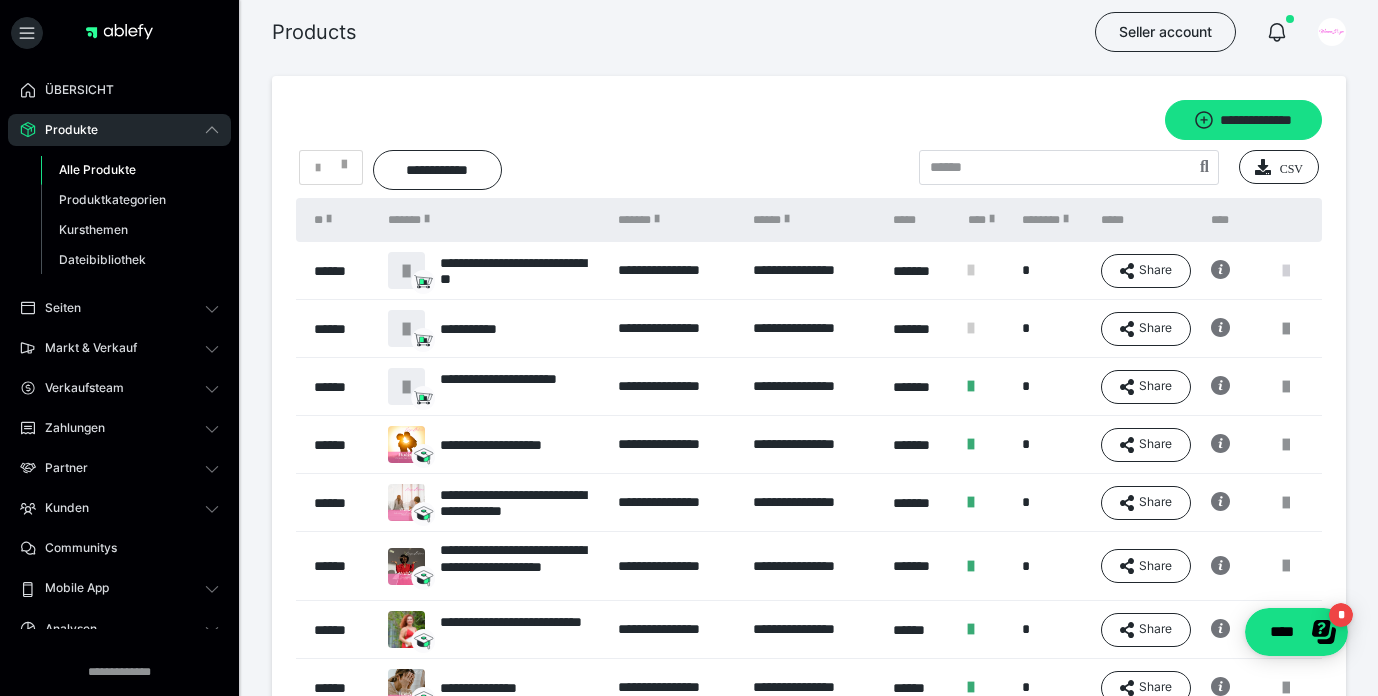 click at bounding box center [1286, 271] 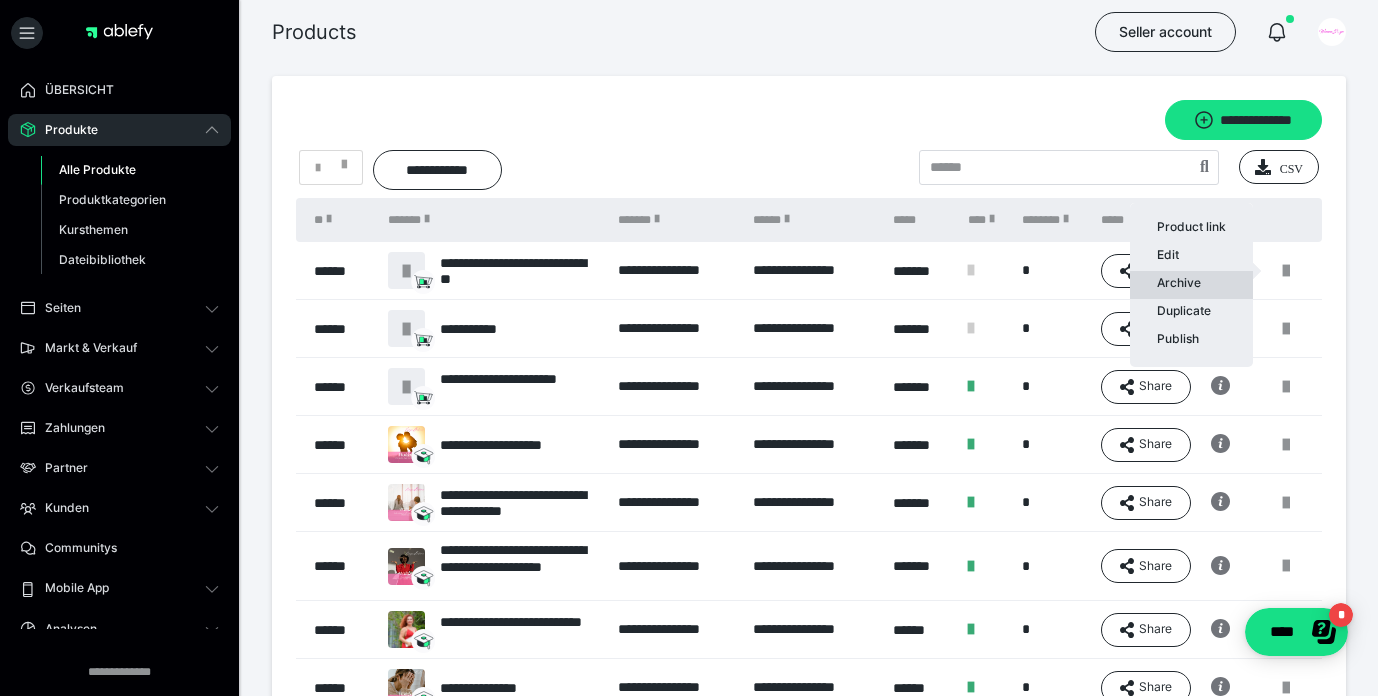click on "Archive" at bounding box center [1191, 285] 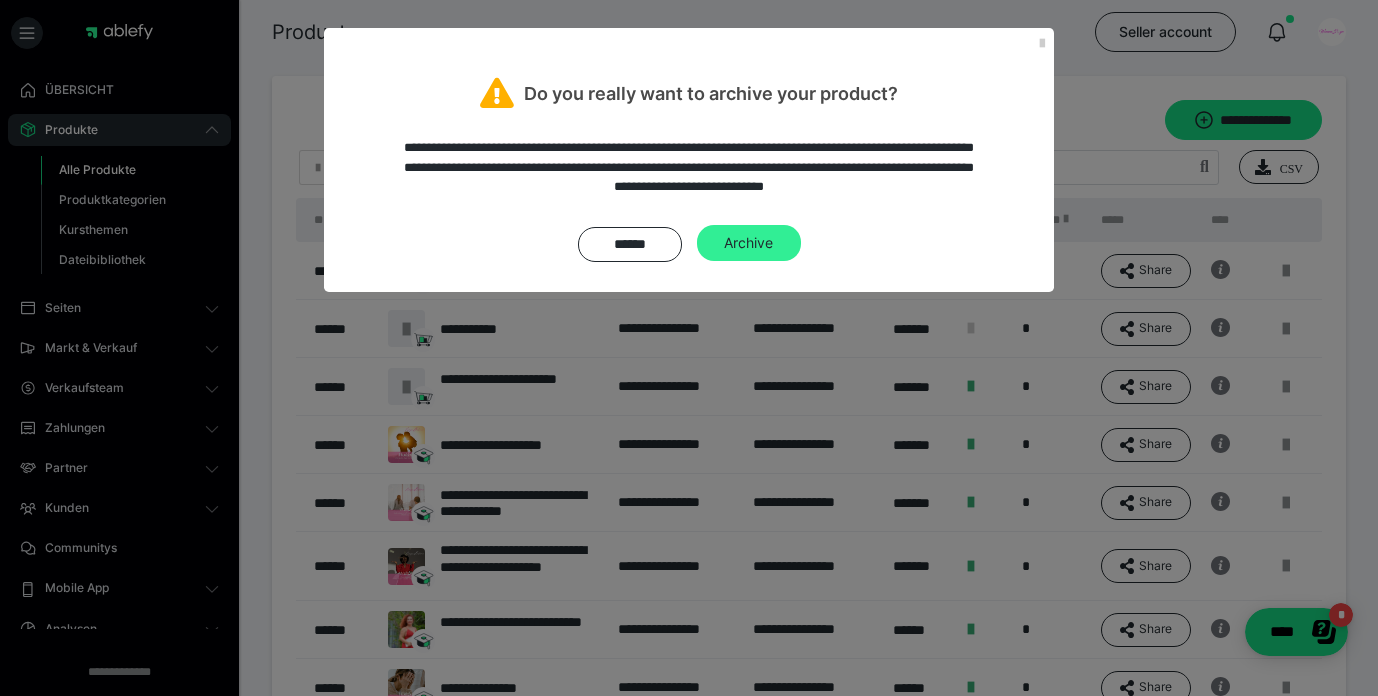 click on "Archive" at bounding box center [749, 243] 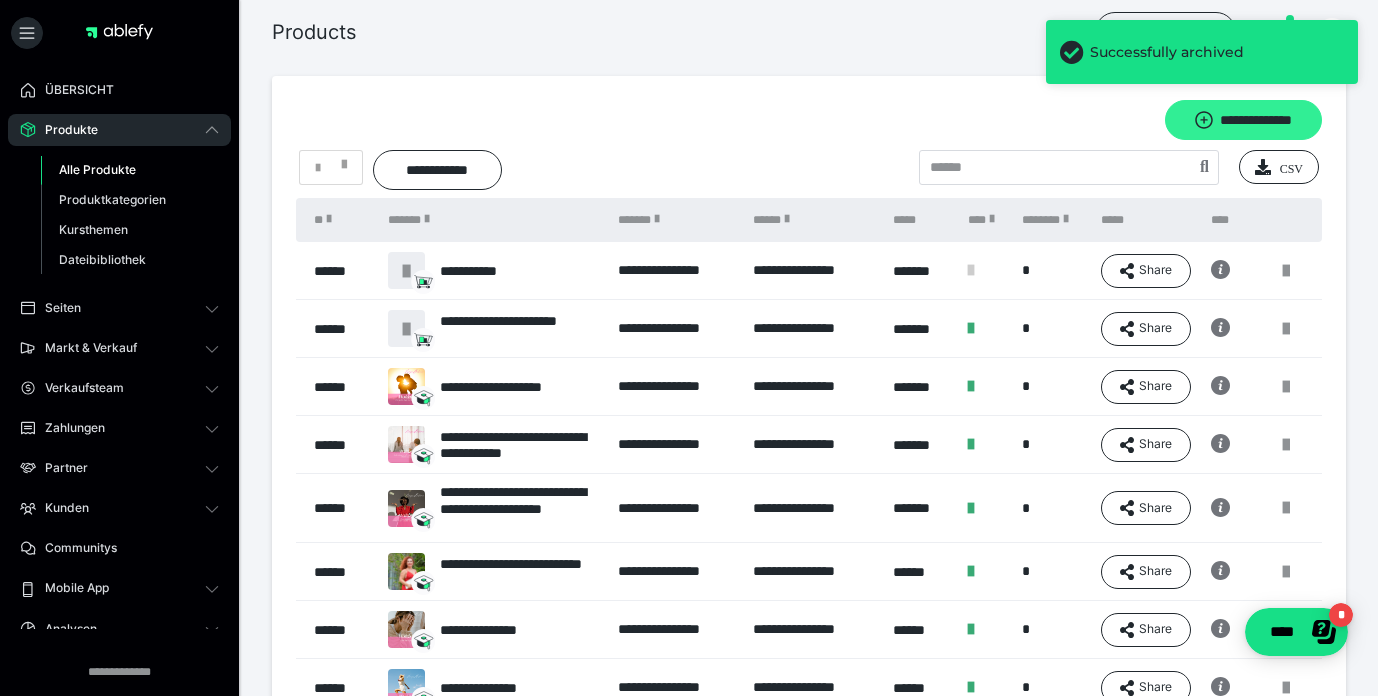 click on "**********" at bounding box center [1243, 120] 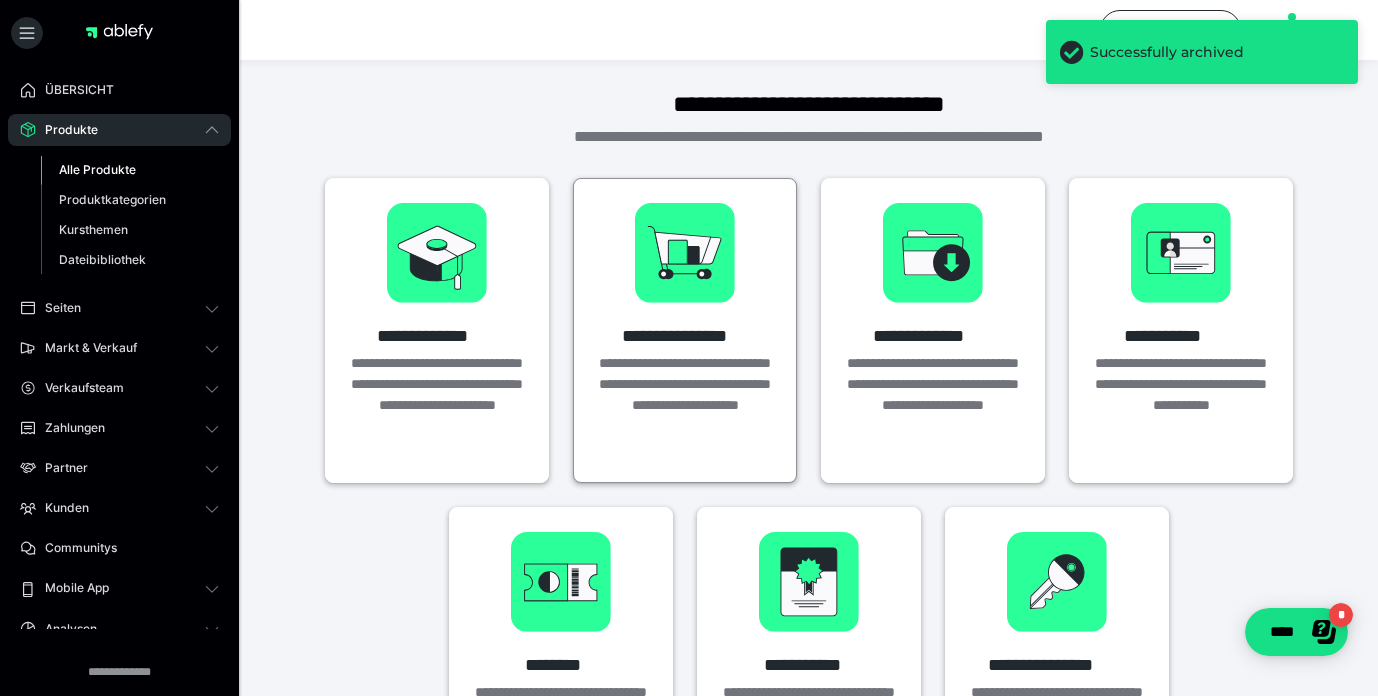 click on "**********" at bounding box center (685, 330) 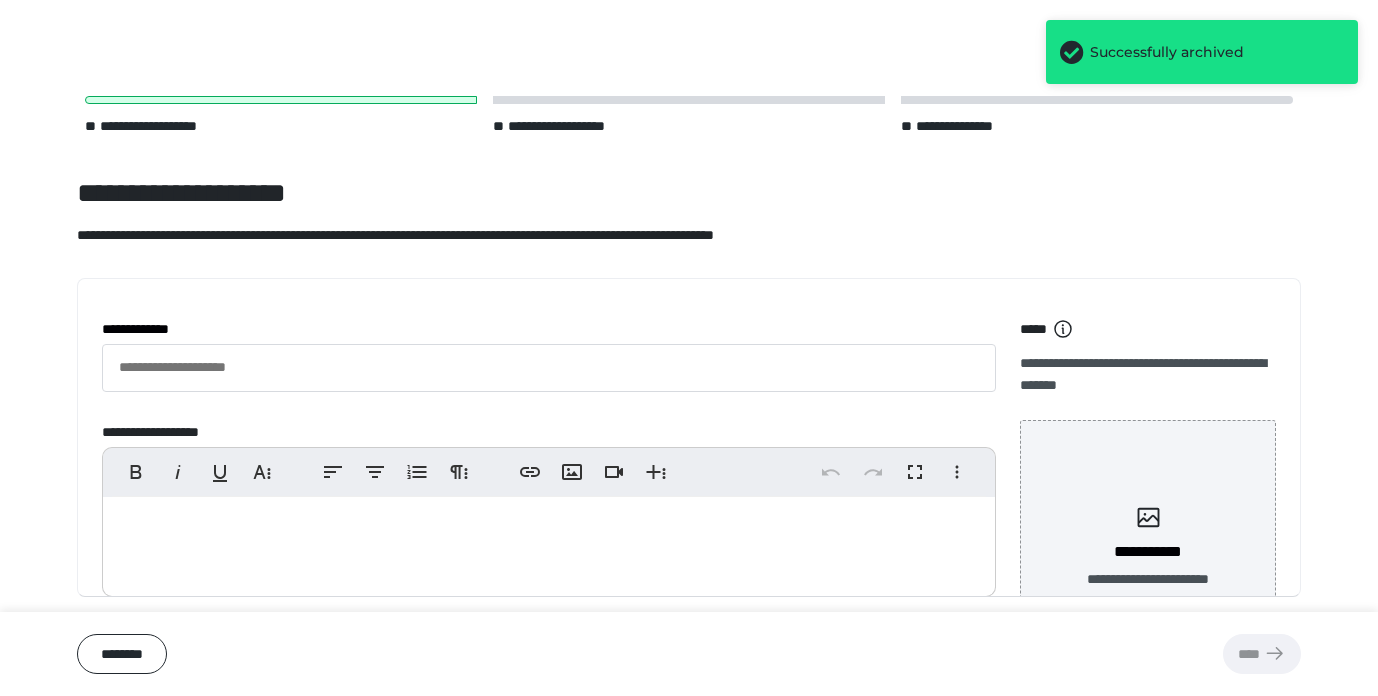 click on "**********" at bounding box center [689, 437] 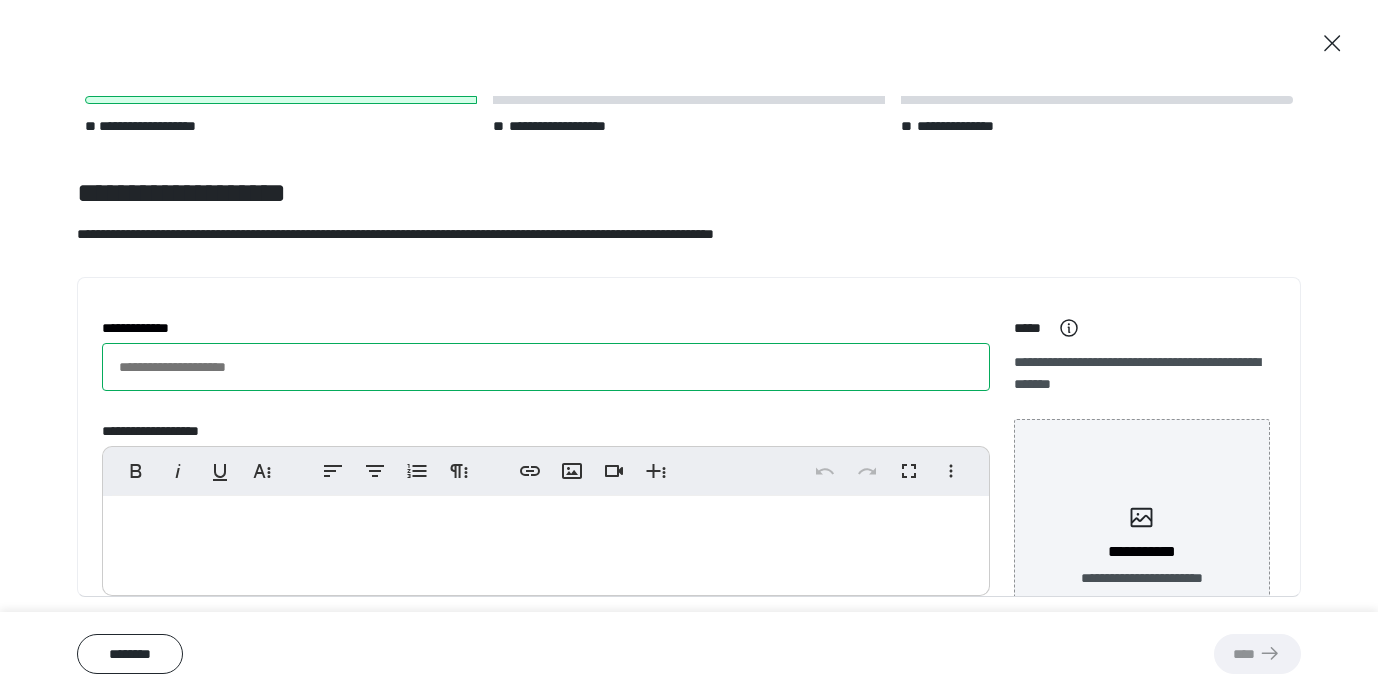 click on "**********" at bounding box center (546, 367) 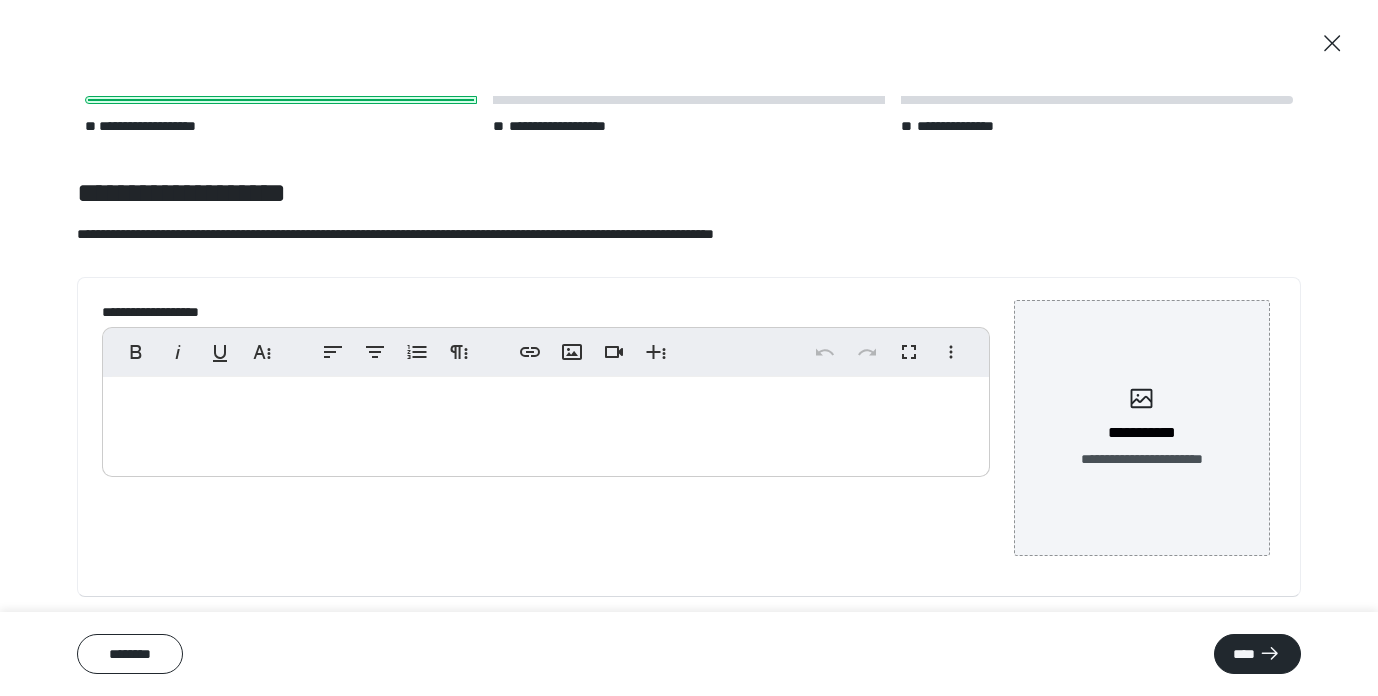 scroll, scrollTop: 120, scrollLeft: 0, axis: vertical 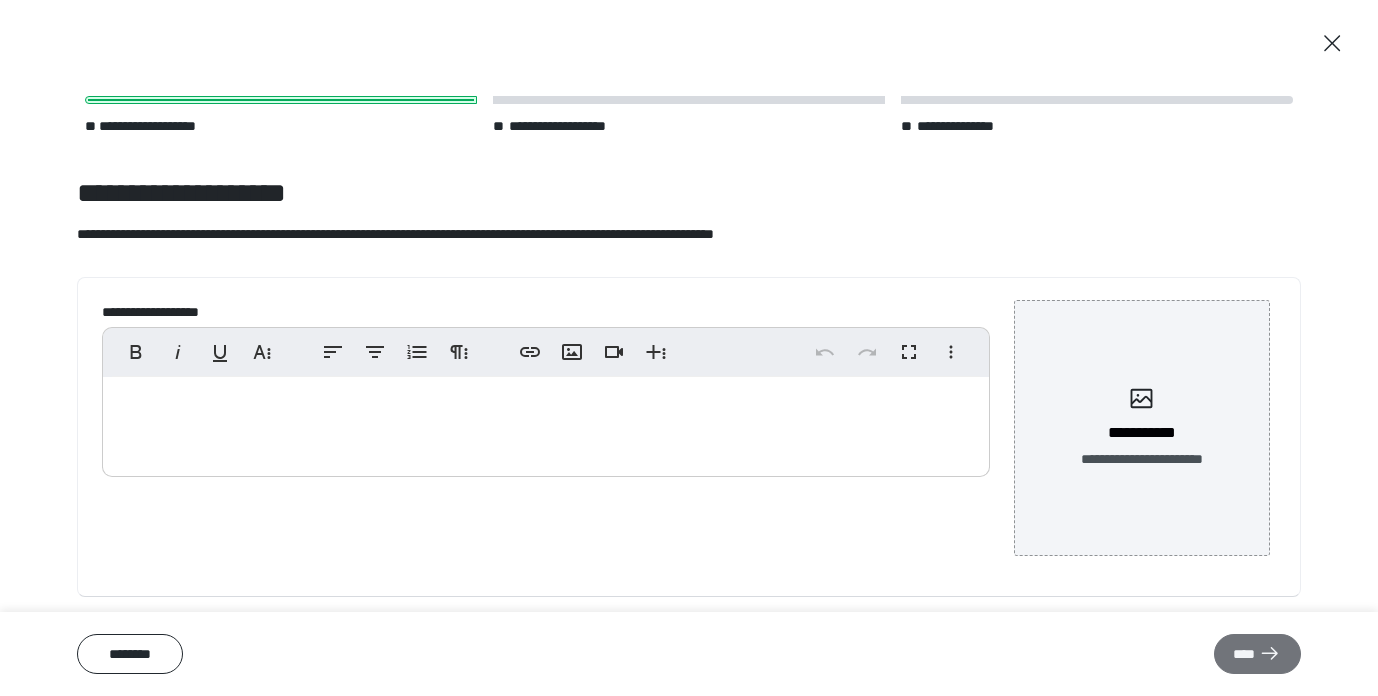 type on "**********" 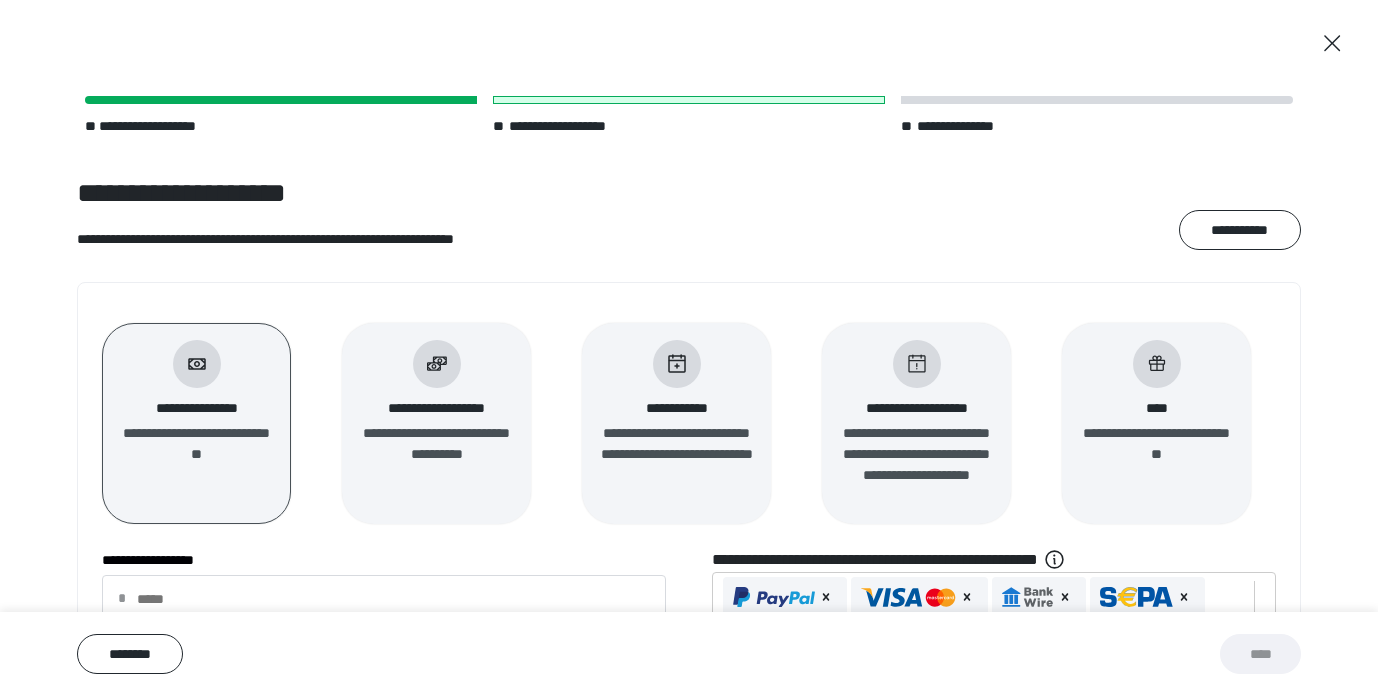 click on "**********" at bounding box center [436, 444] 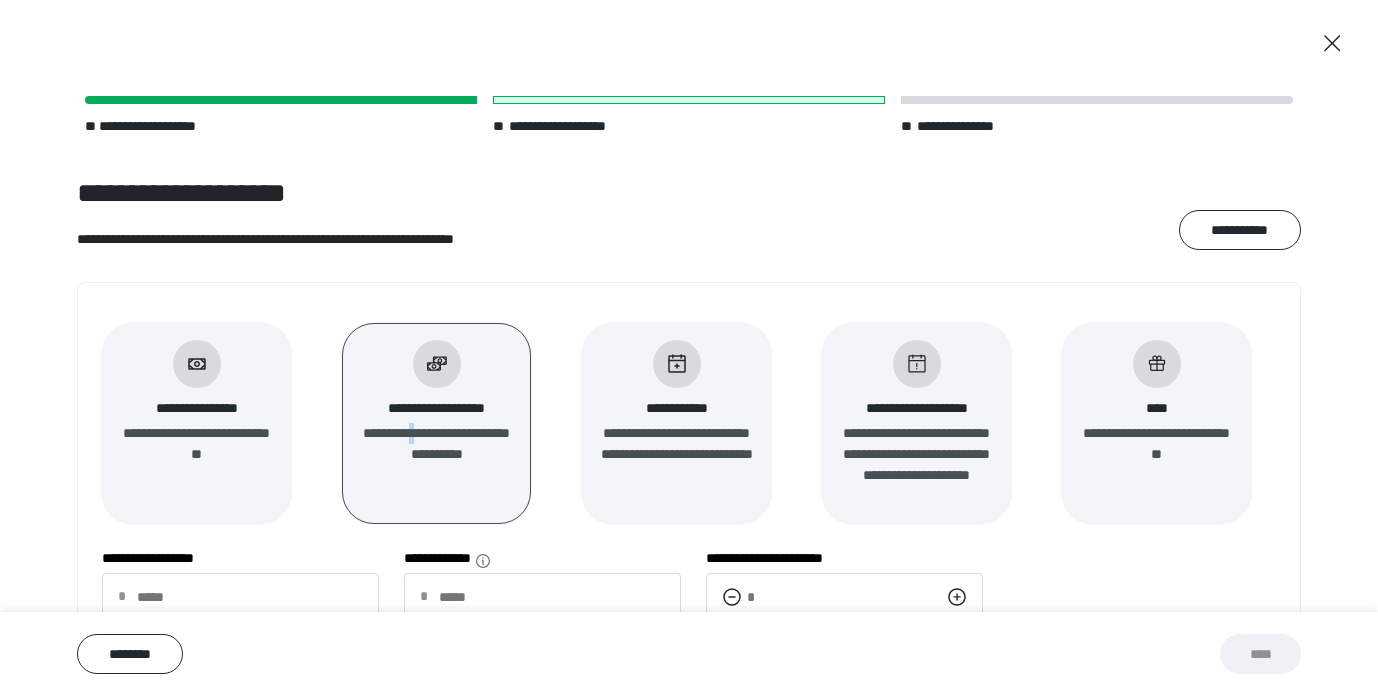 click on "**********" at bounding box center (436, 444) 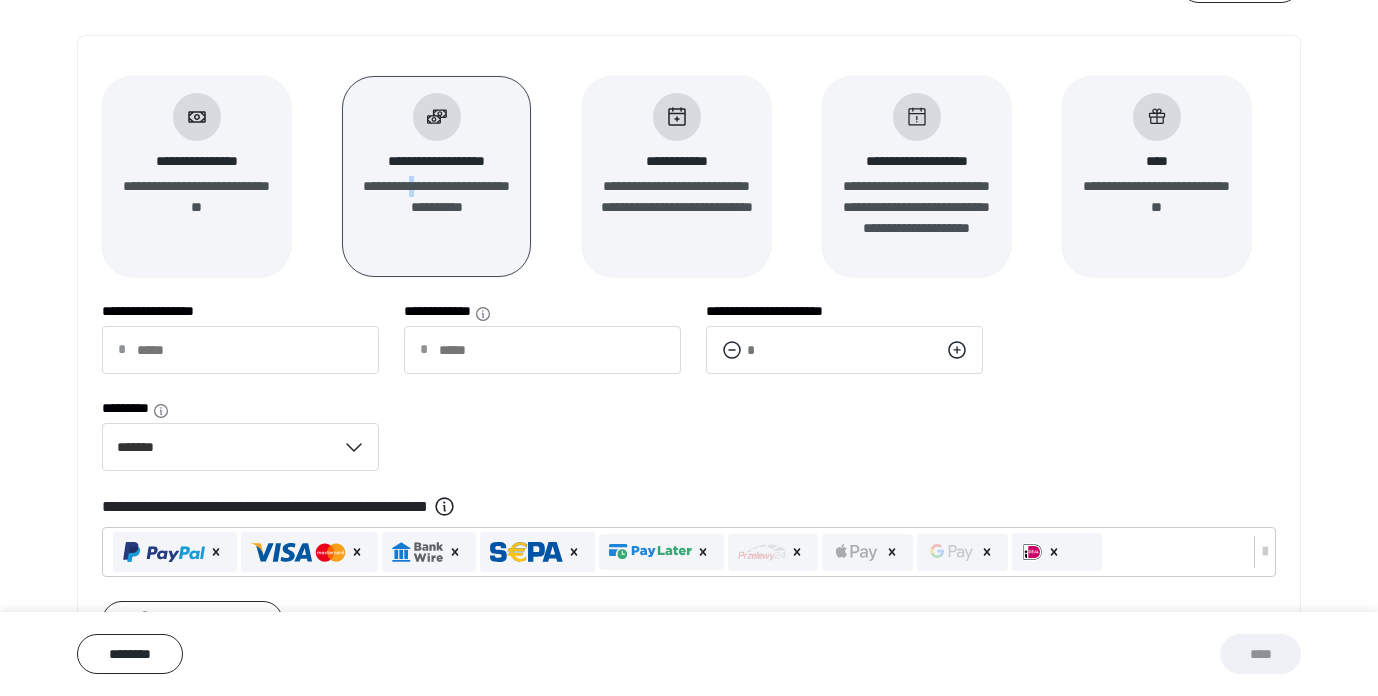 scroll, scrollTop: 306, scrollLeft: 0, axis: vertical 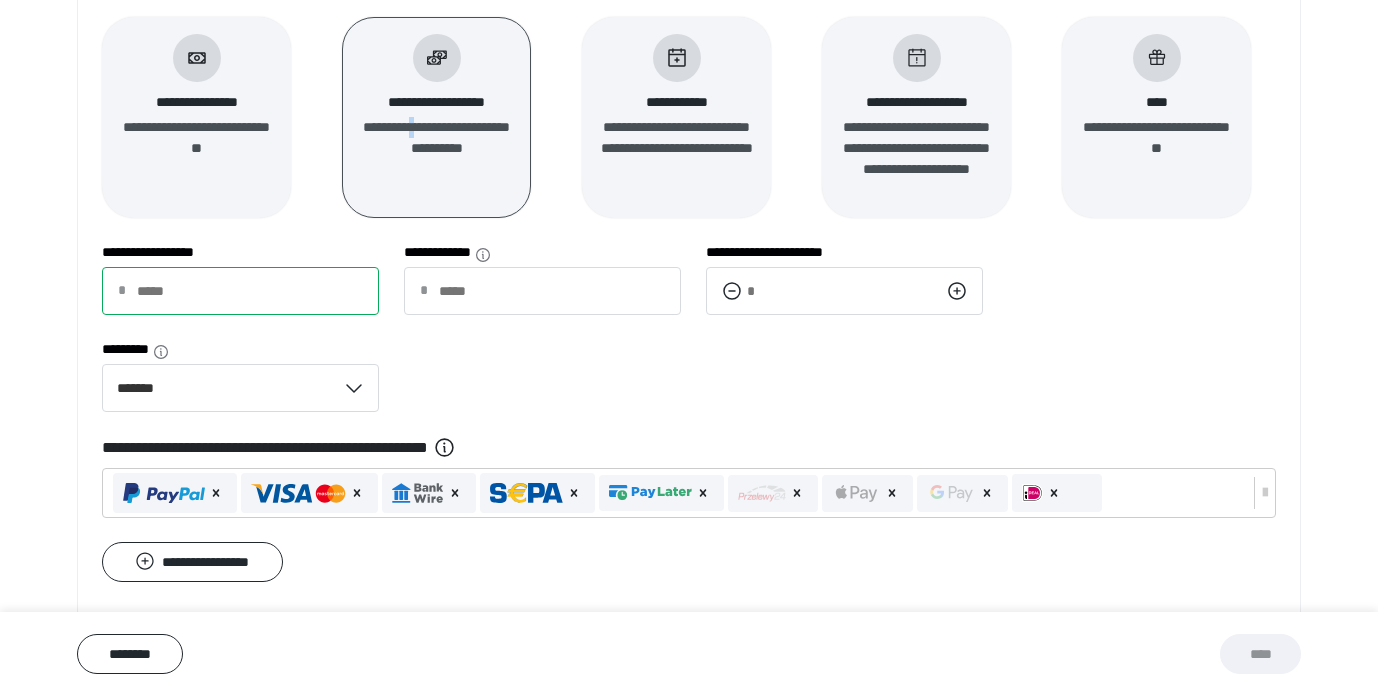 click on "**********" at bounding box center (240, 291) 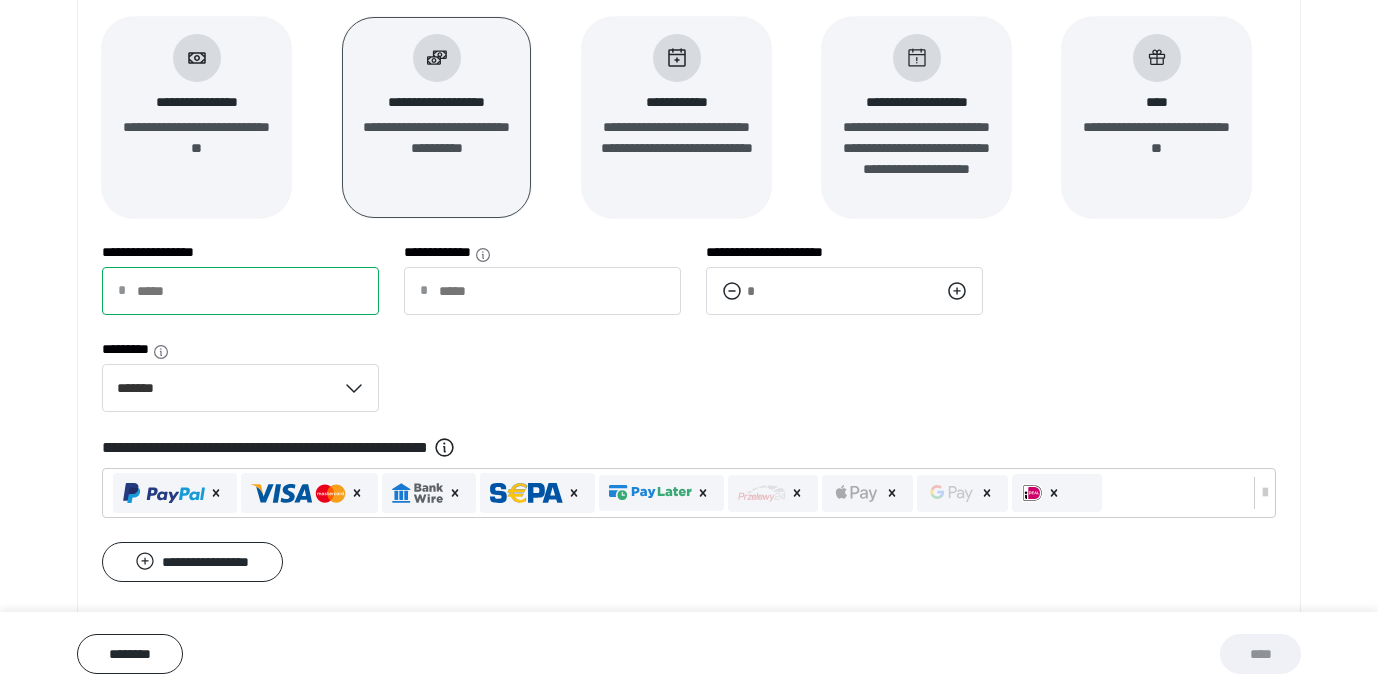 type on "*" 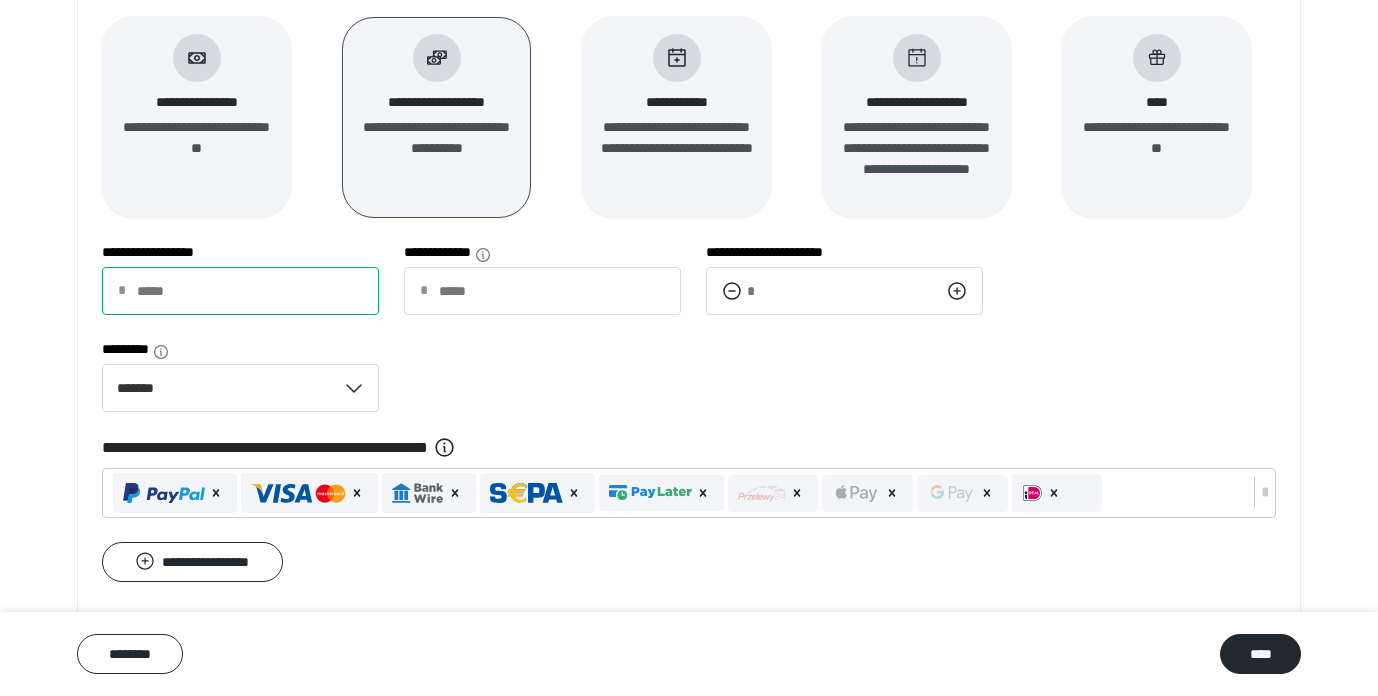 type on "**" 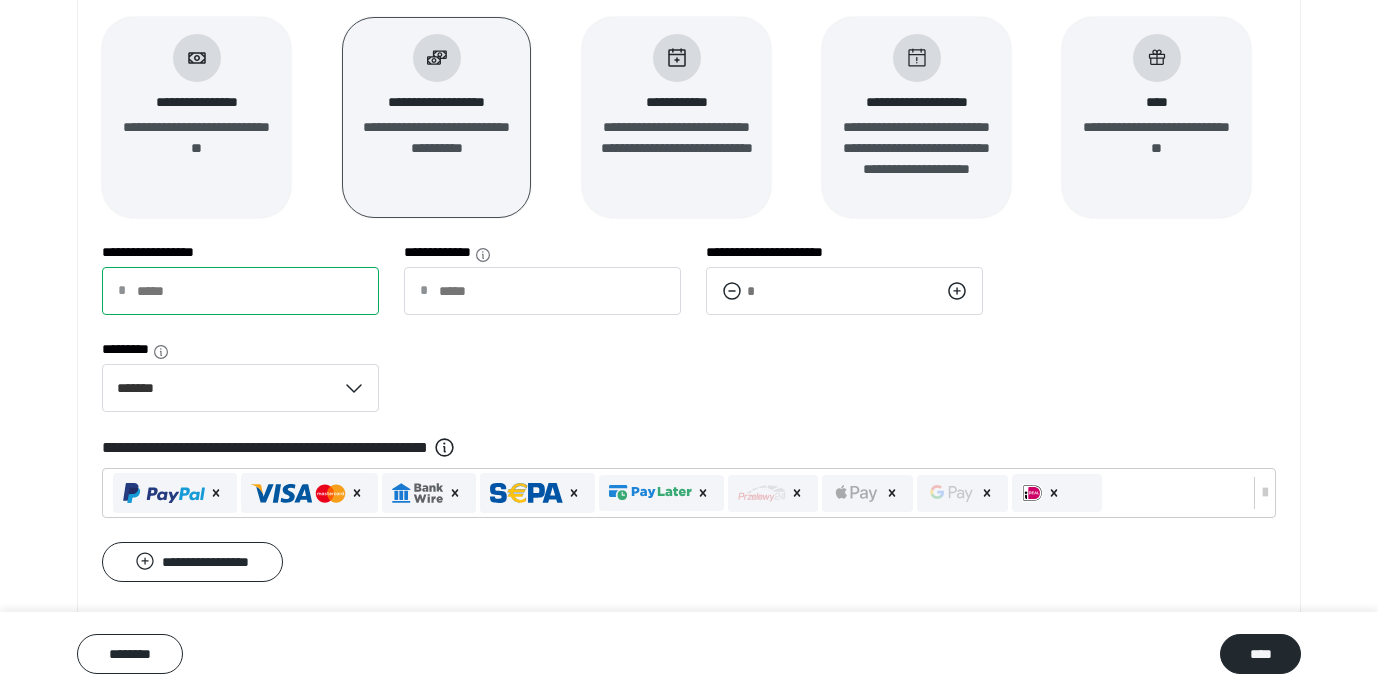 type on "****" 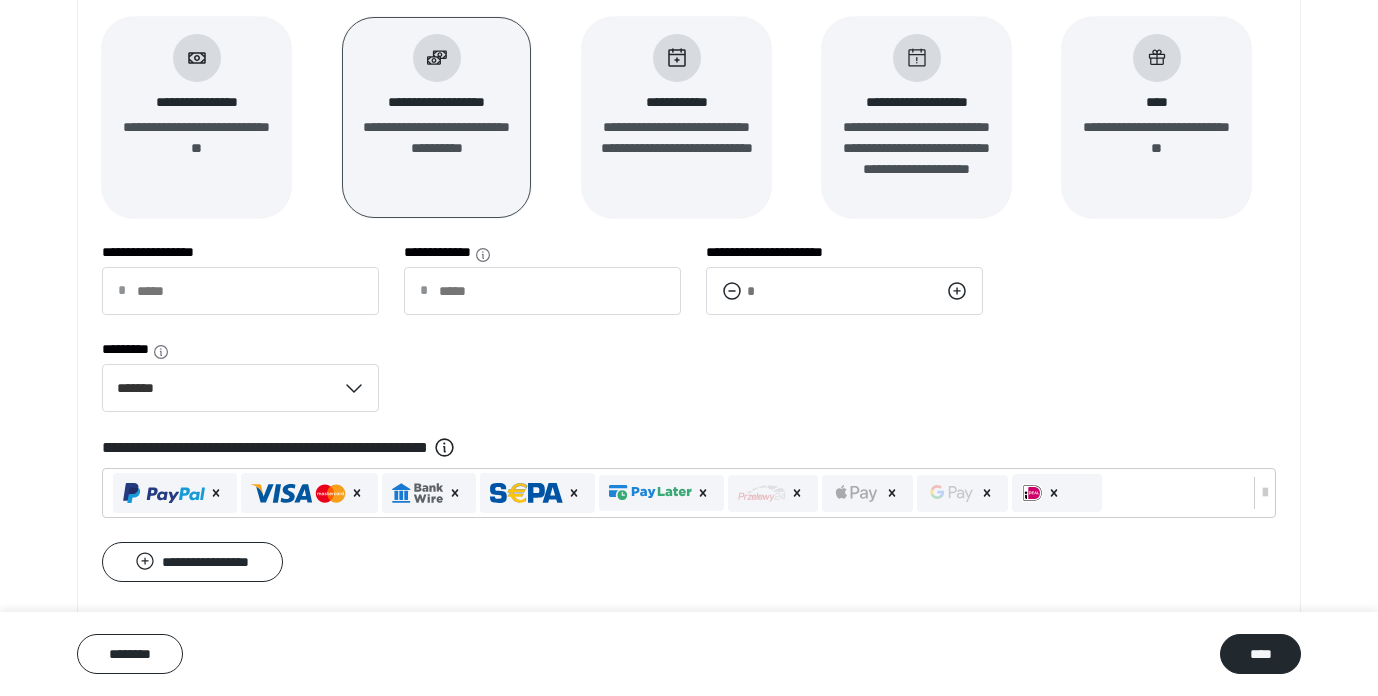 click 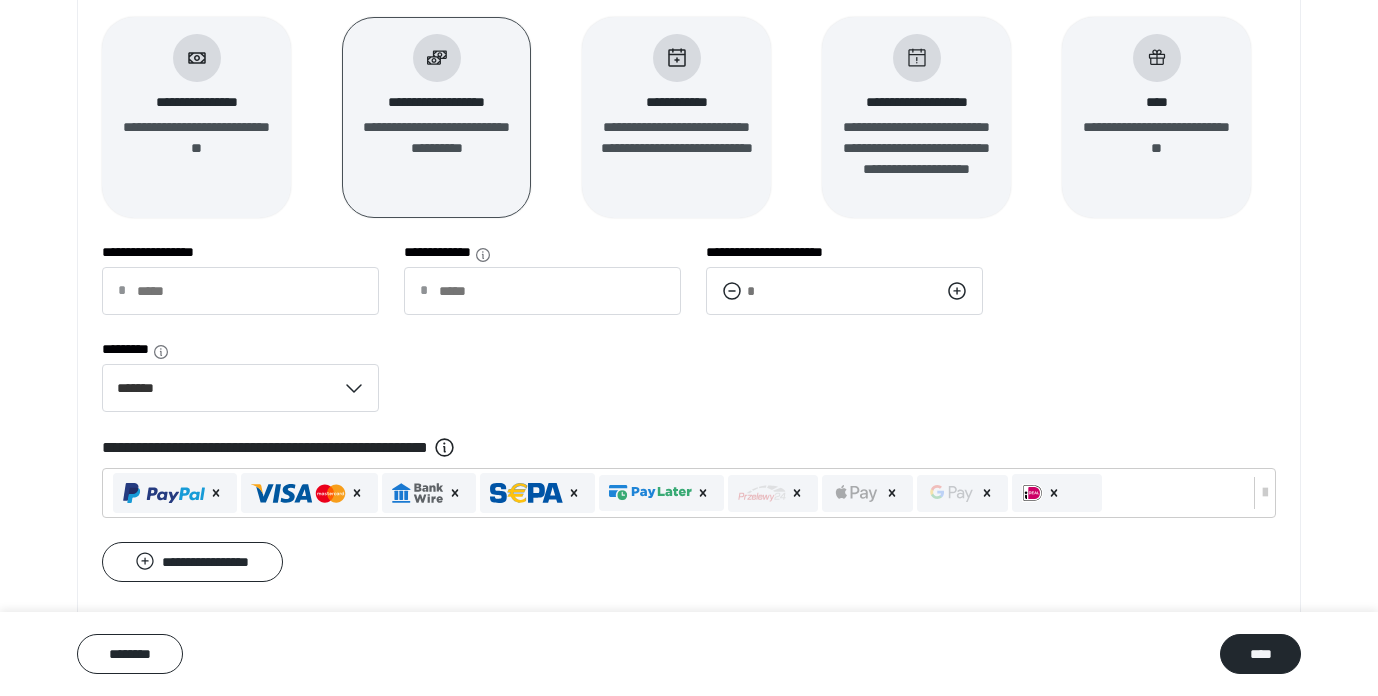 click 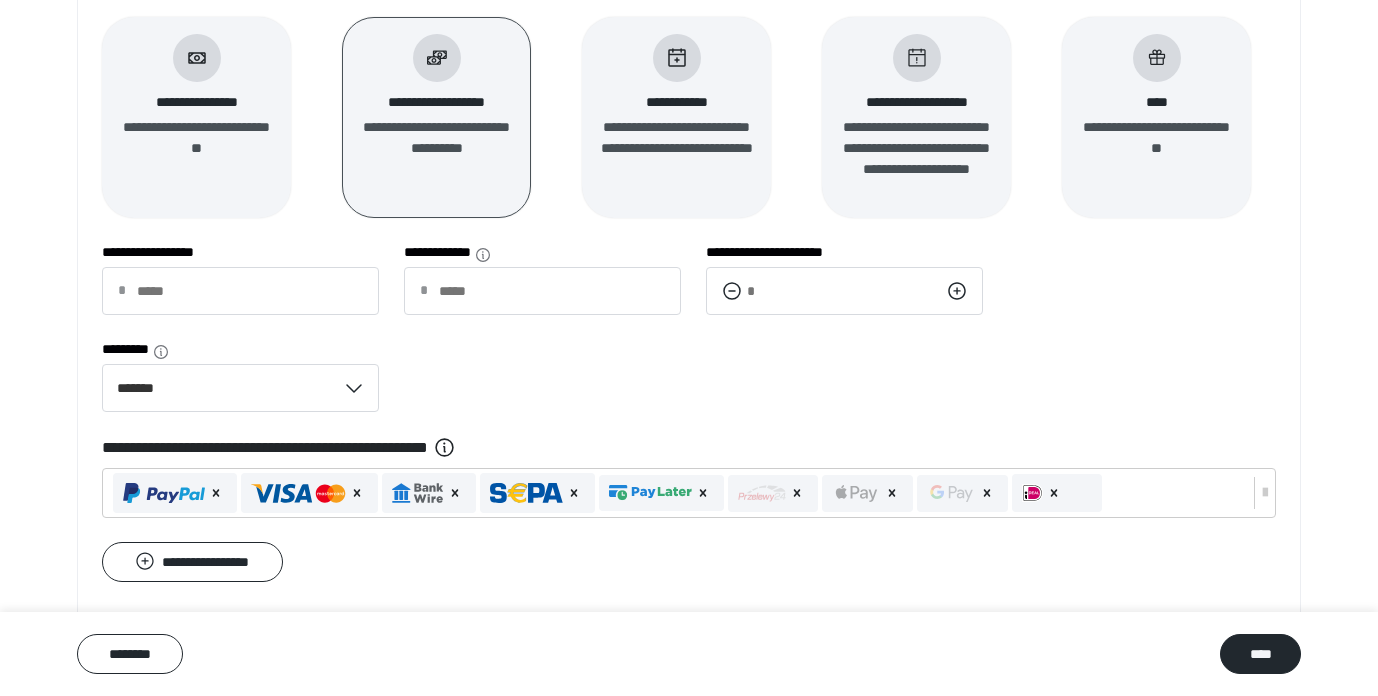 click 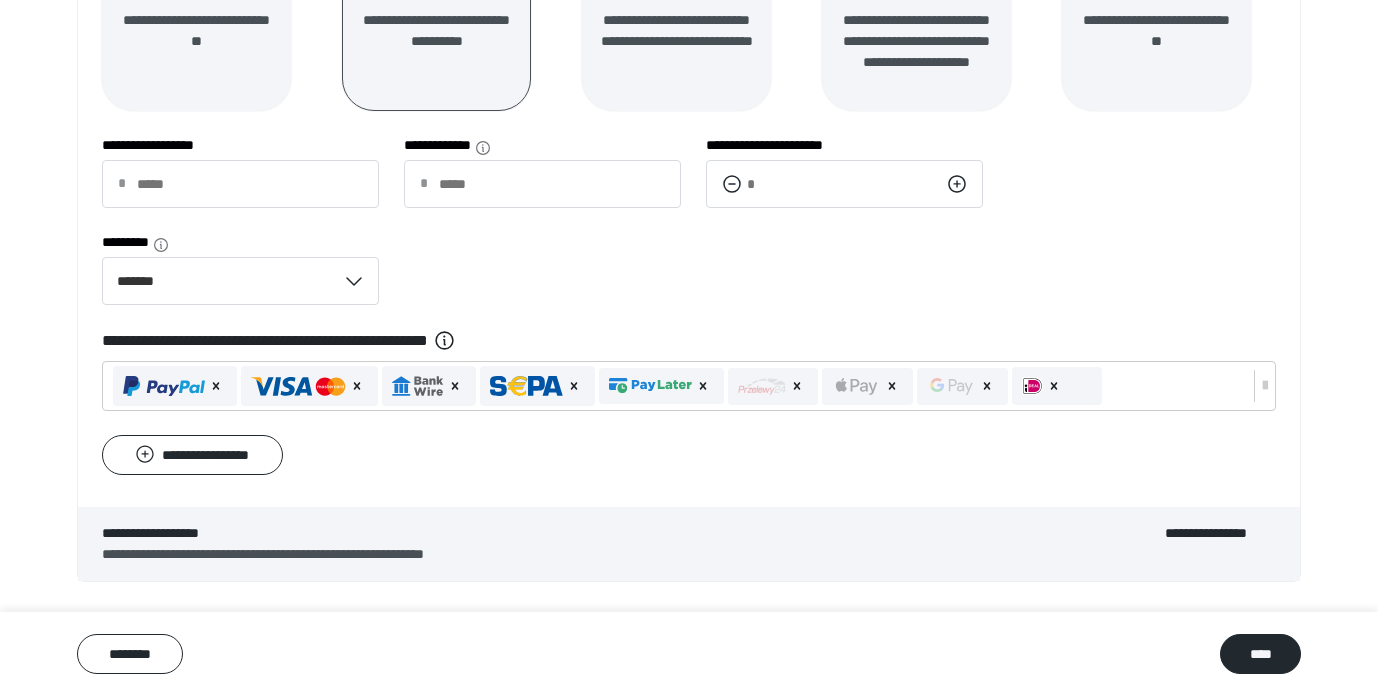 scroll, scrollTop: 413, scrollLeft: 0, axis: vertical 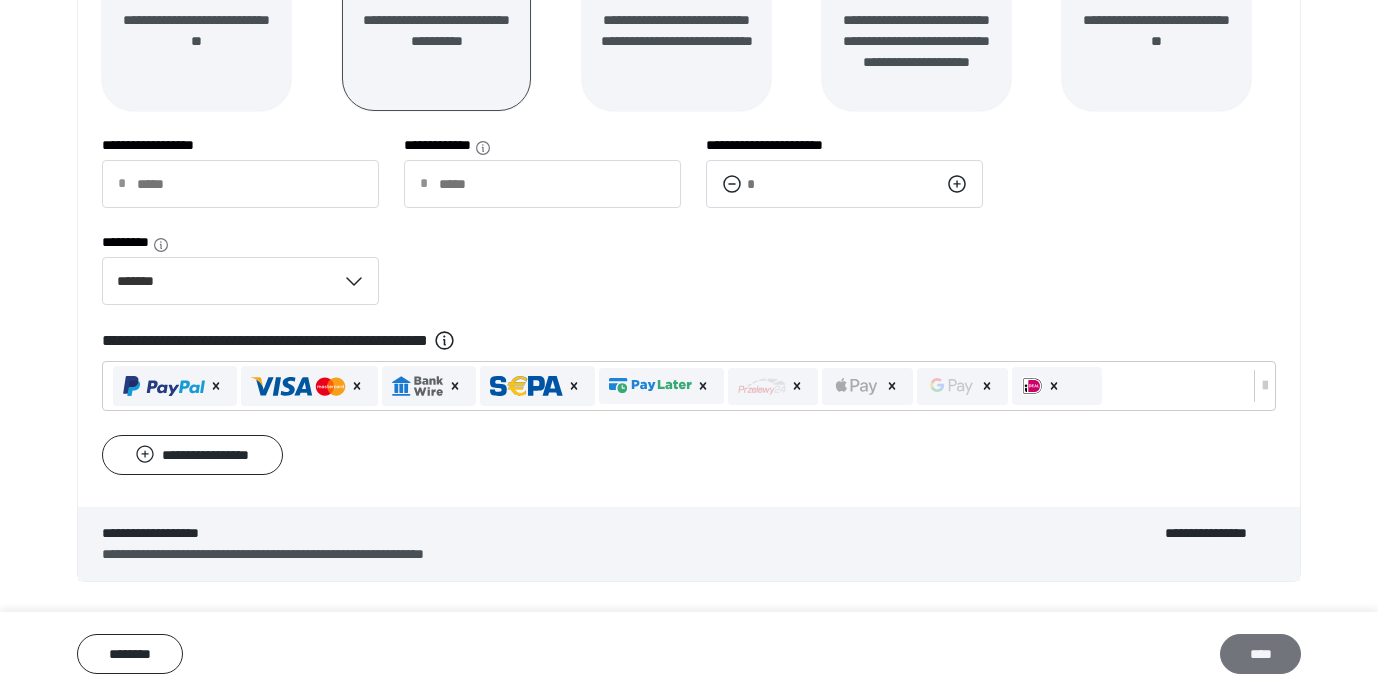 click on "****" at bounding box center (1260, 654) 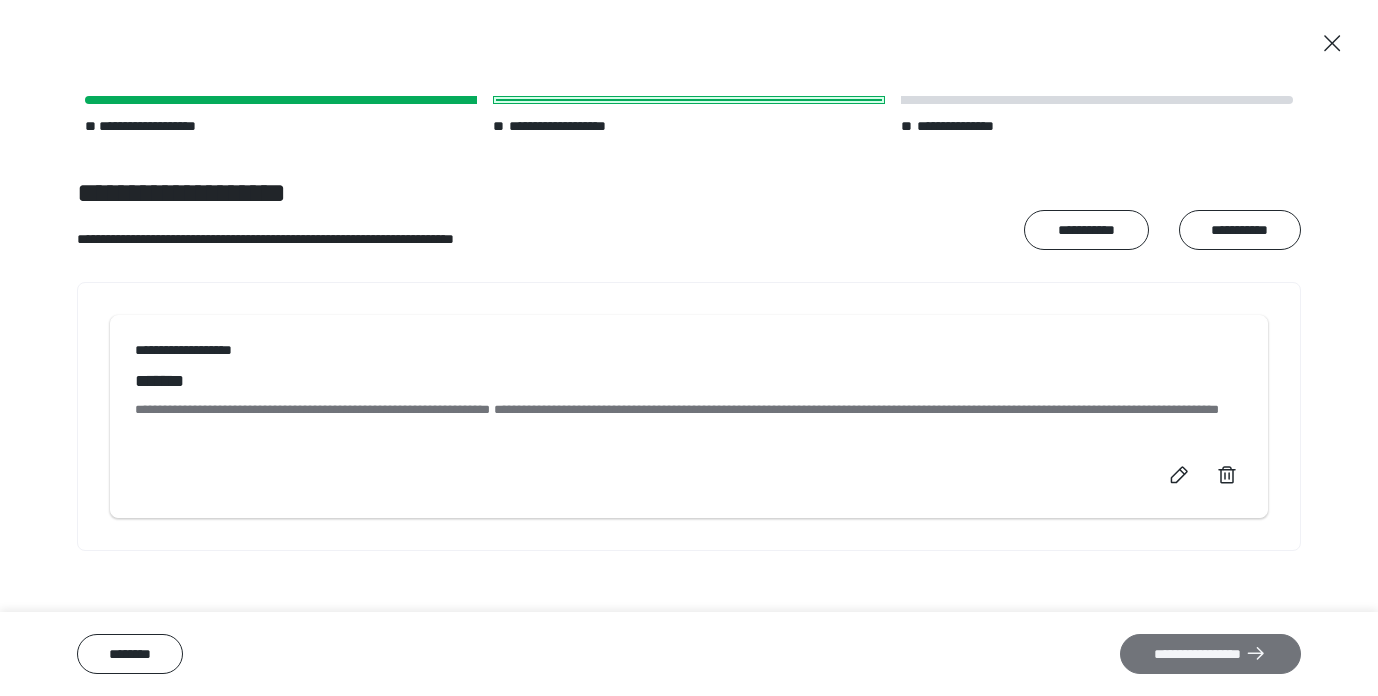 click on "**********" at bounding box center (1210, 654) 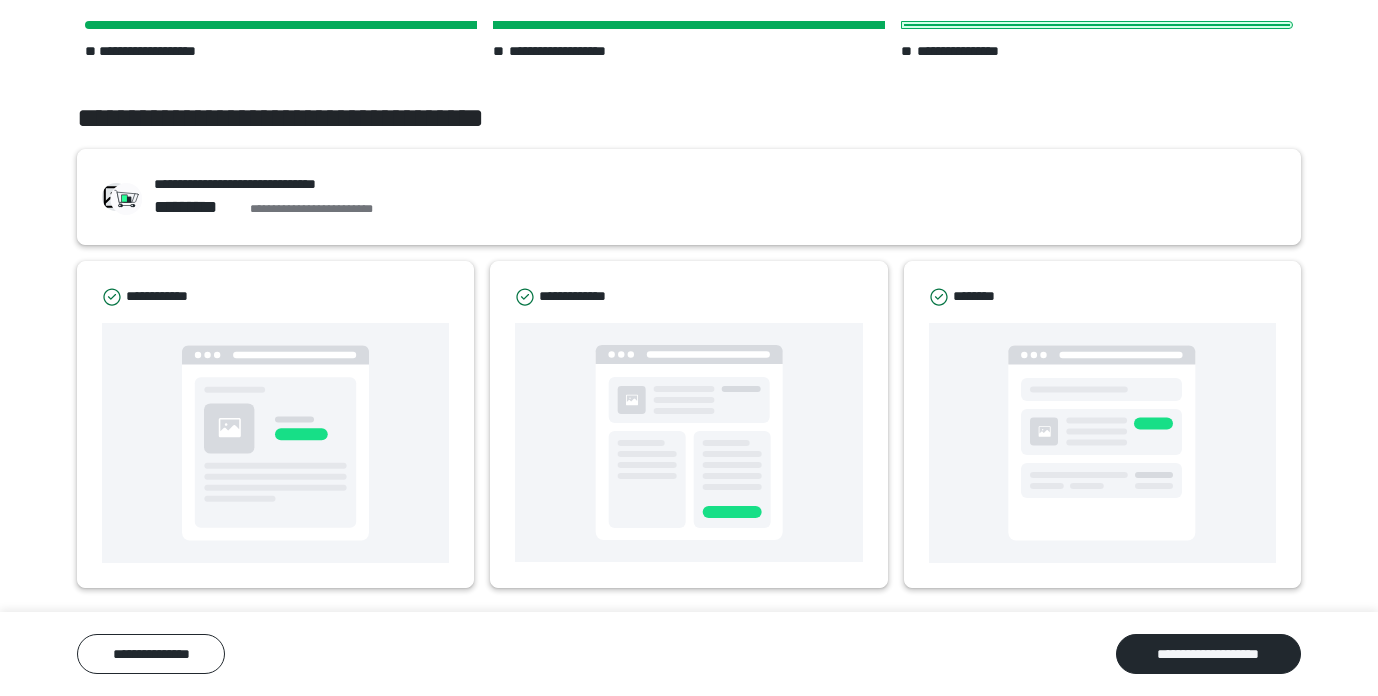scroll, scrollTop: 75, scrollLeft: 0, axis: vertical 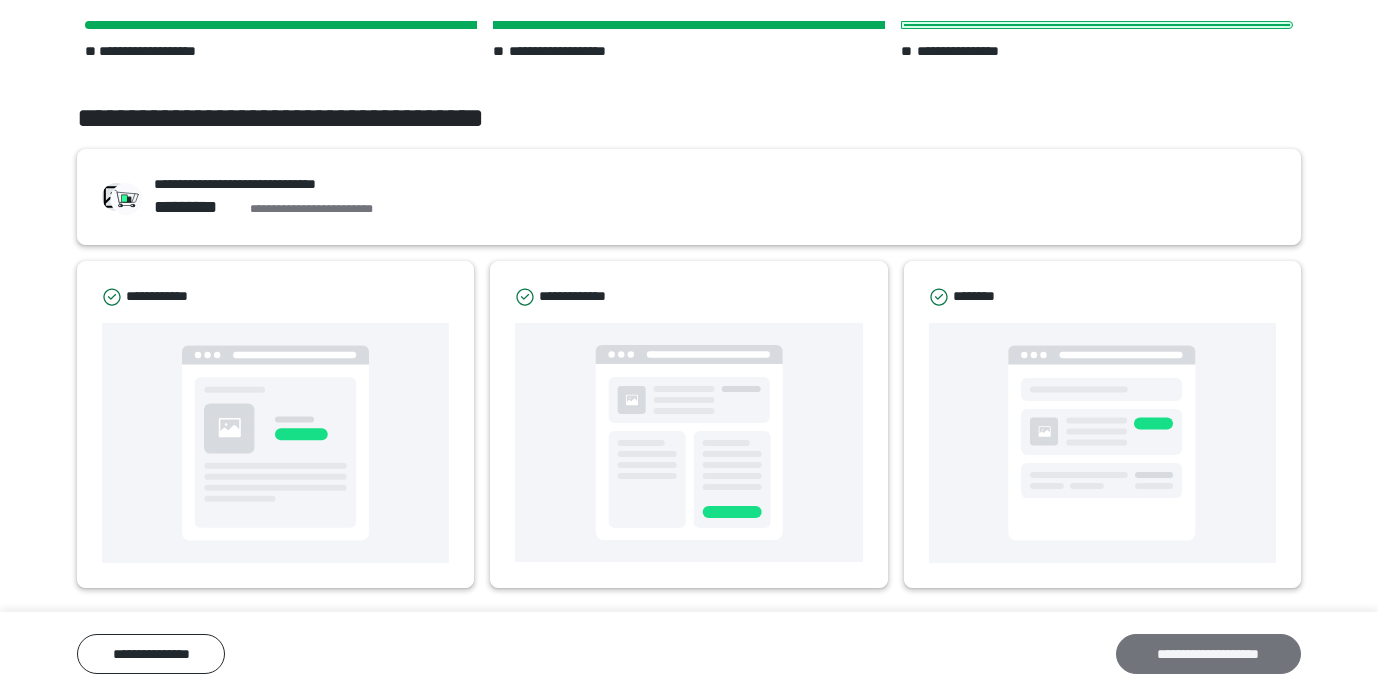 click on "**********" at bounding box center [1209, 654] 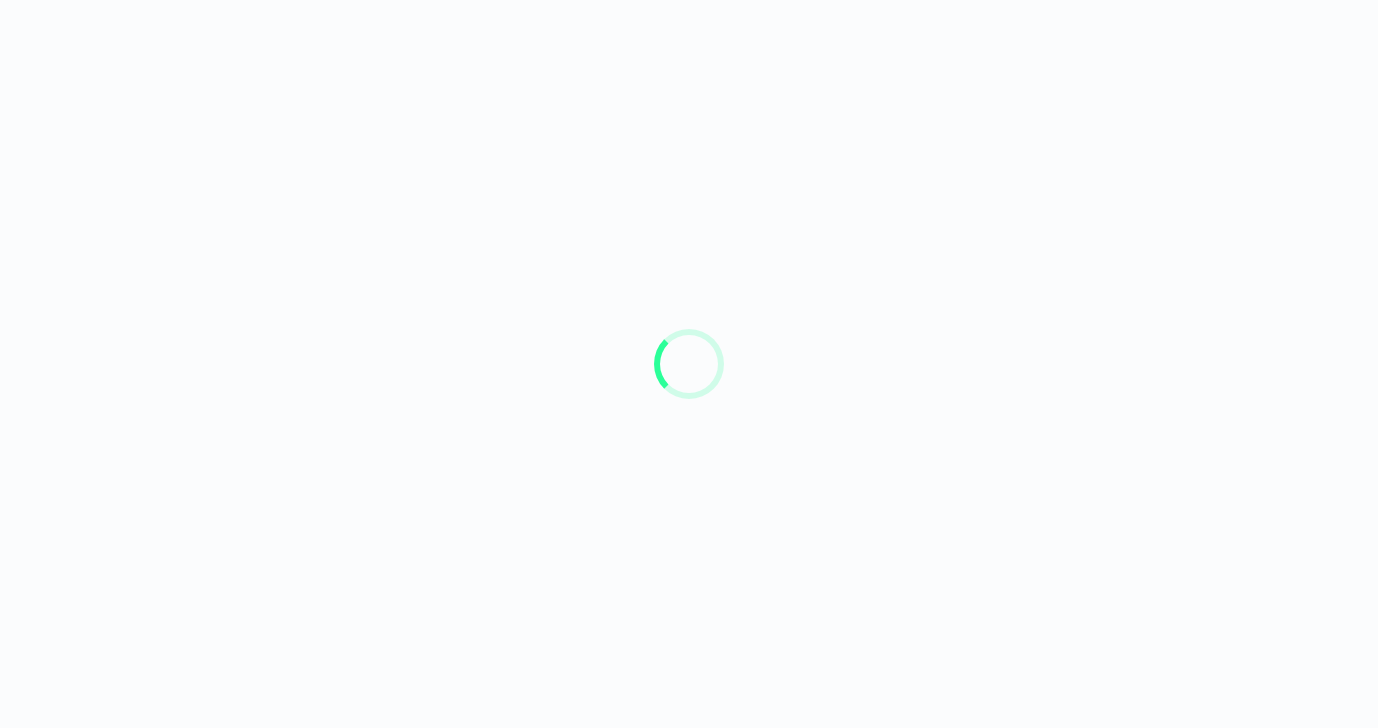scroll, scrollTop: 0, scrollLeft: 0, axis: both 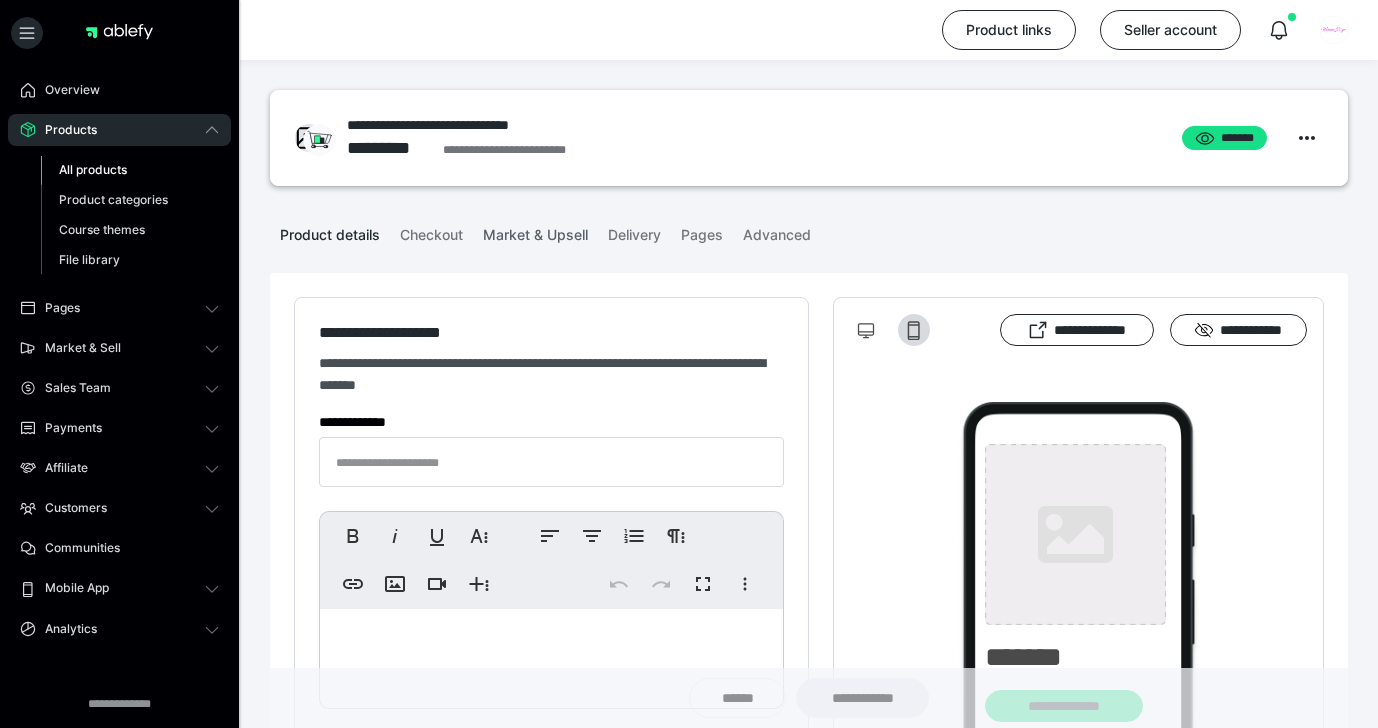 type on "**********" 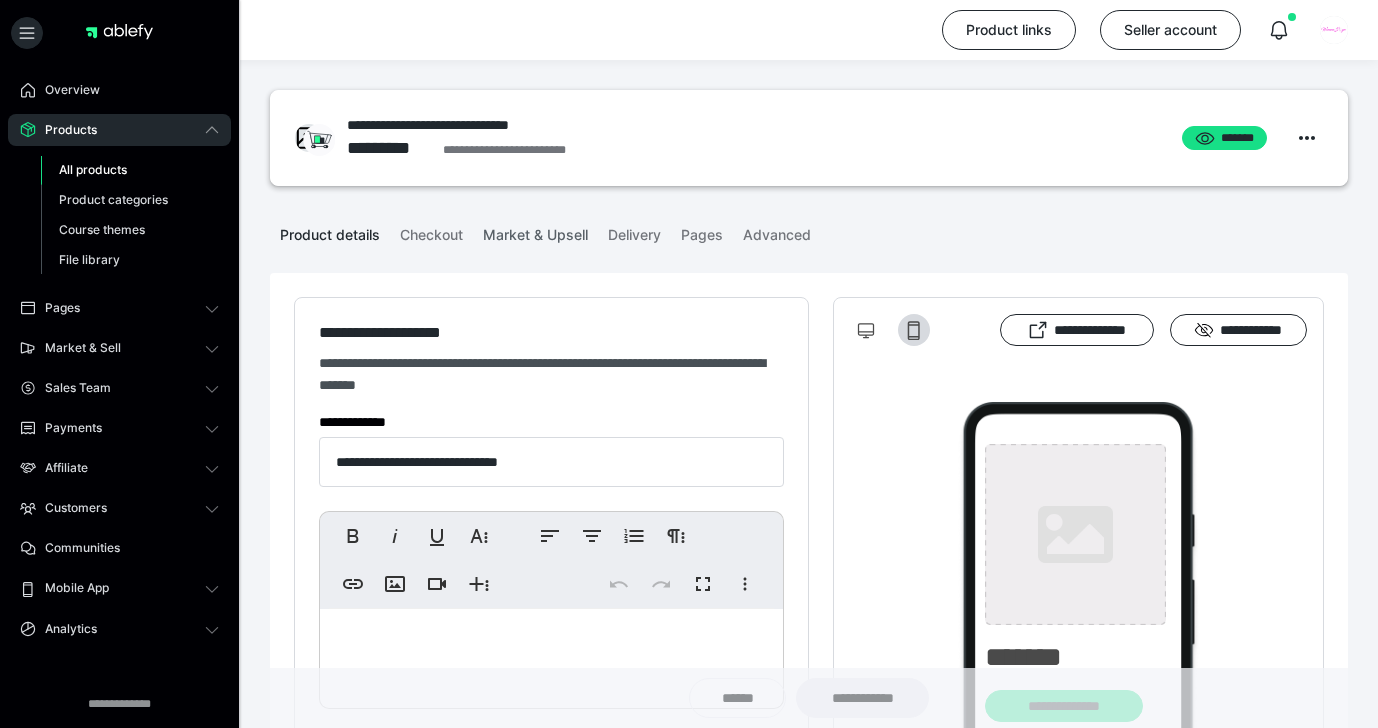 type on "**********" 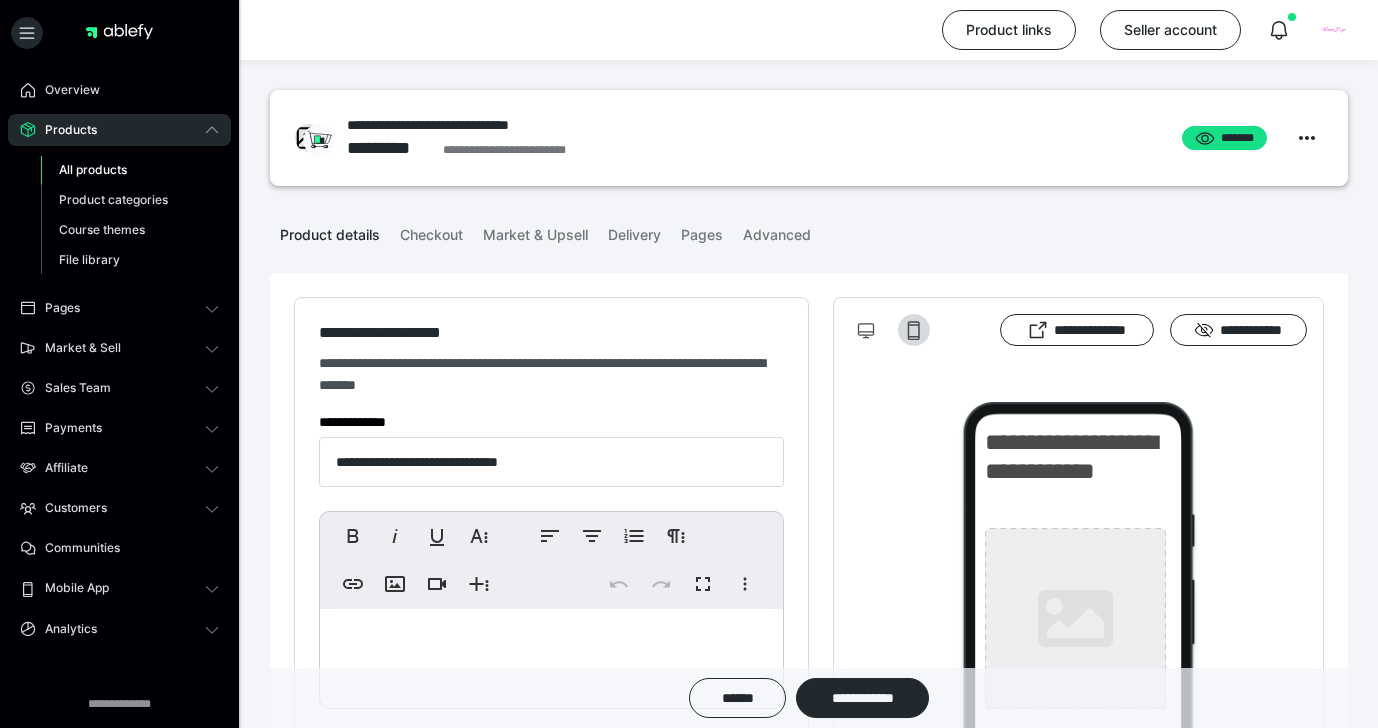 click on "All products" at bounding box center (93, 169) 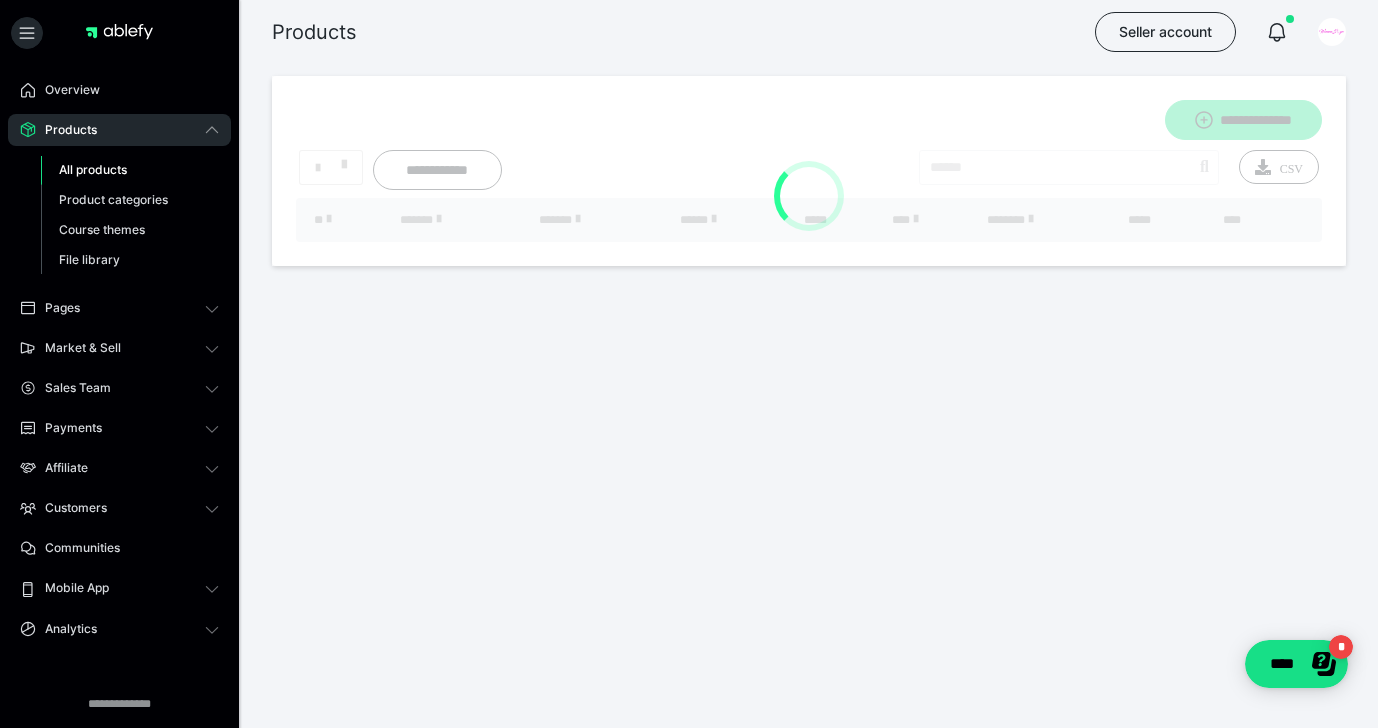 scroll, scrollTop: 0, scrollLeft: 0, axis: both 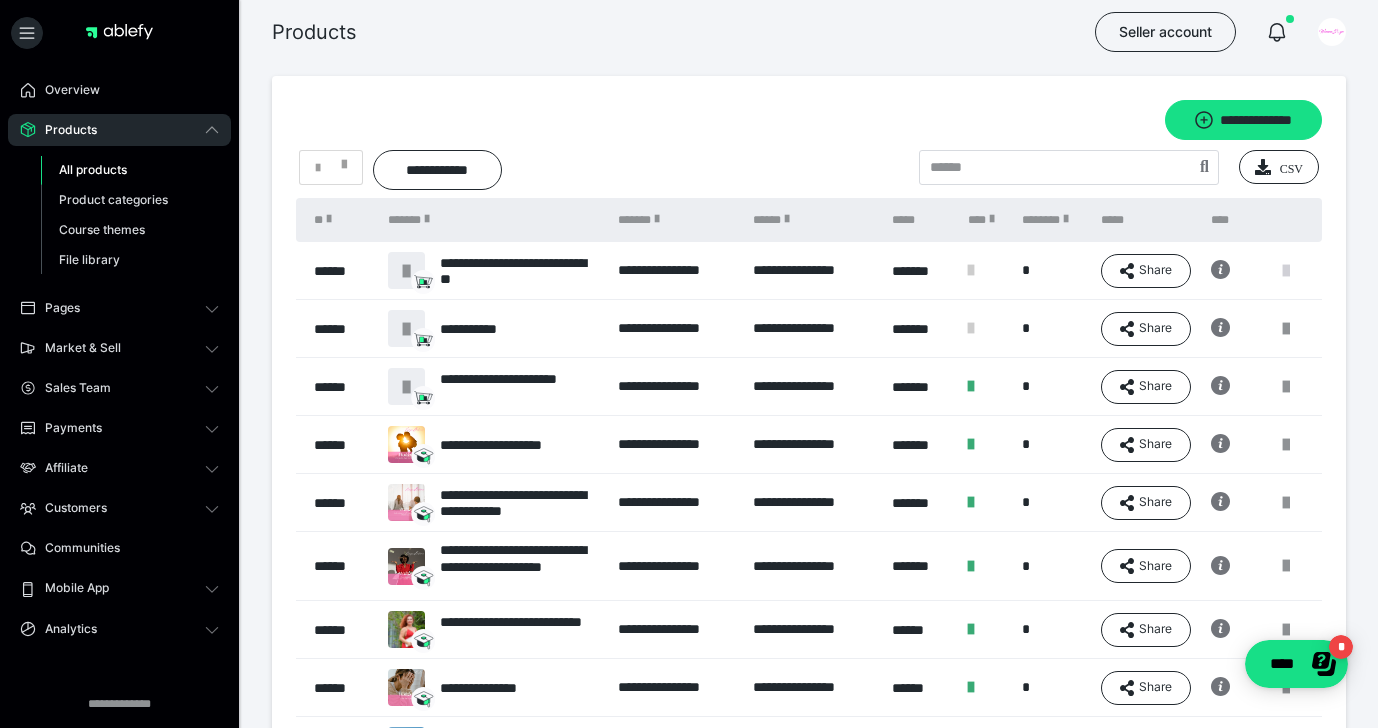 click at bounding box center [1286, 271] 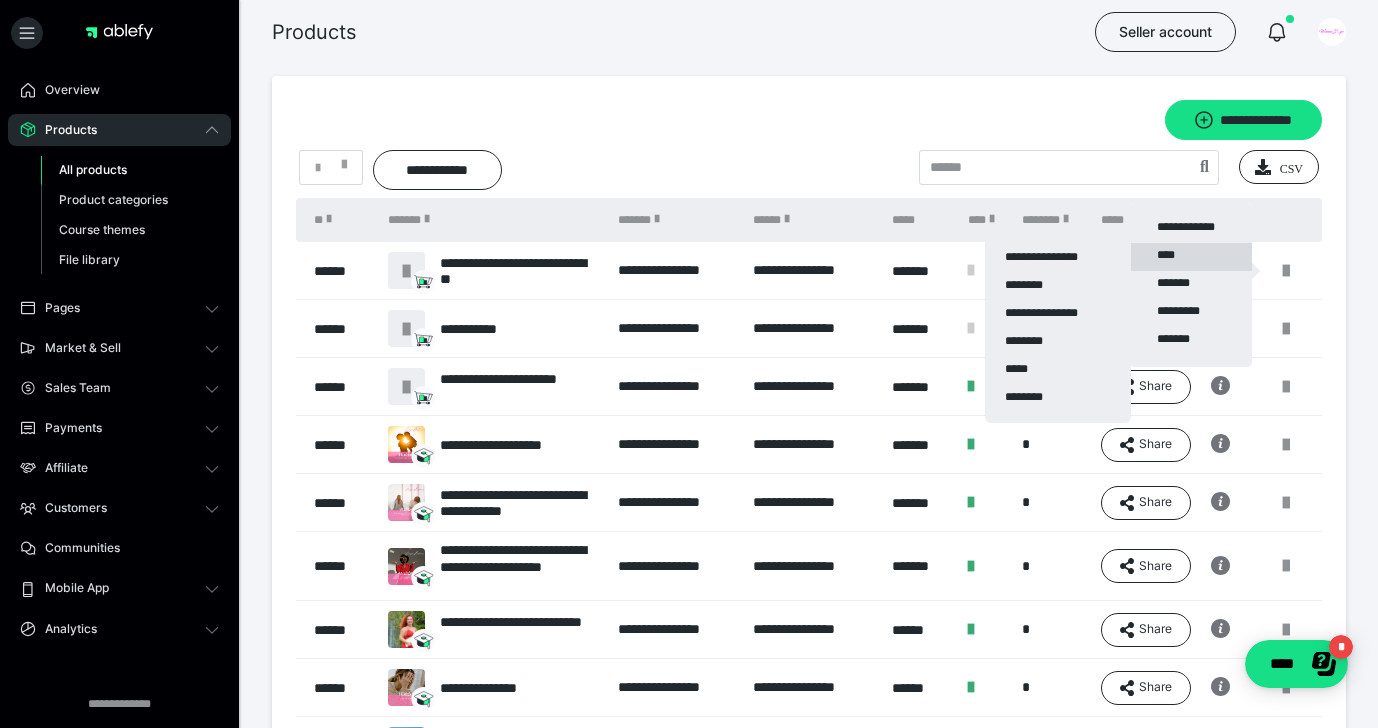 click on "**********" at bounding box center (1191, 257) 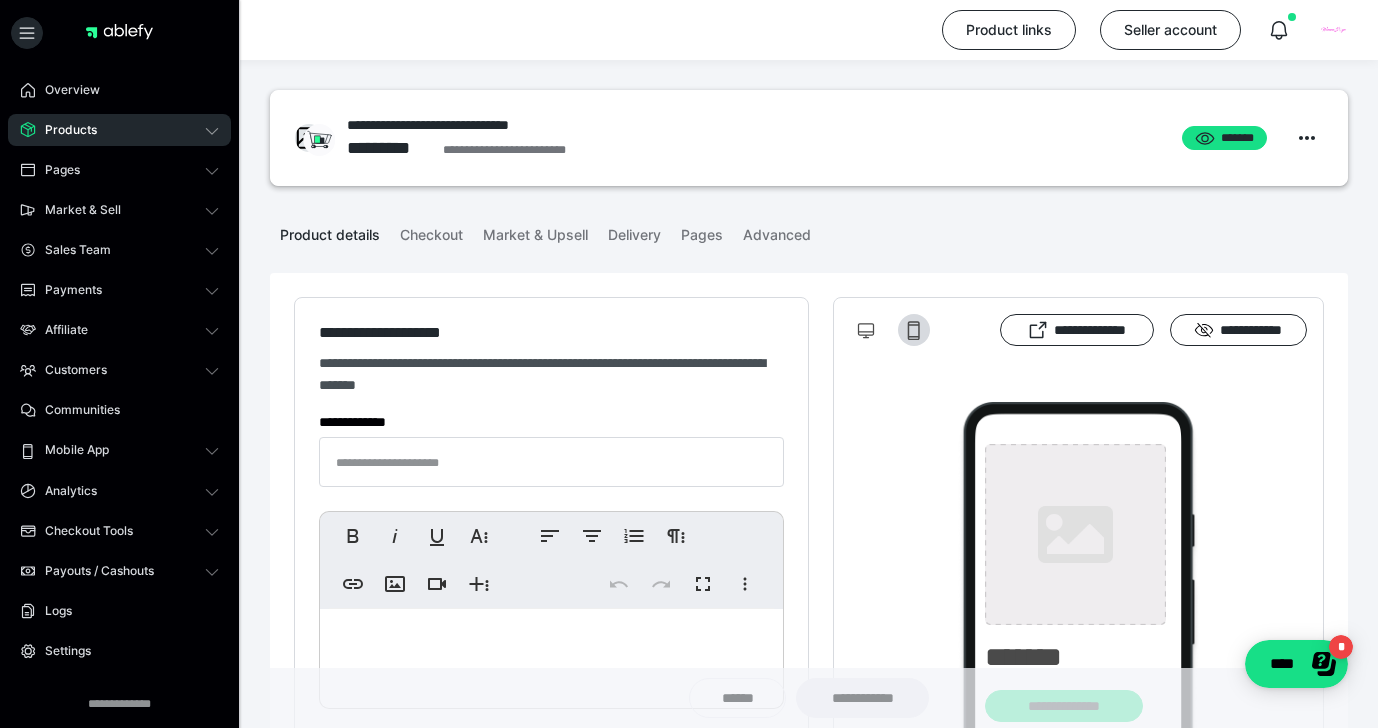type on "**********" 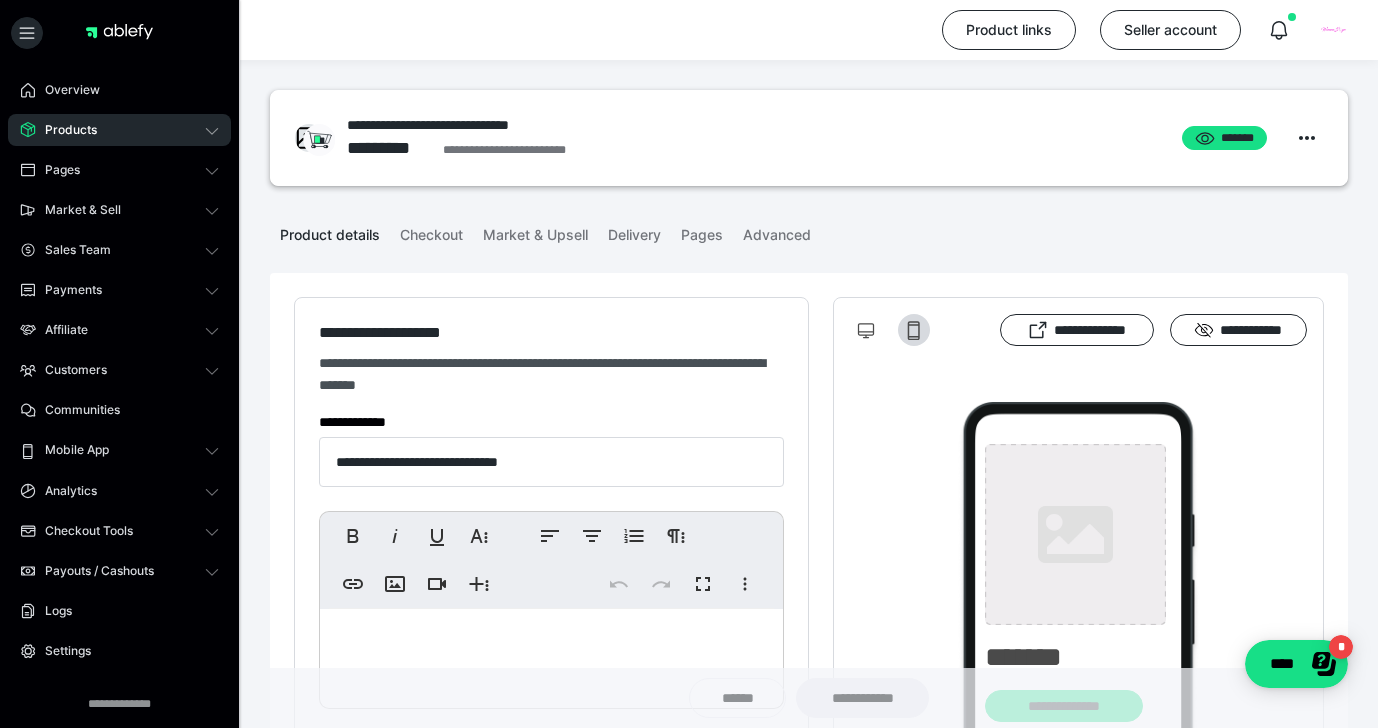 type on "**********" 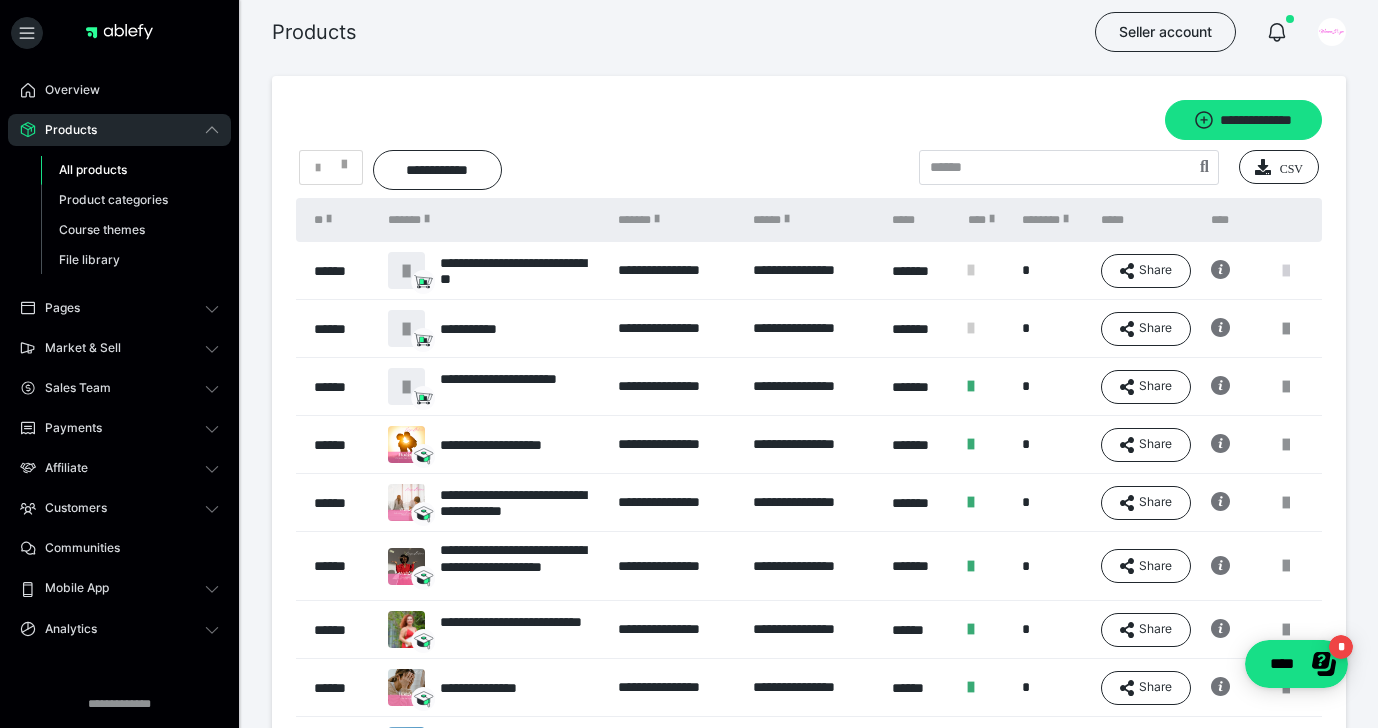 click at bounding box center (1286, 271) 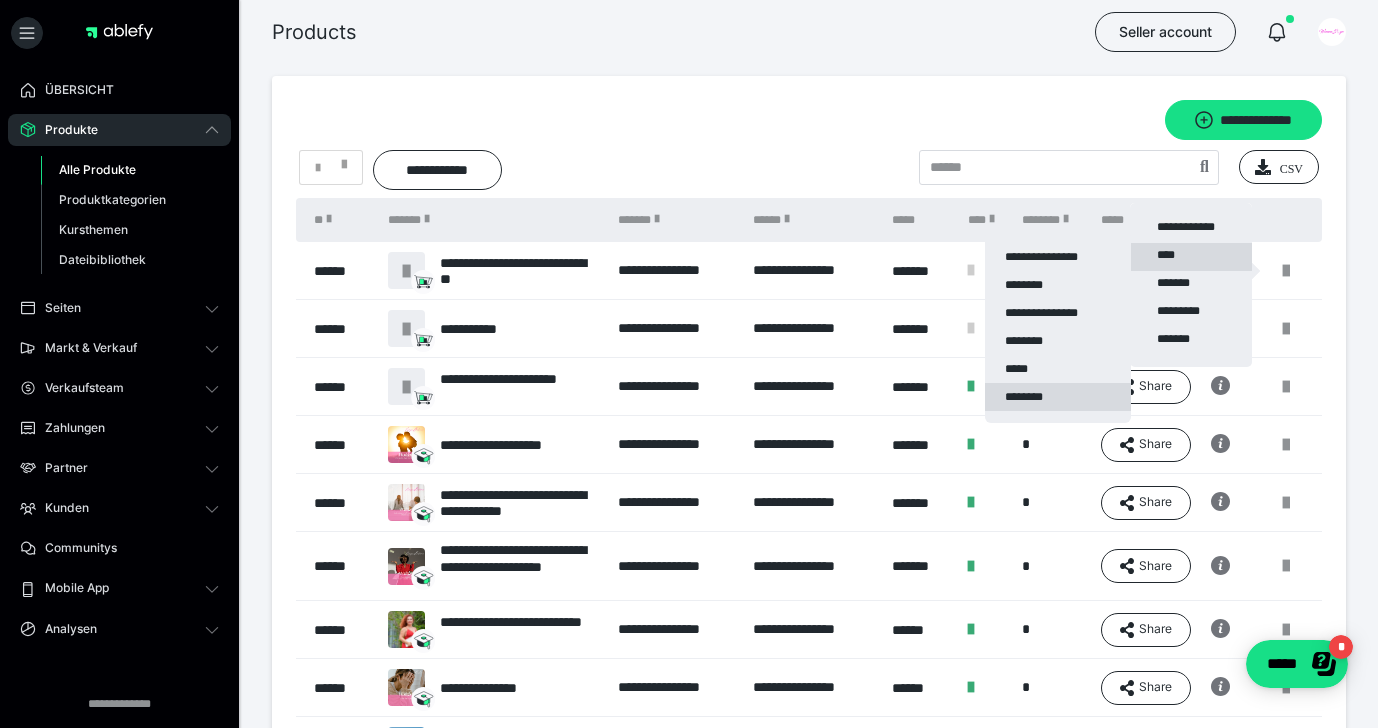 click on "********" at bounding box center (1058, 397) 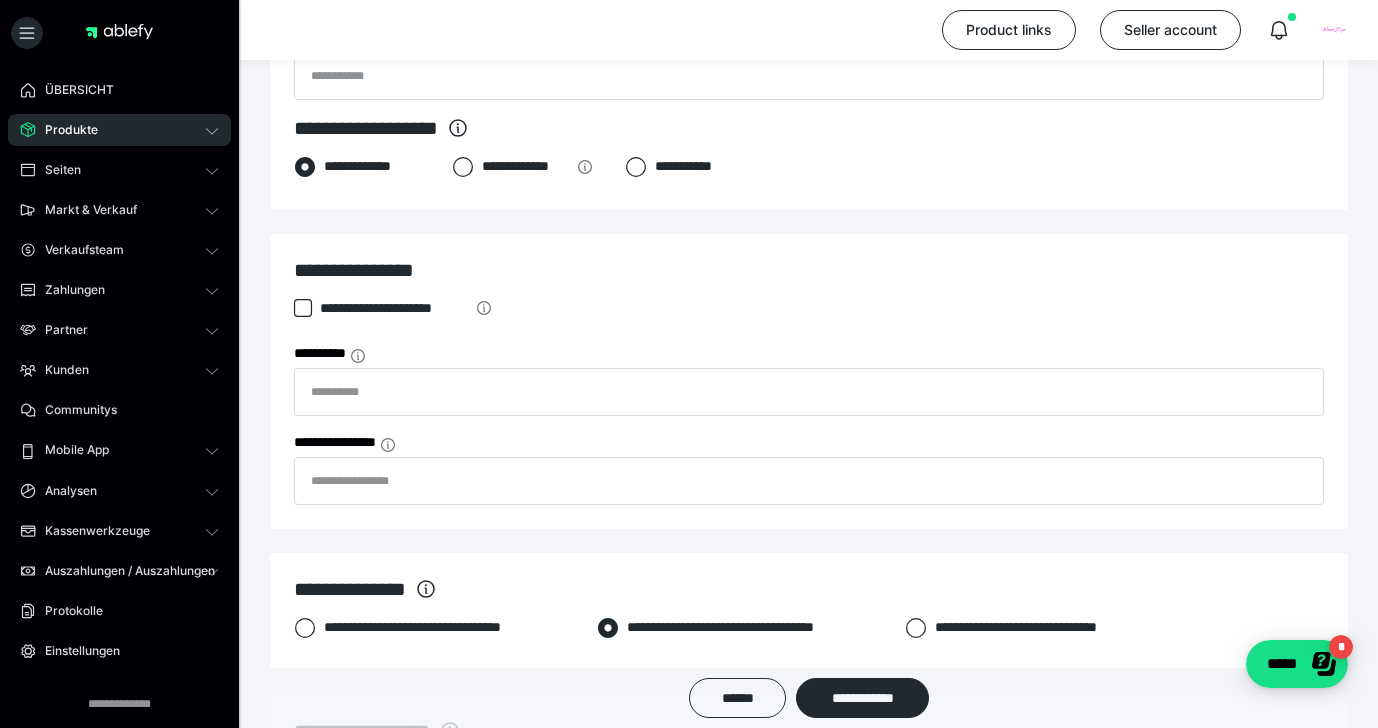 scroll, scrollTop: 844, scrollLeft: 0, axis: vertical 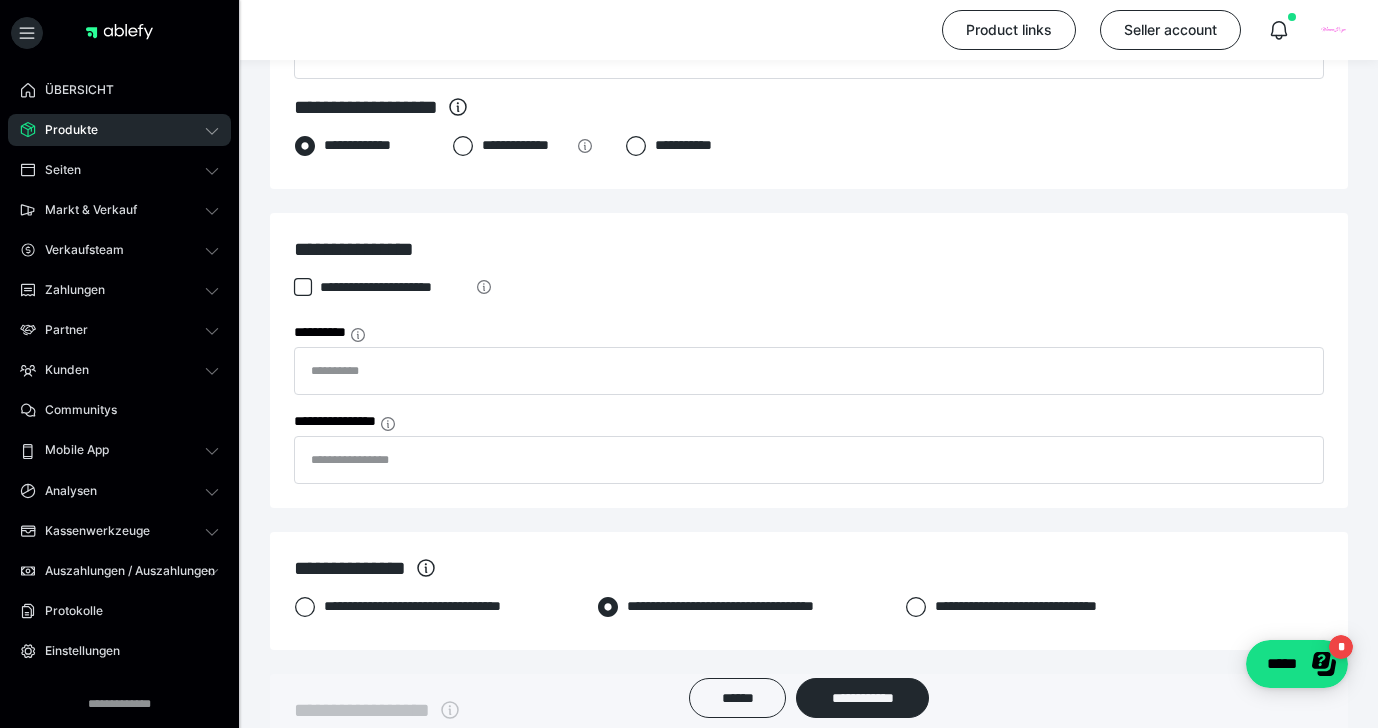 click 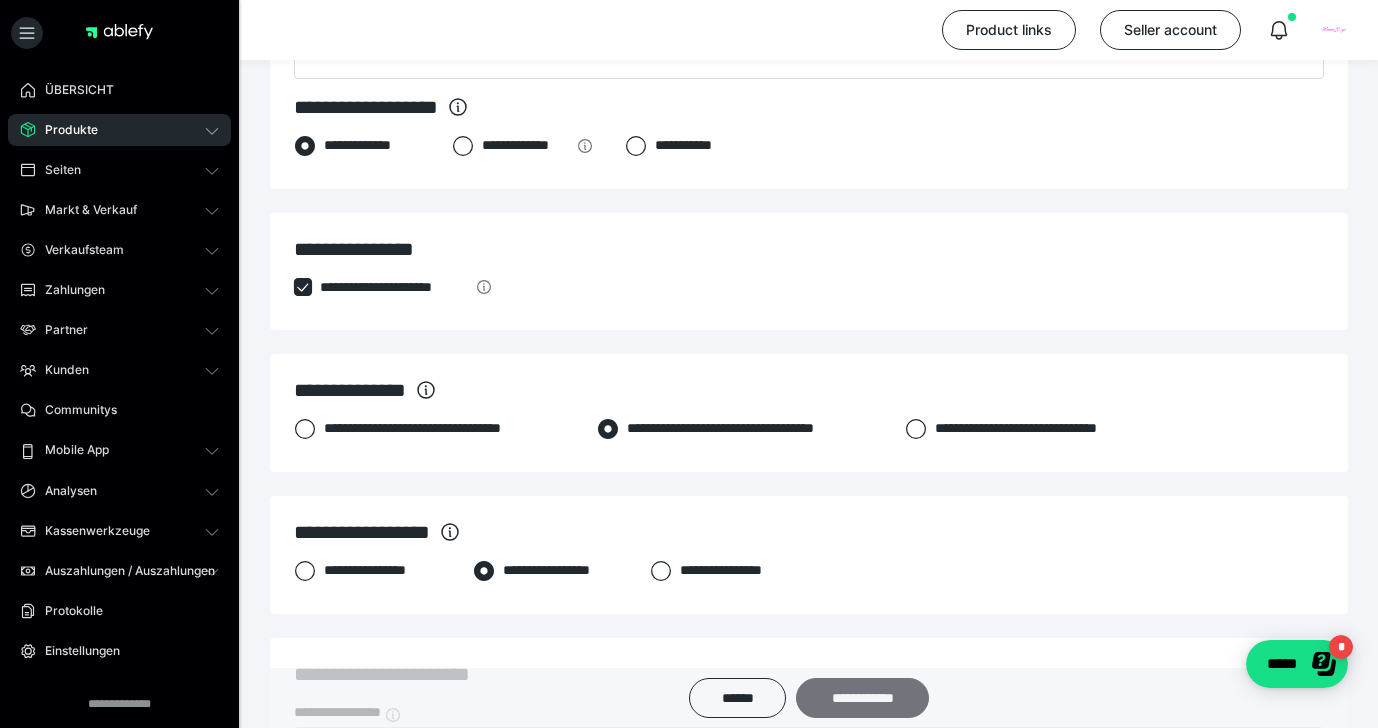 click on "**********" at bounding box center [862, 698] 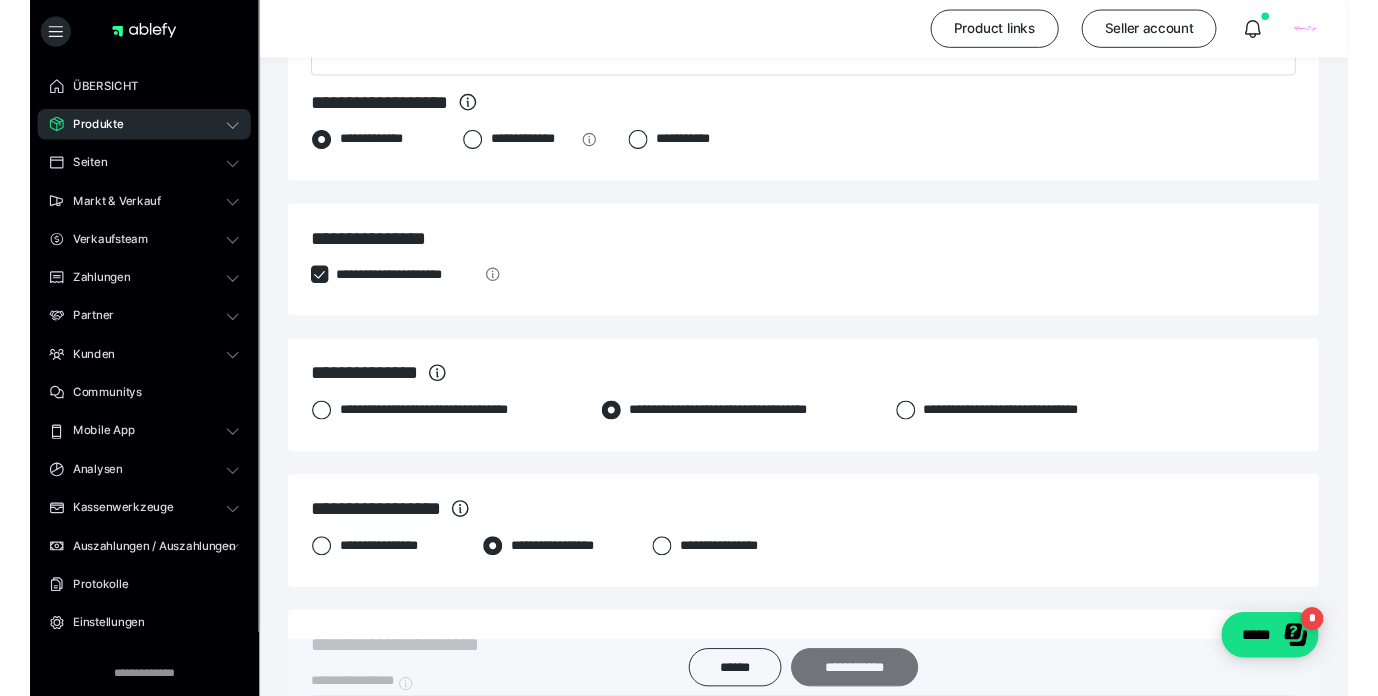 scroll, scrollTop: 0, scrollLeft: 0, axis: both 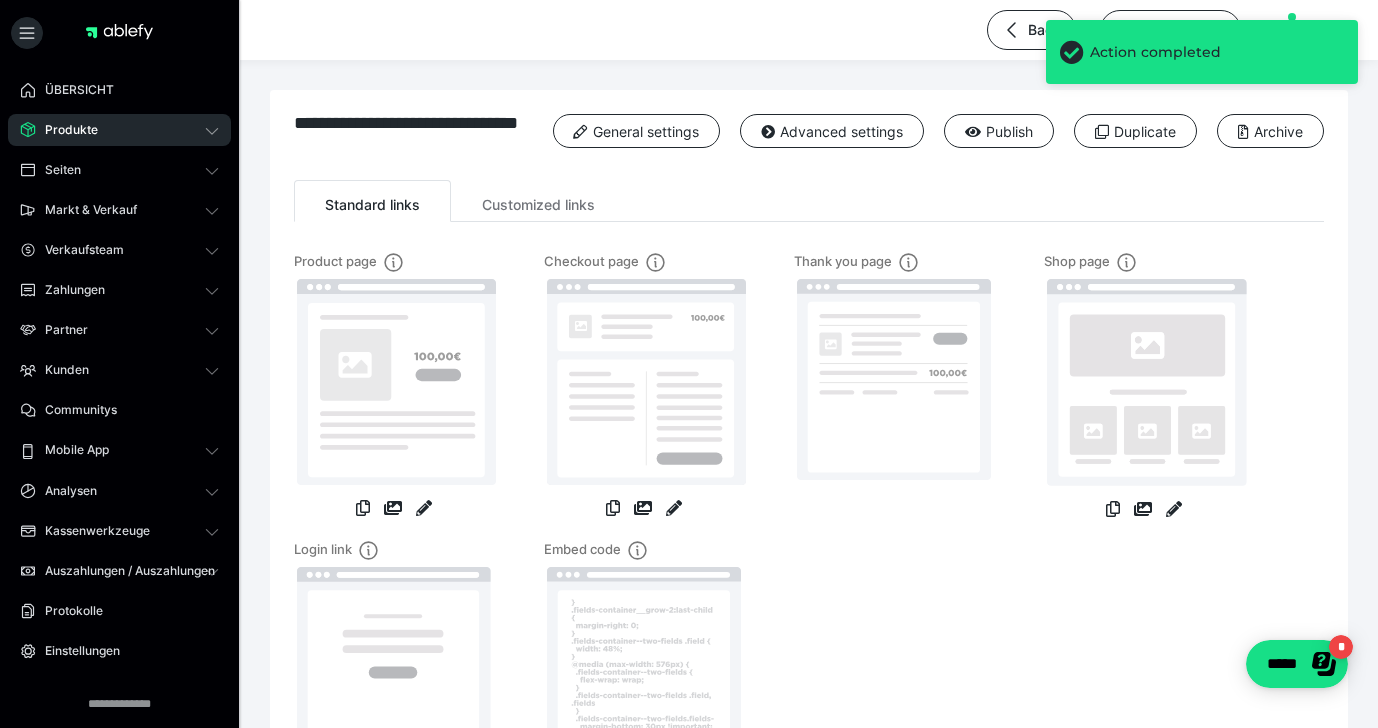 click on "Produkte" at bounding box center (64, 130) 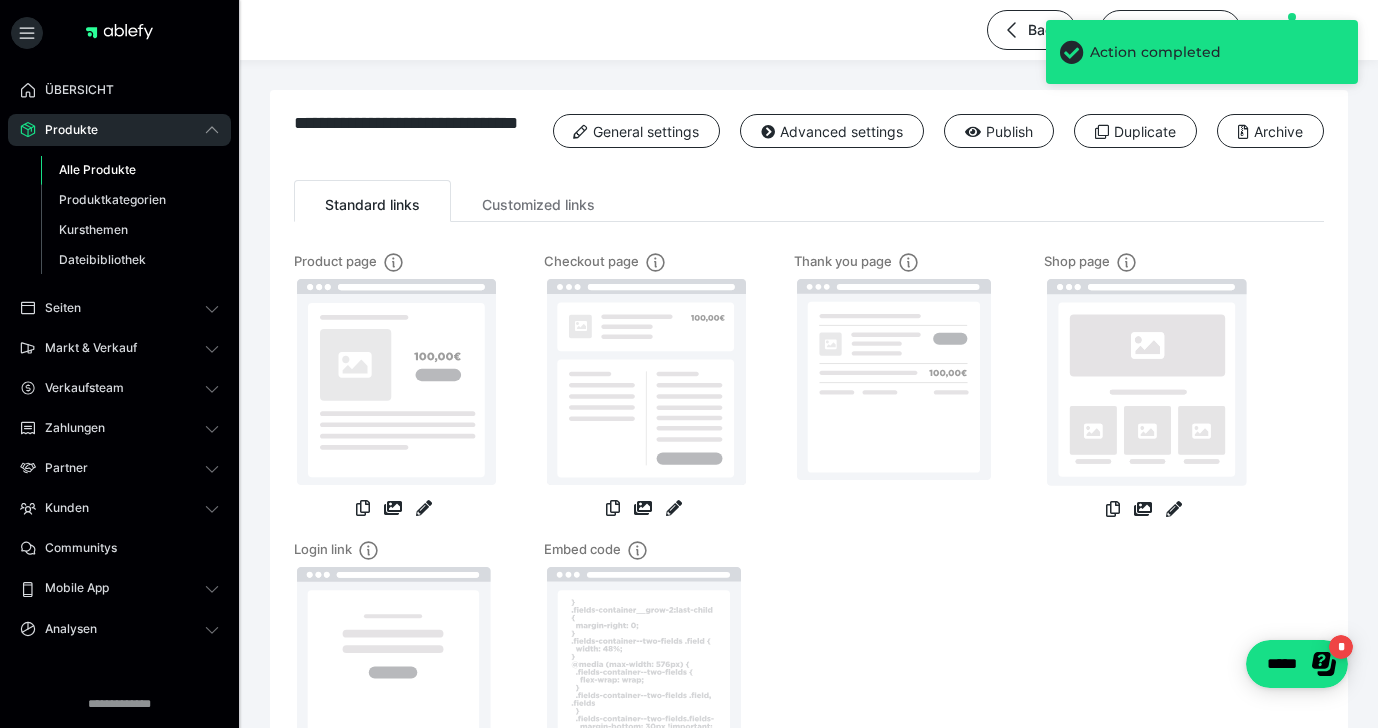 click on "Alle Produkte" at bounding box center (97, 169) 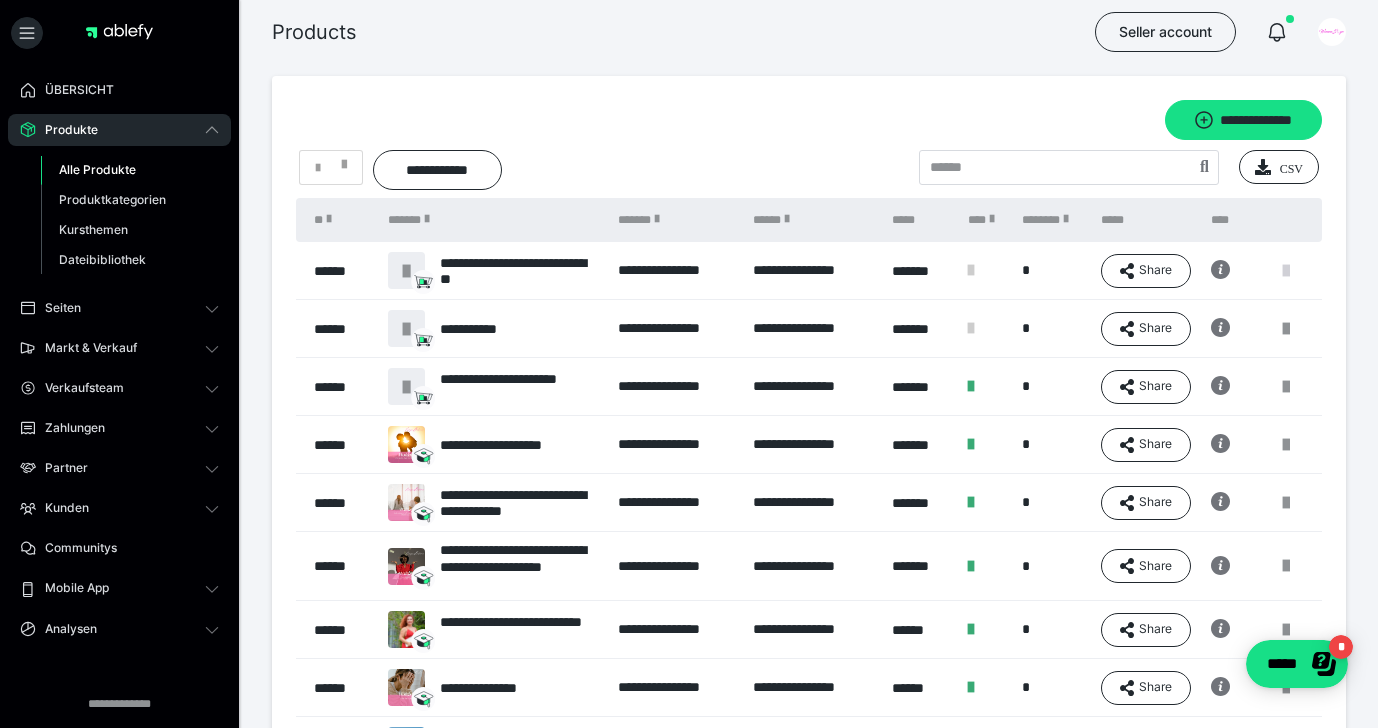 click at bounding box center (1286, 271) 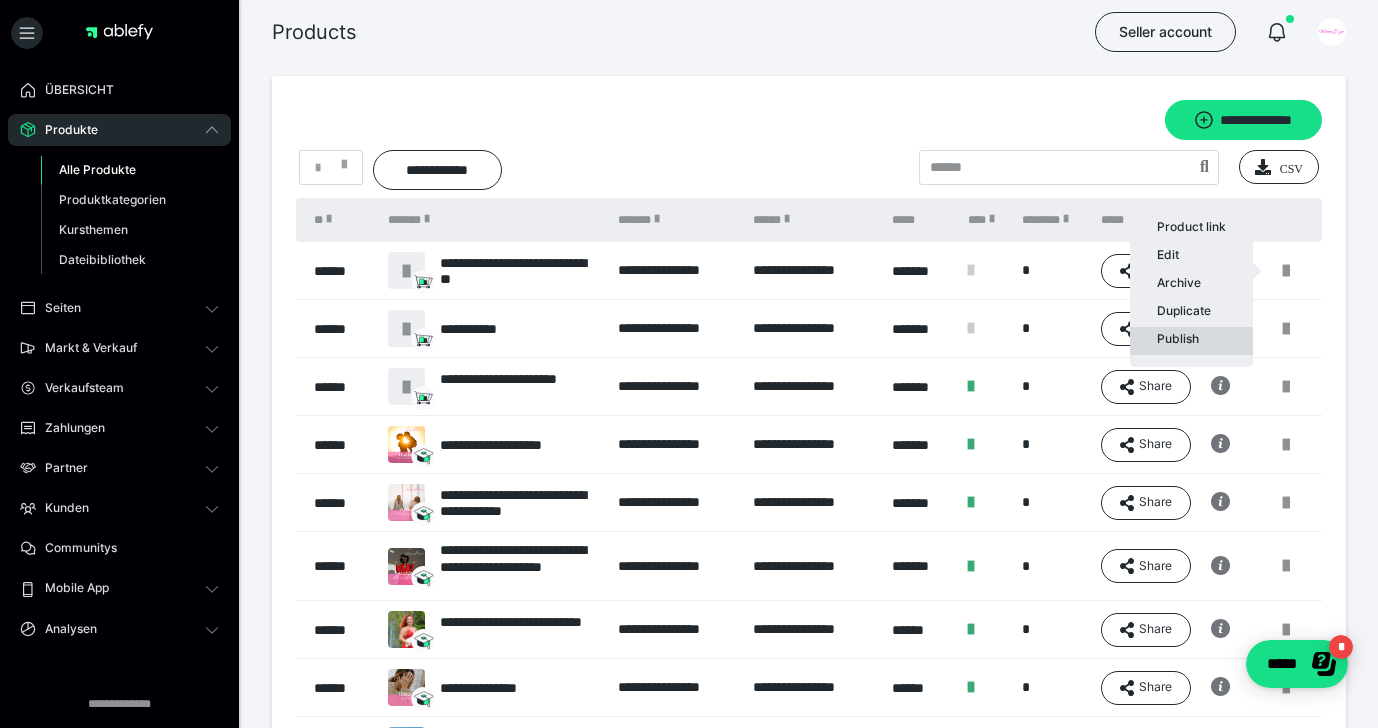 click on "Publish" at bounding box center [1191, 341] 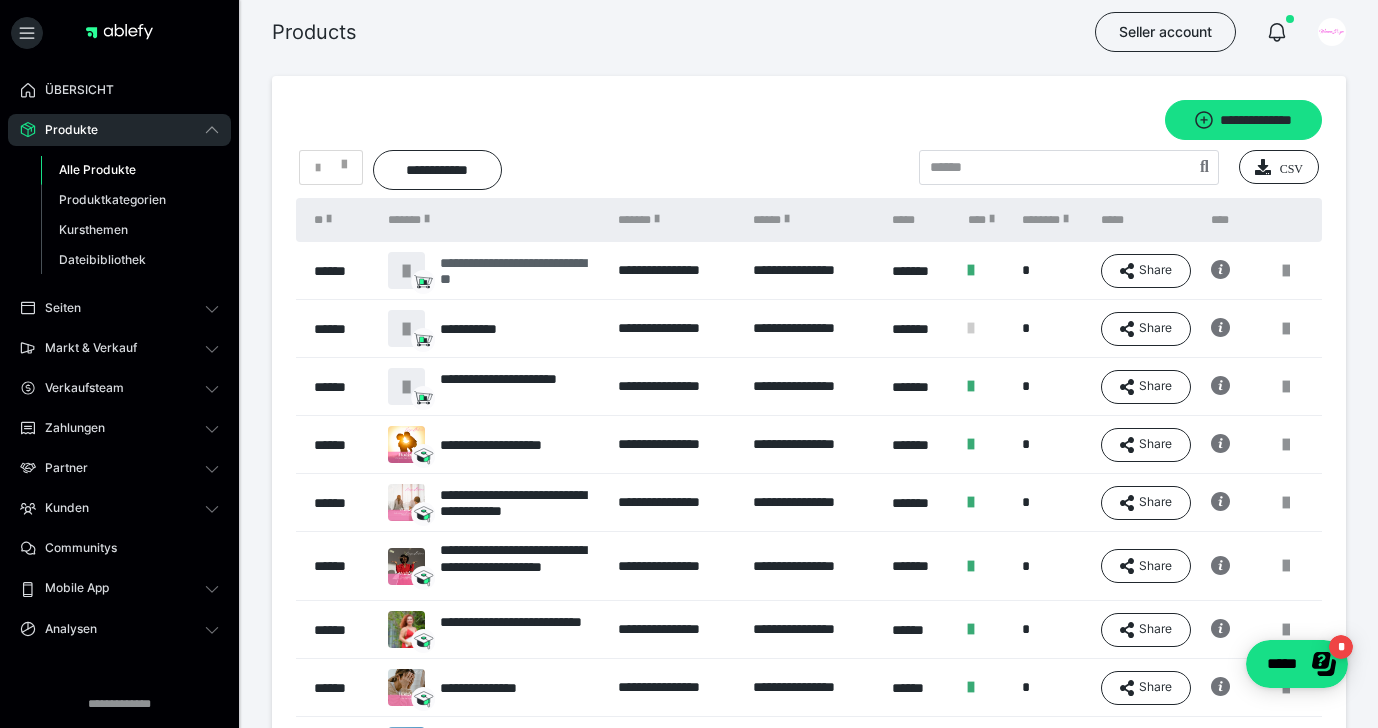 click on "**********" at bounding box center [519, 271] 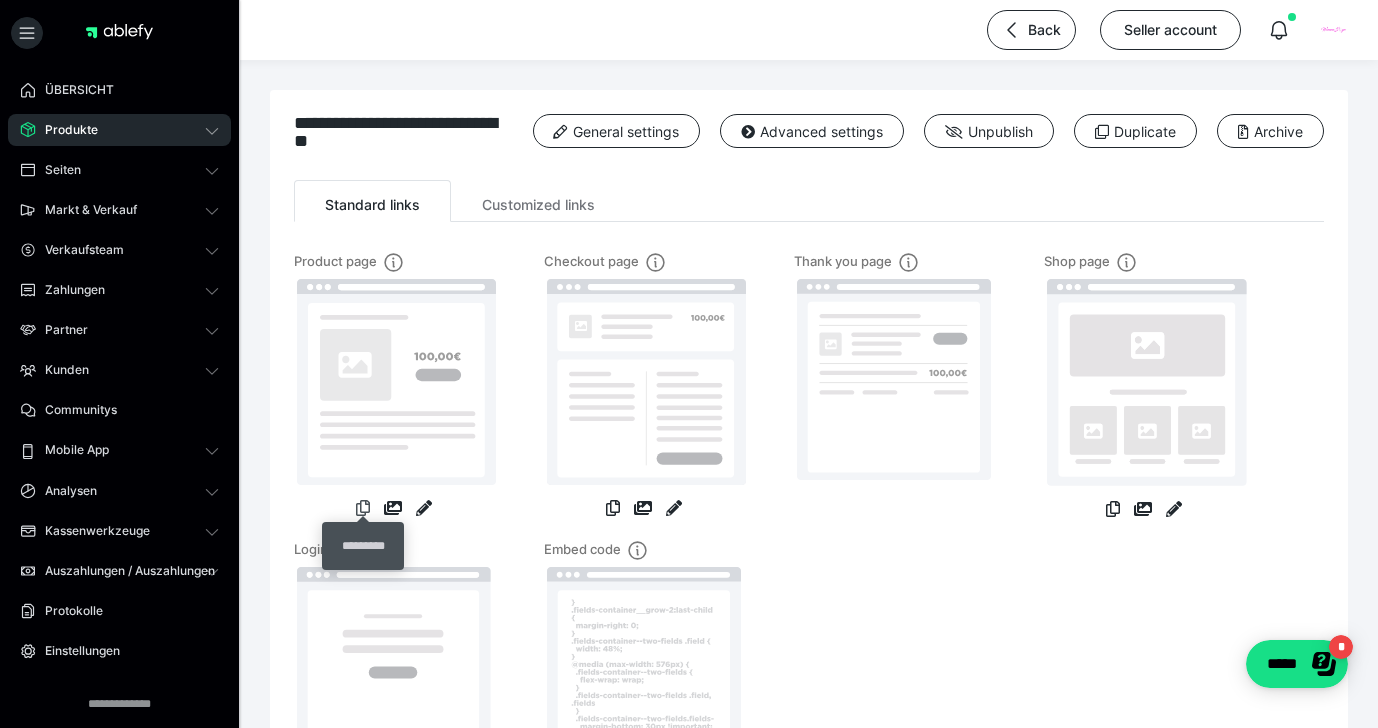 click at bounding box center [363, 508] 